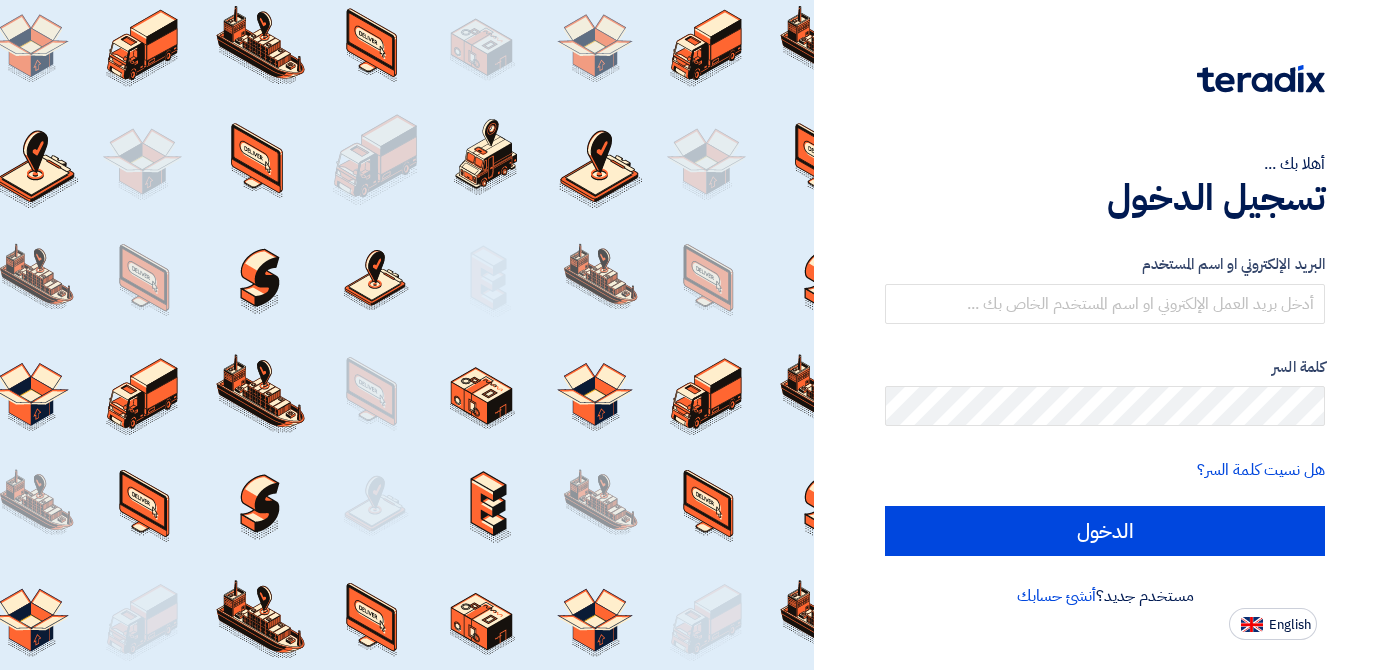 scroll, scrollTop: 0, scrollLeft: 0, axis: both 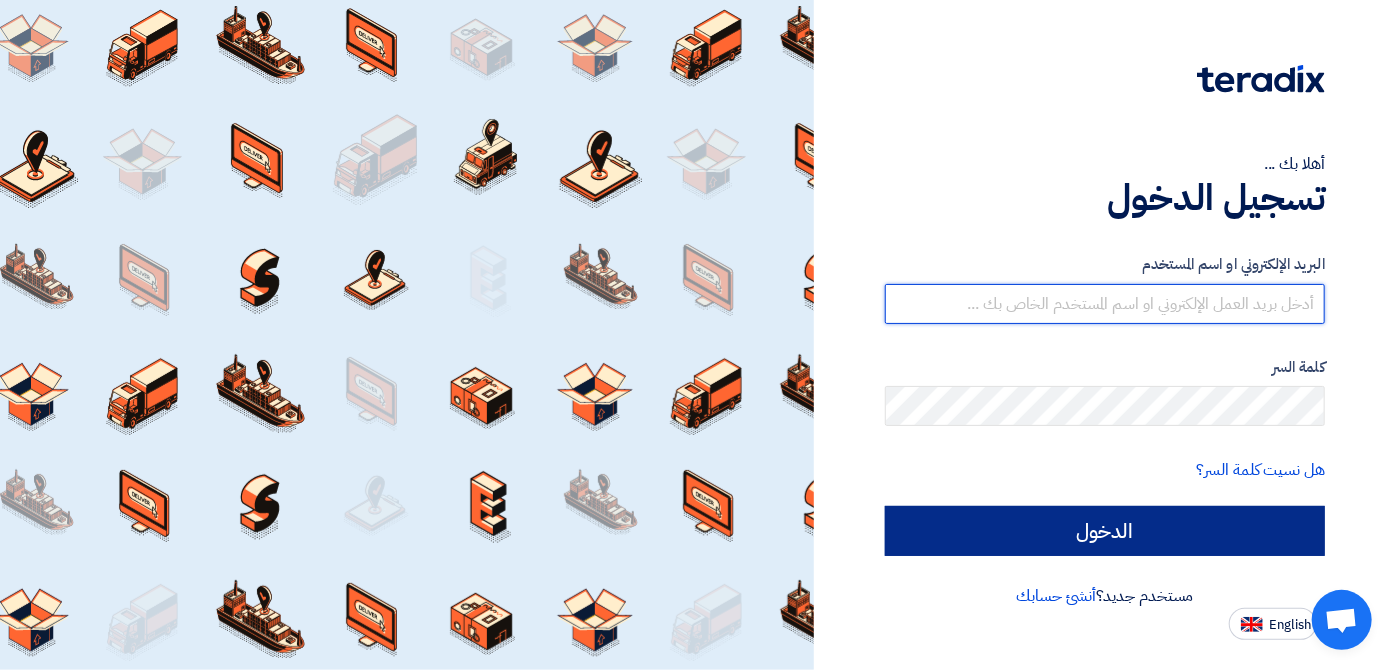 type on "[EMAIL_ADDRESS][DOMAIN_NAME]" 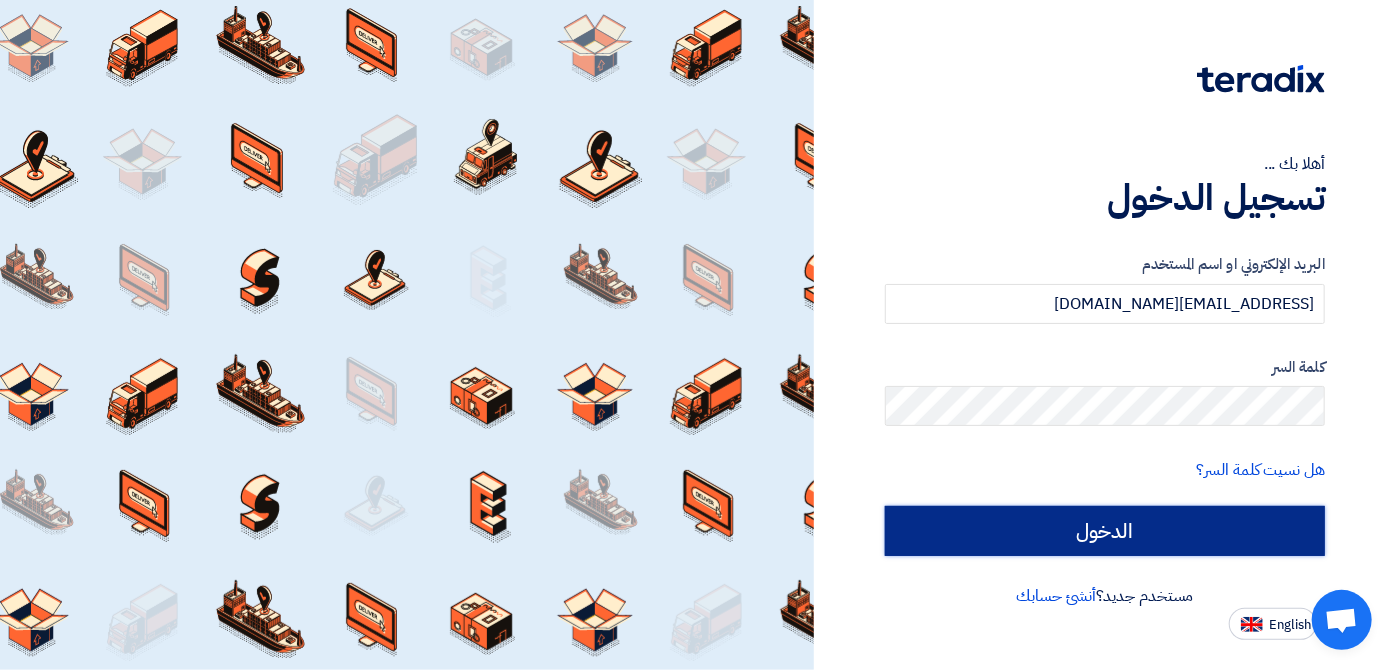 click on "الدخول" 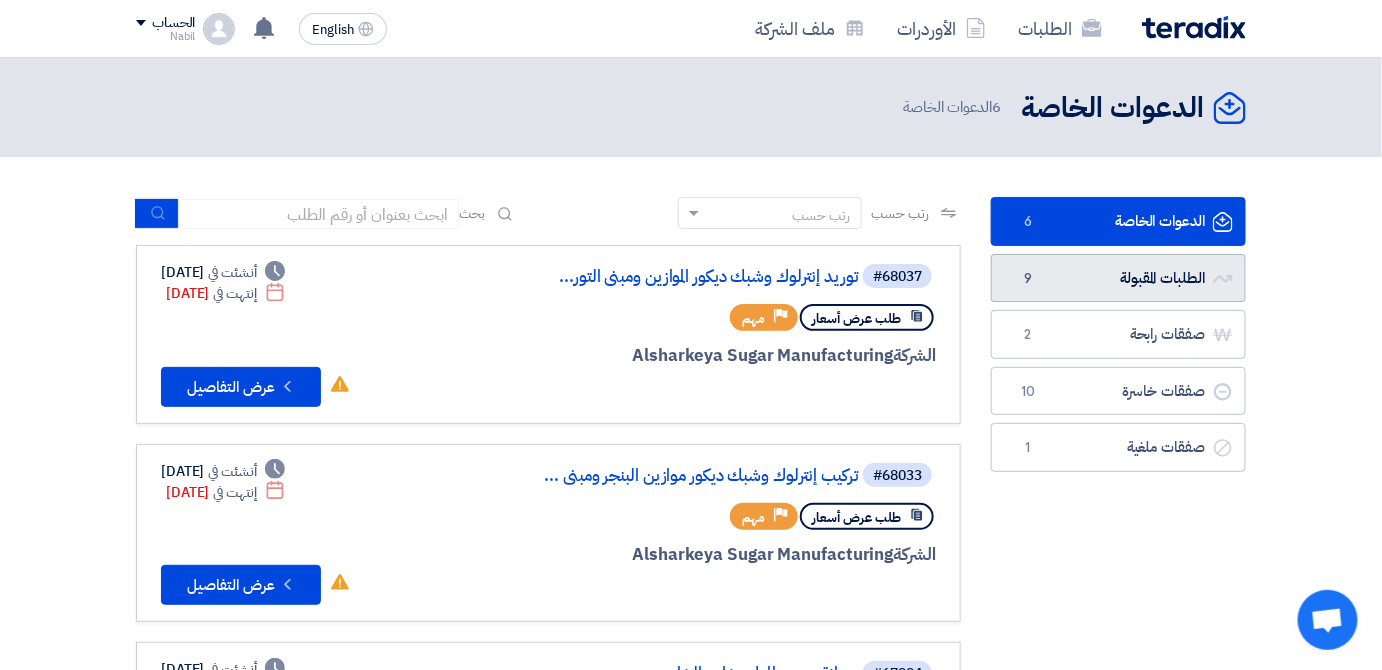 click on "الطلبات المقبولة
الطلبات المقبولة
9" 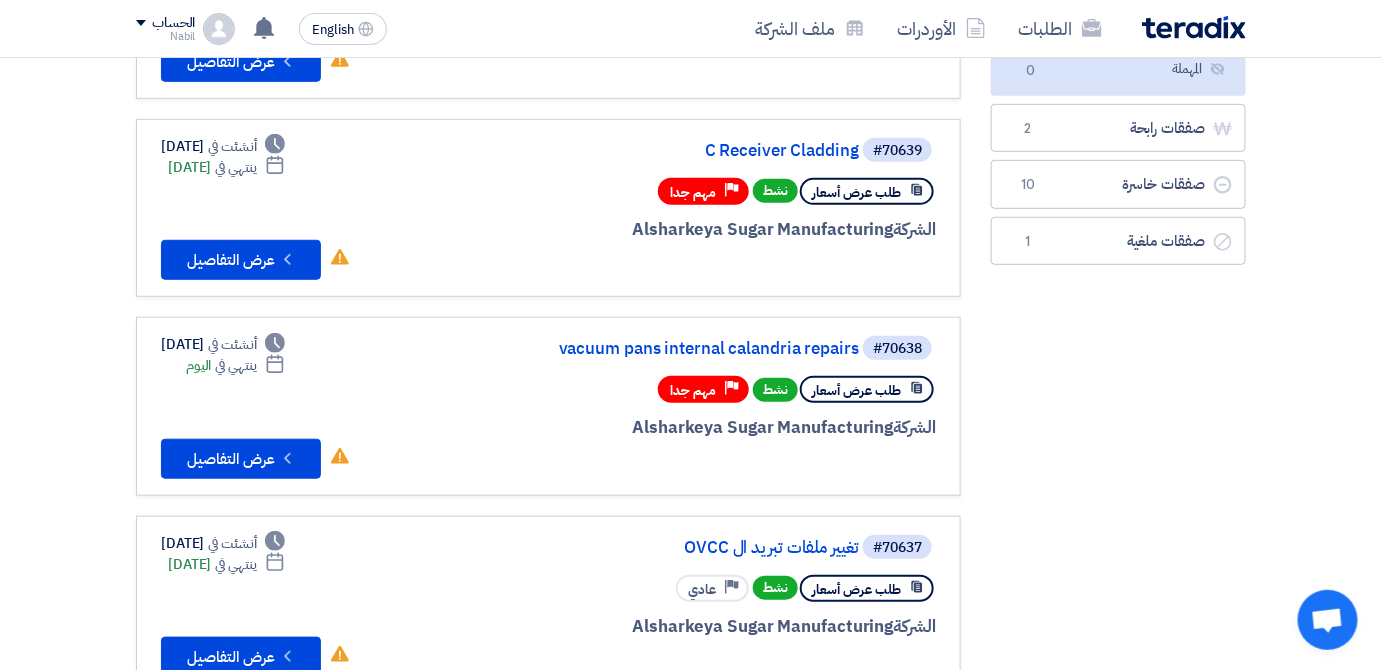 scroll, scrollTop: 345, scrollLeft: 0, axis: vertical 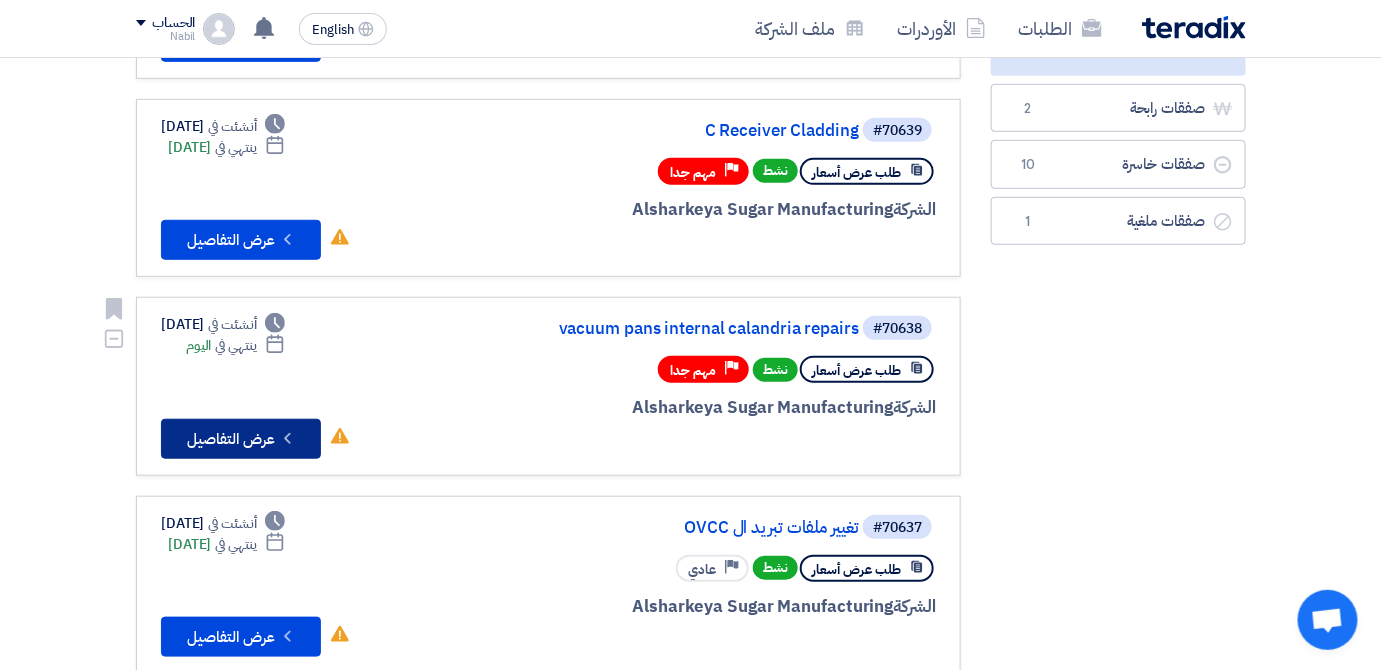 click on "Check details
عرض التفاصيل" 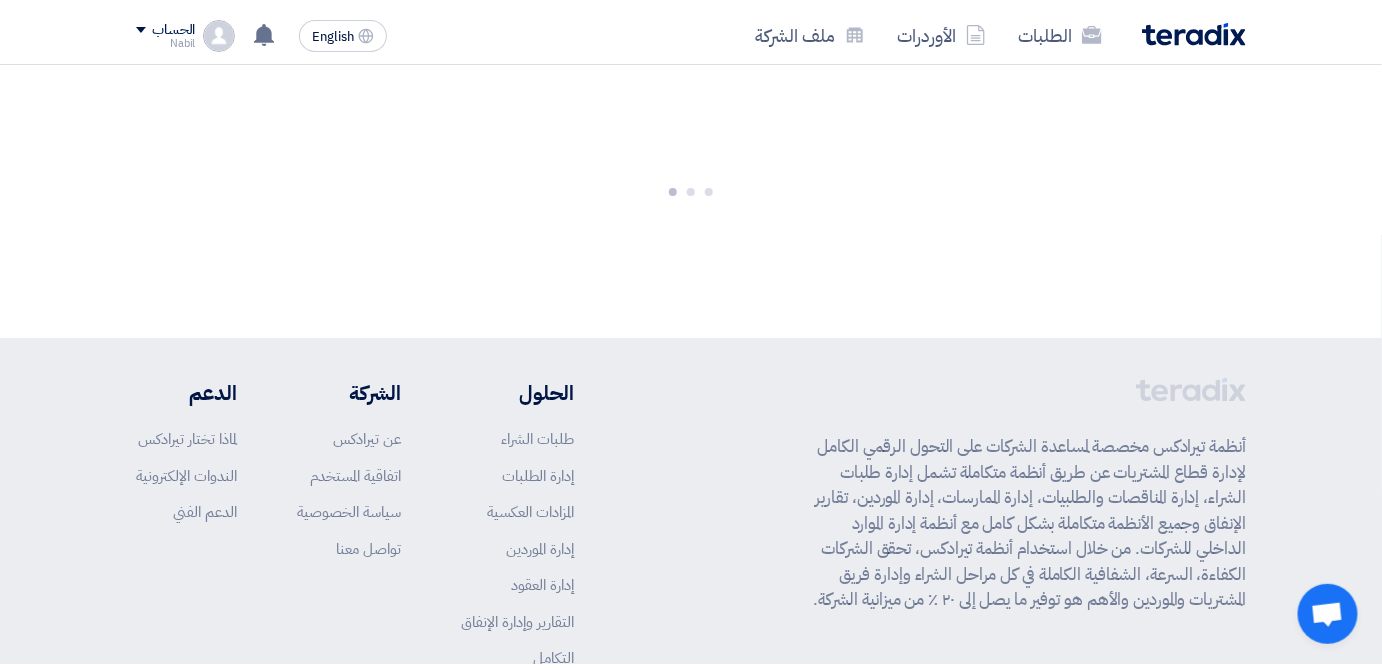 scroll, scrollTop: 0, scrollLeft: 0, axis: both 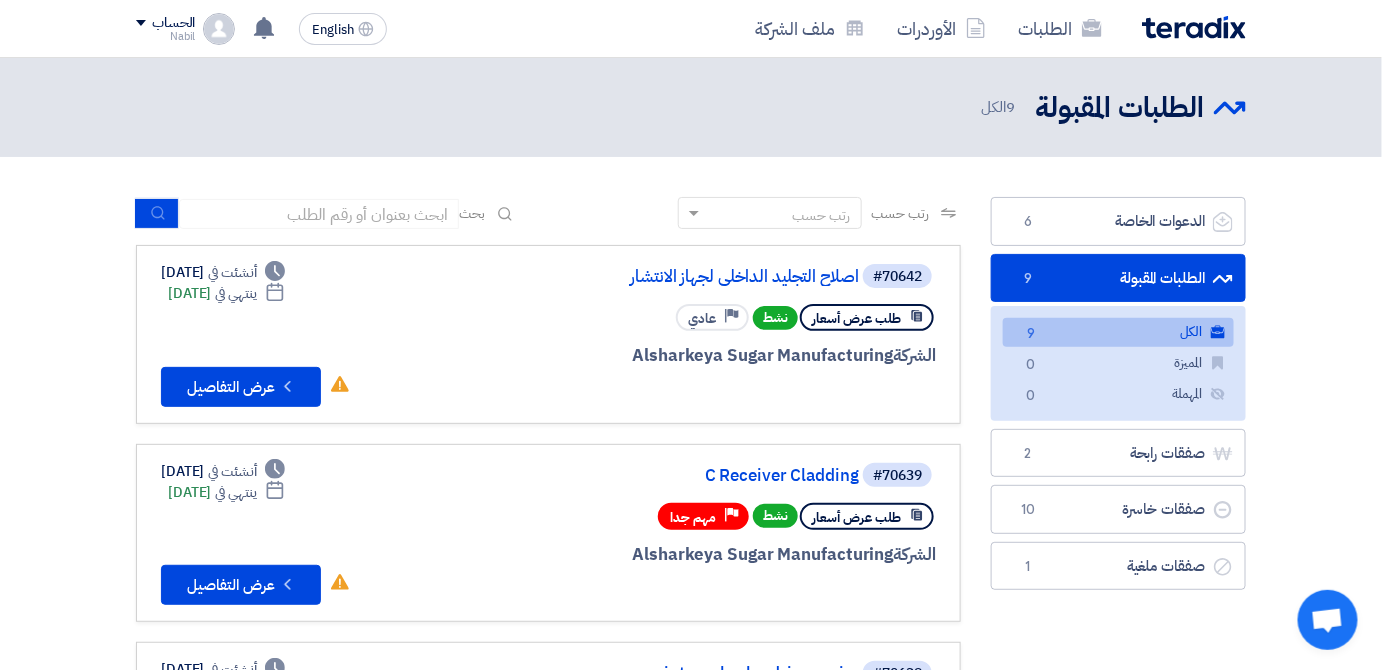click on "الطلبات المقبولة
الطلبات المقبولة
9" 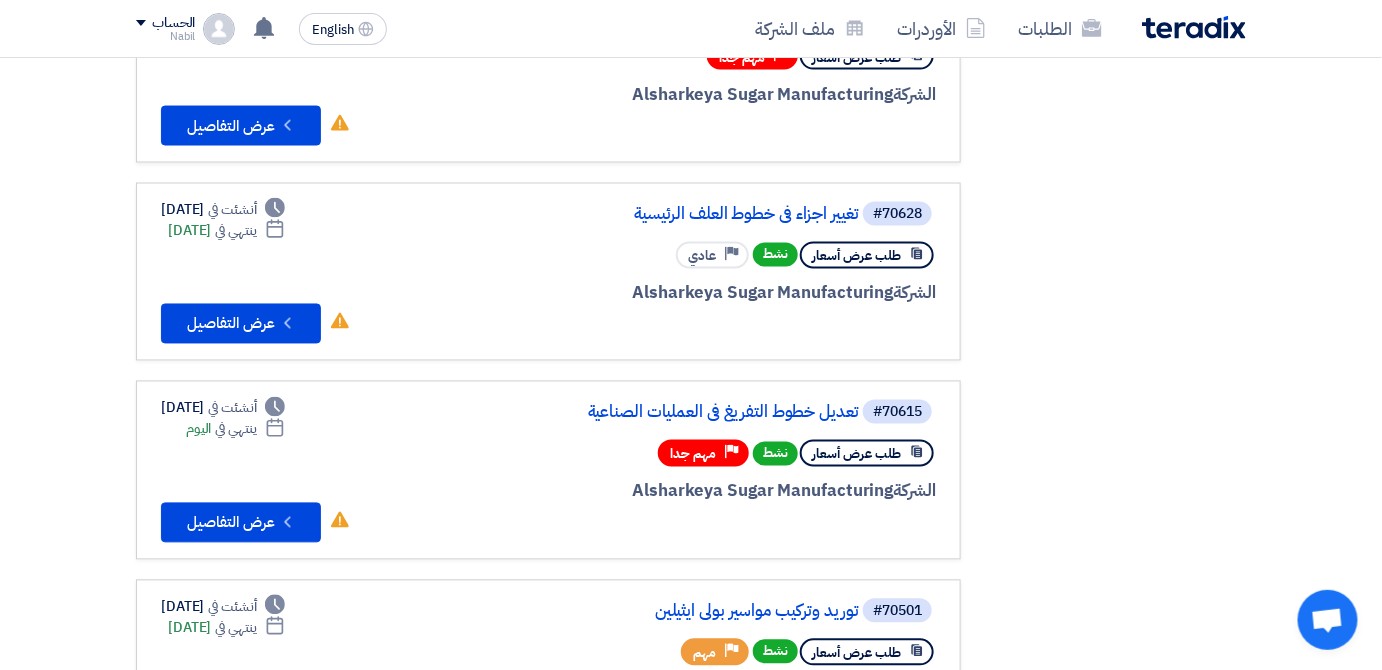 scroll, scrollTop: 1077, scrollLeft: 0, axis: vertical 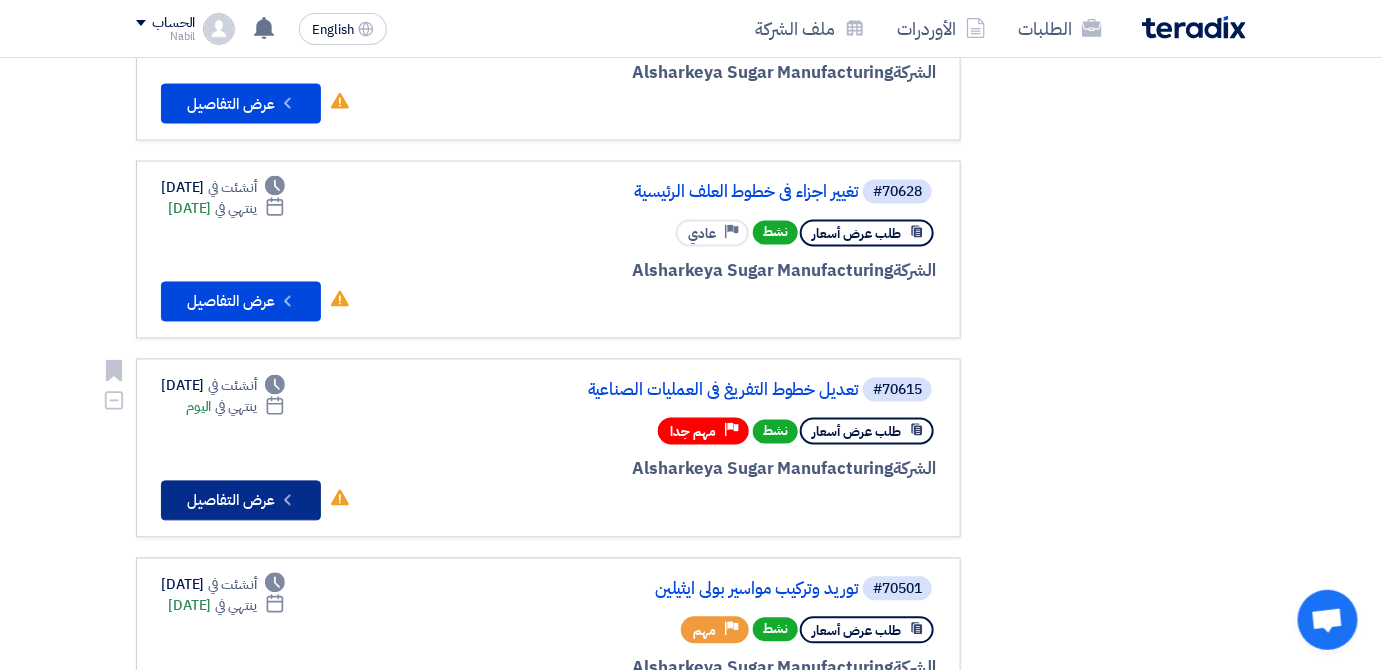 click on "Check details
عرض التفاصيل" 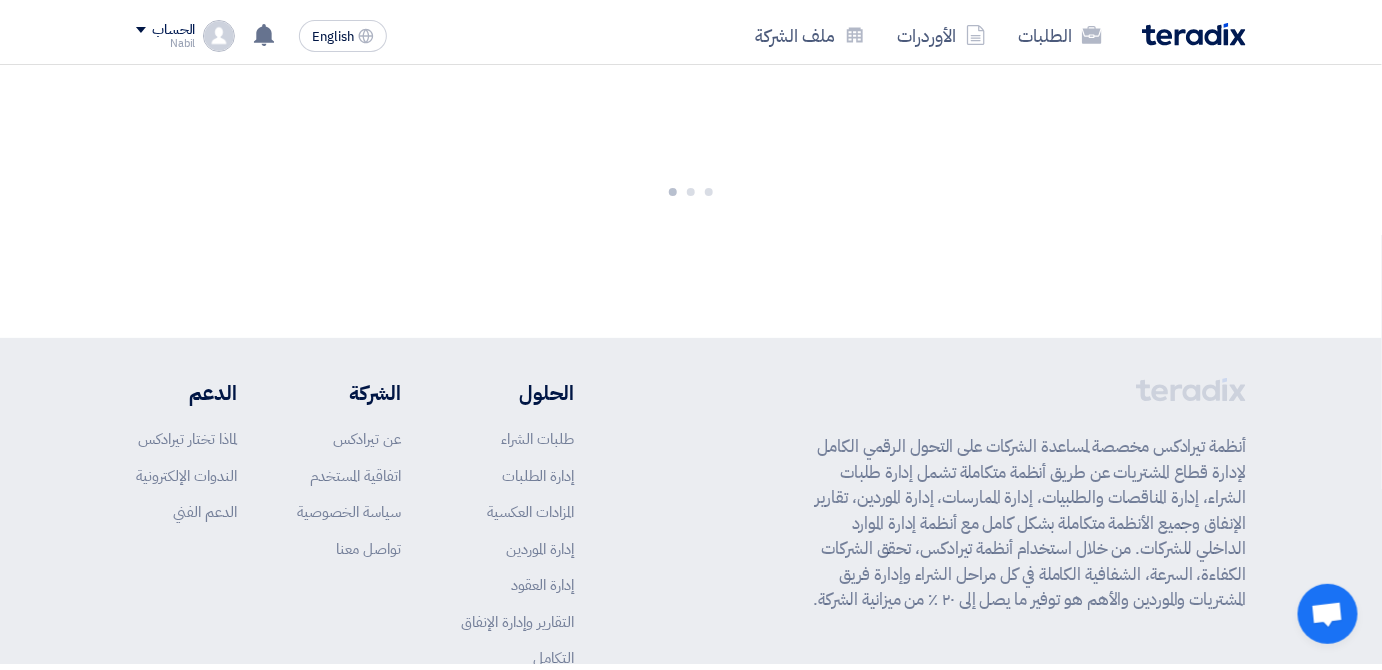 scroll, scrollTop: 0, scrollLeft: 0, axis: both 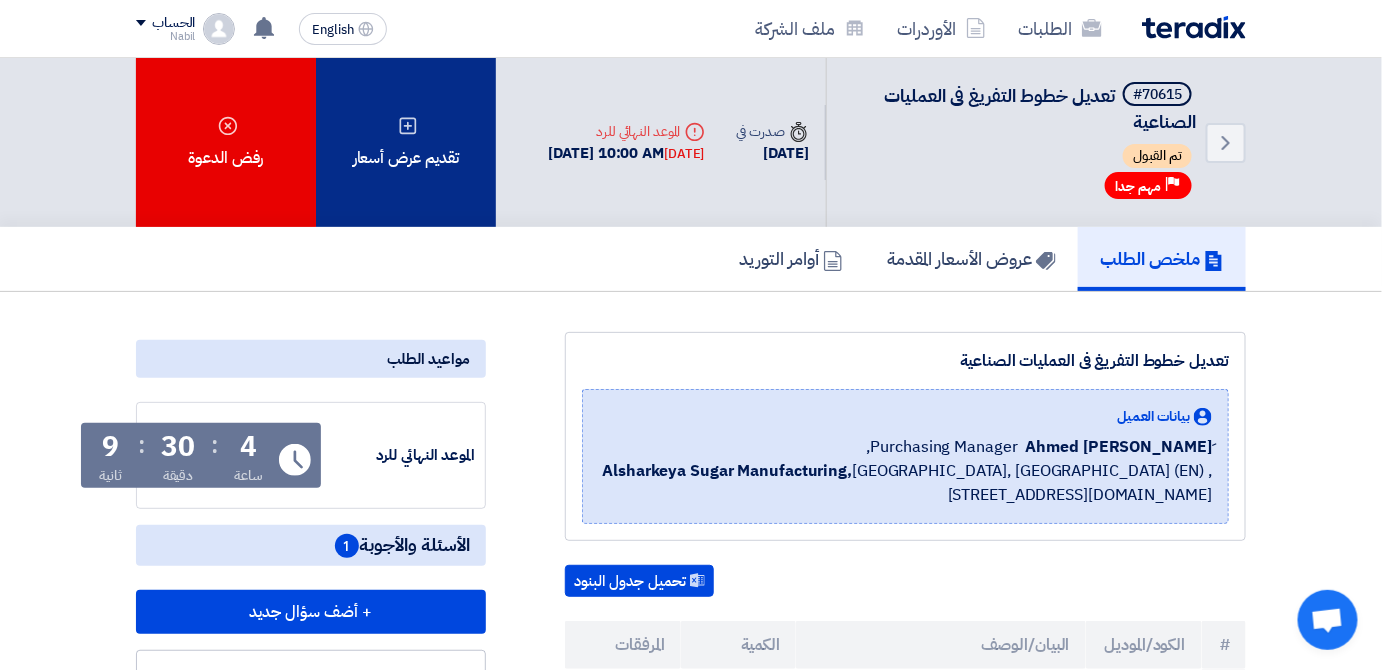 click on "تقديم عرض أسعار" 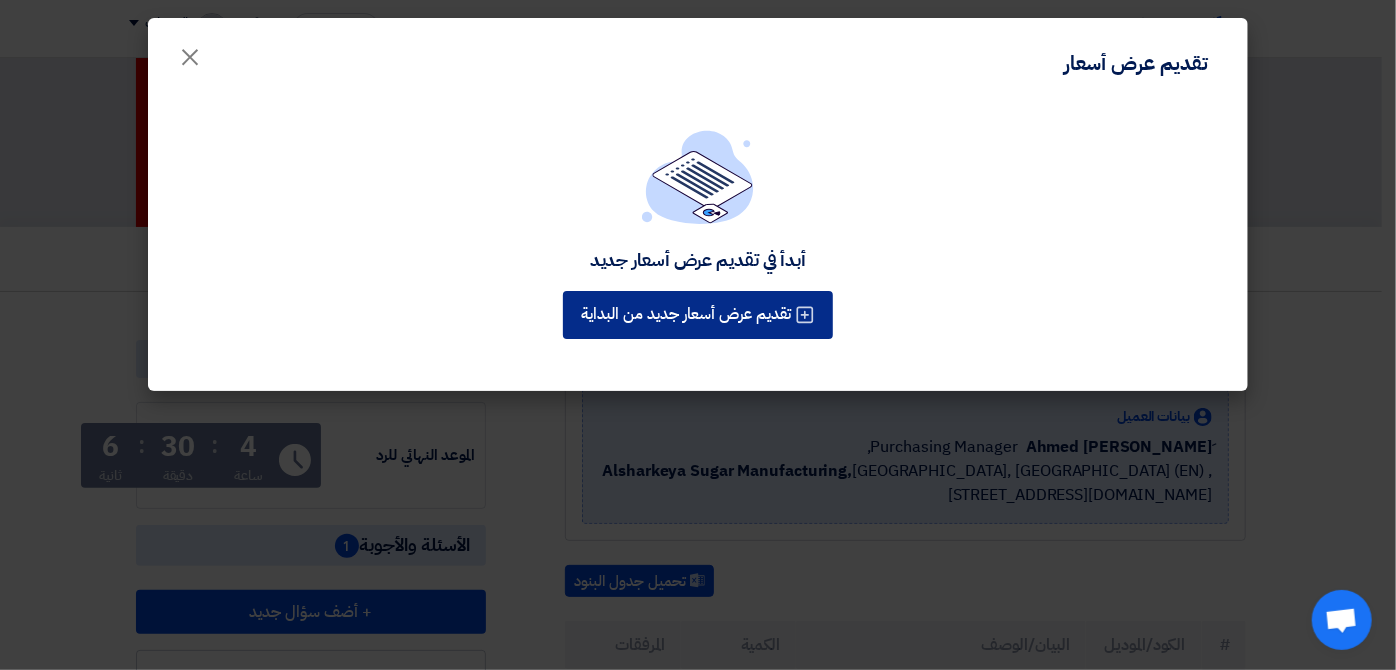 click on "تقديم عرض أسعار جديد من البداية" 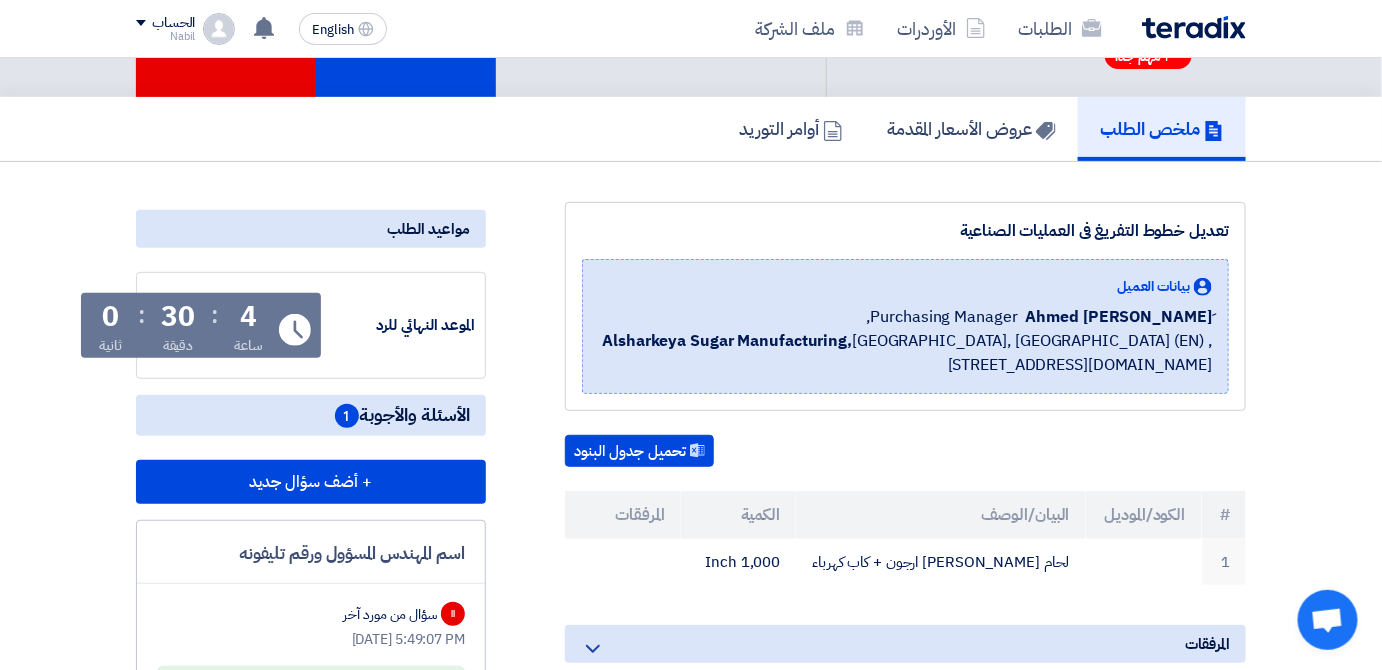 scroll, scrollTop: 0, scrollLeft: 0, axis: both 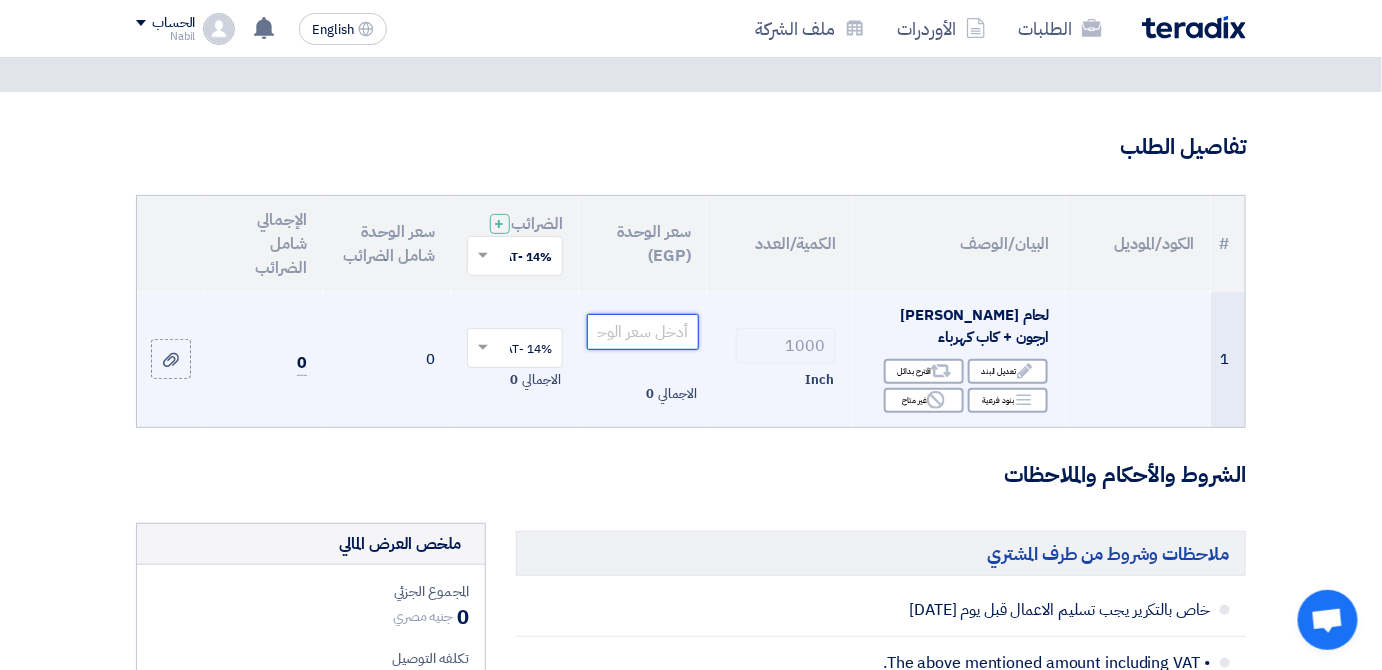 click 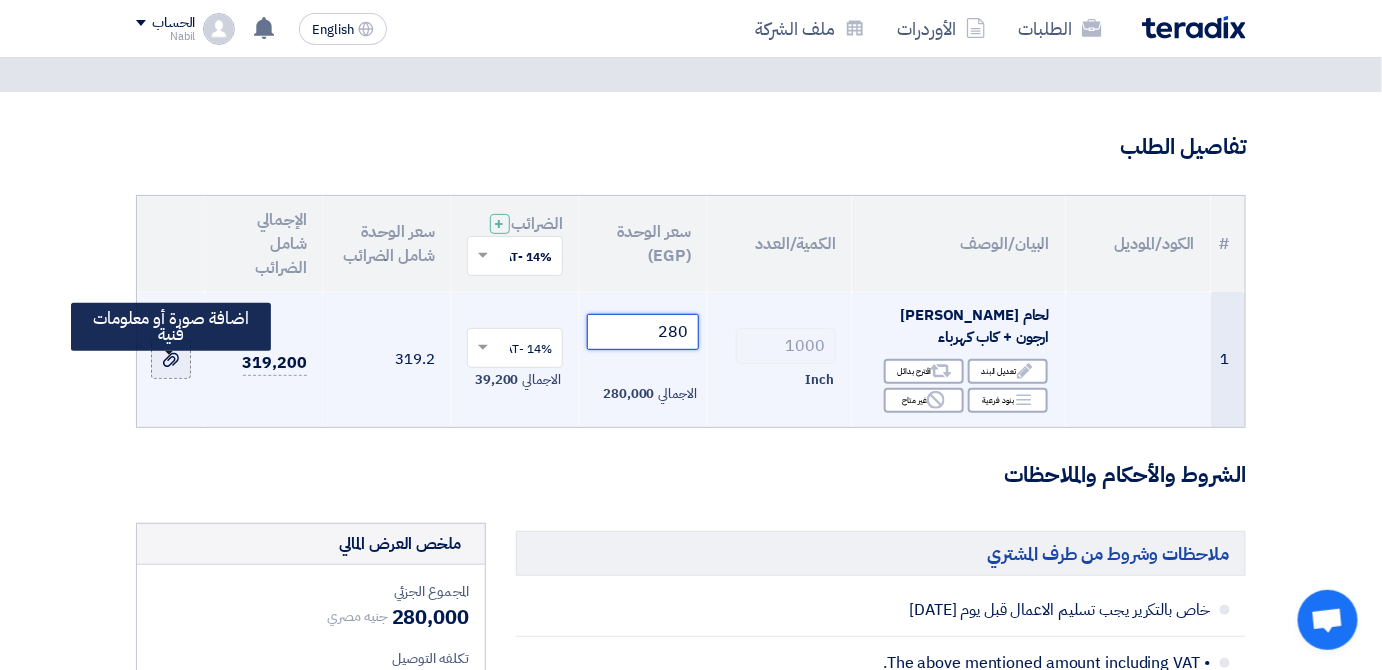type on "280" 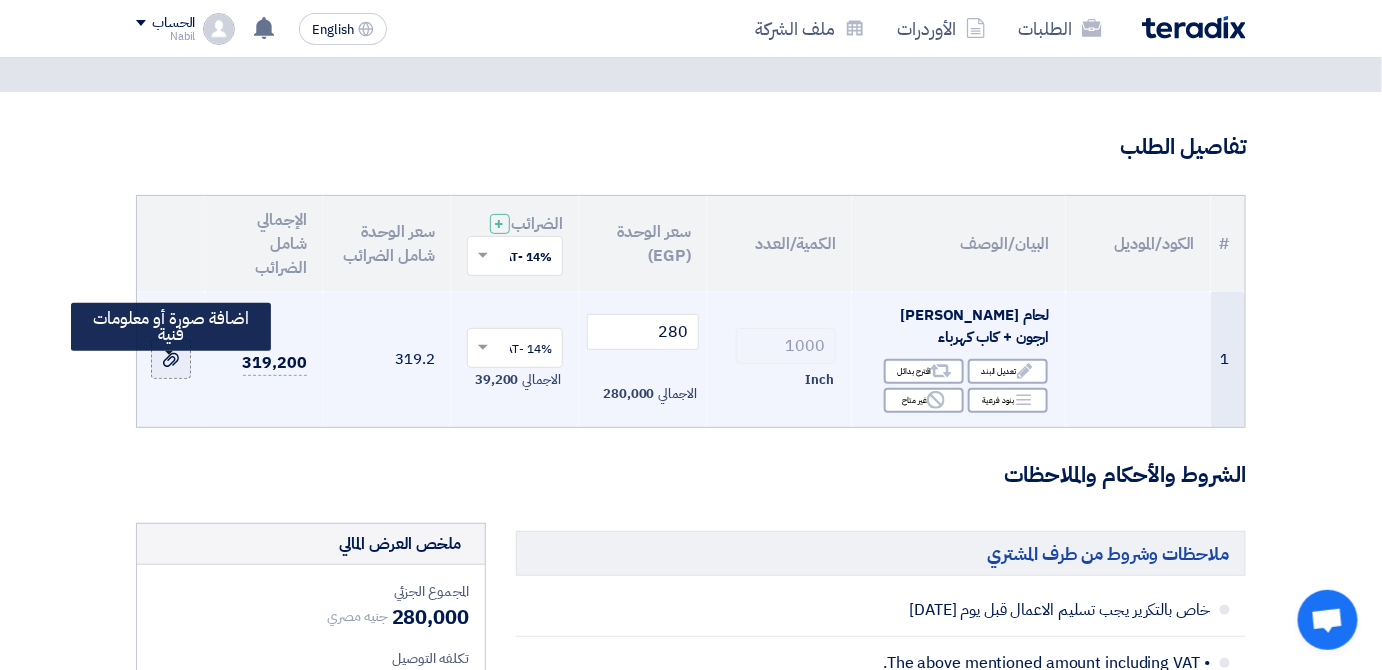 click 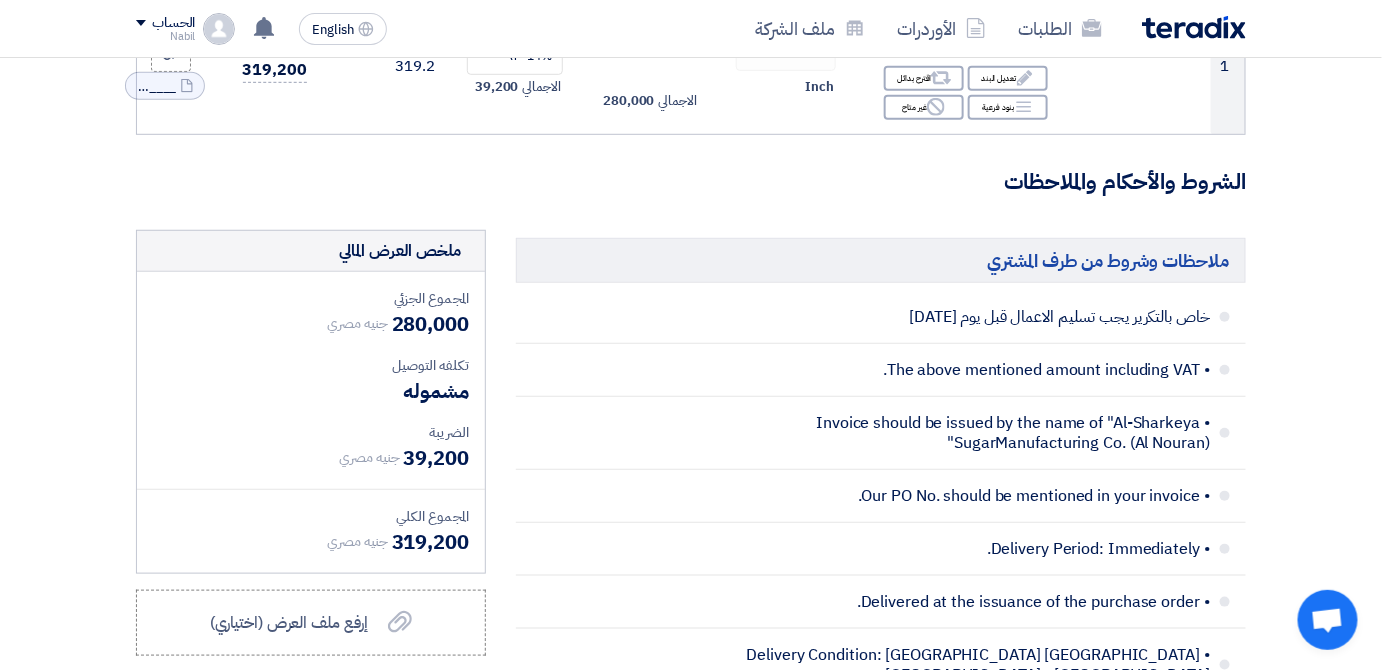 scroll, scrollTop: 398, scrollLeft: 0, axis: vertical 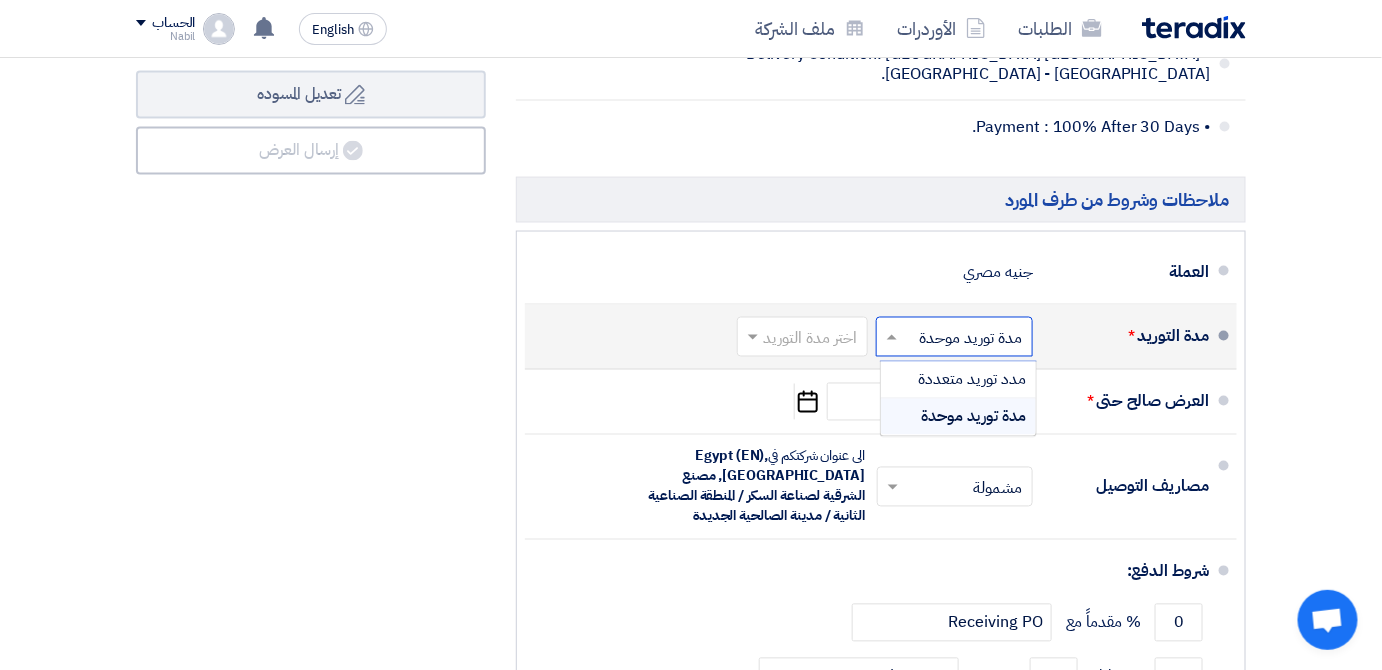 click 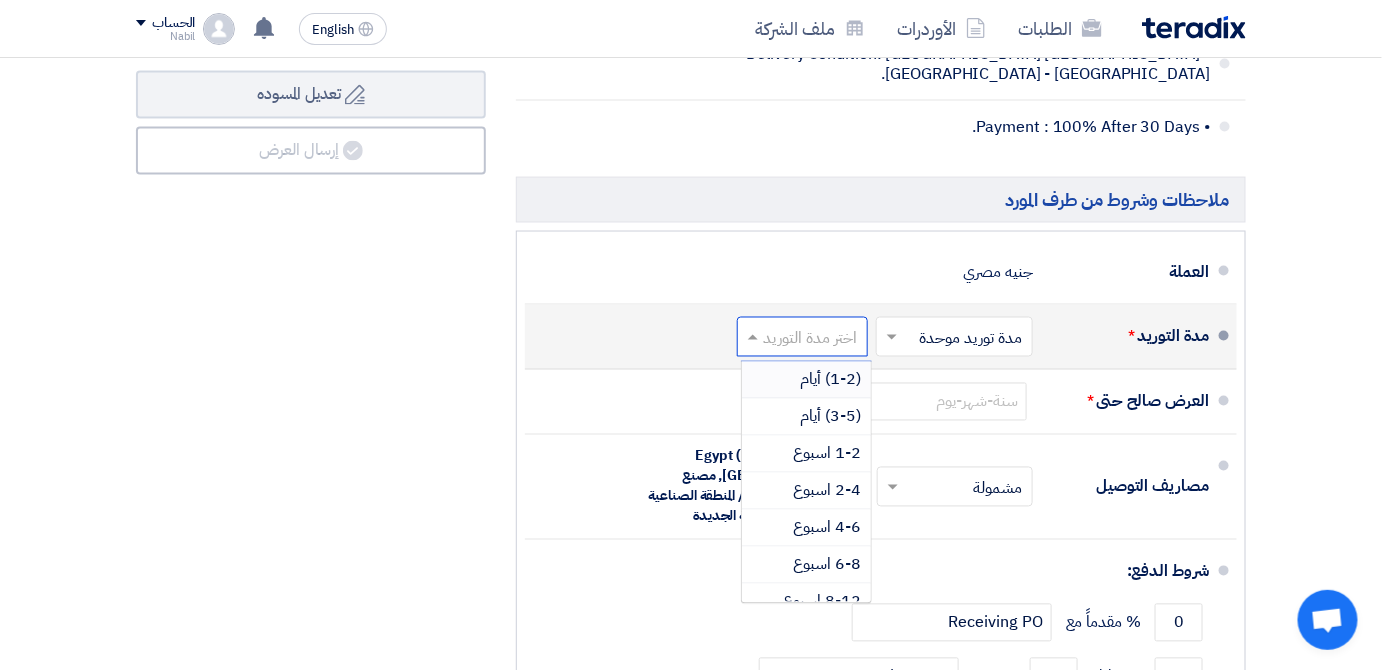 click 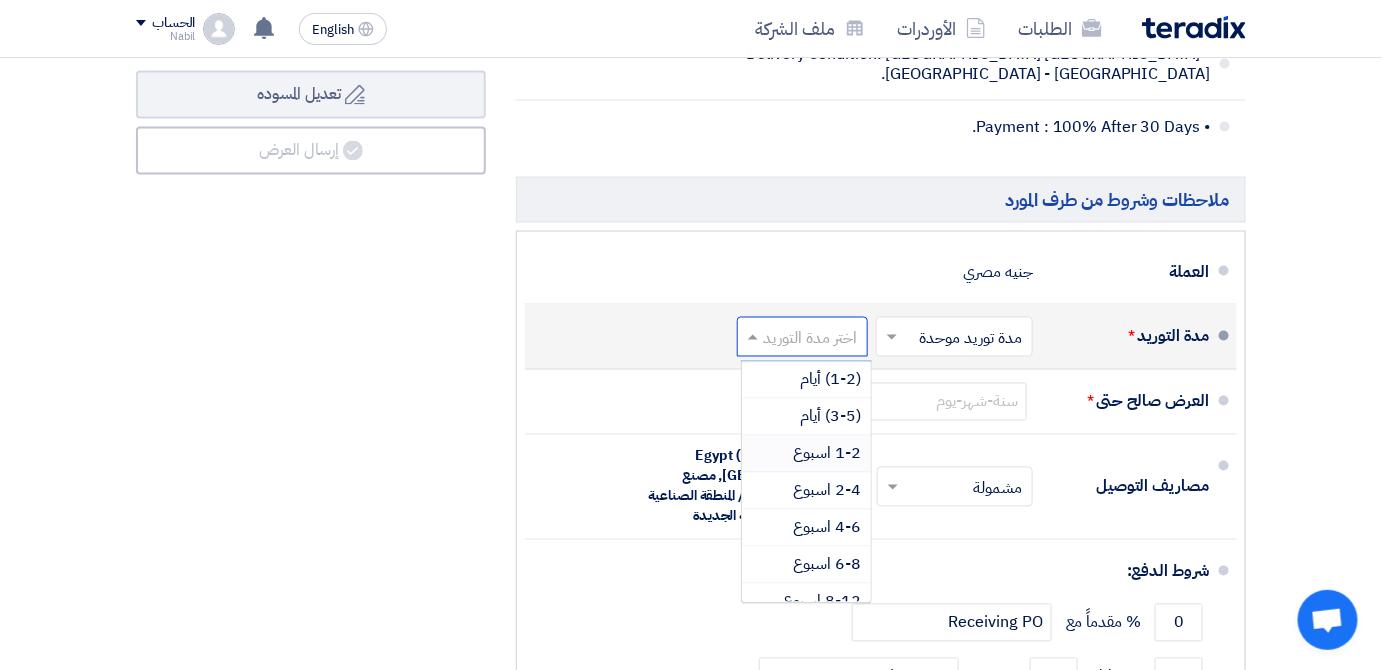 click on "1-2 اسبوع" at bounding box center [827, 454] 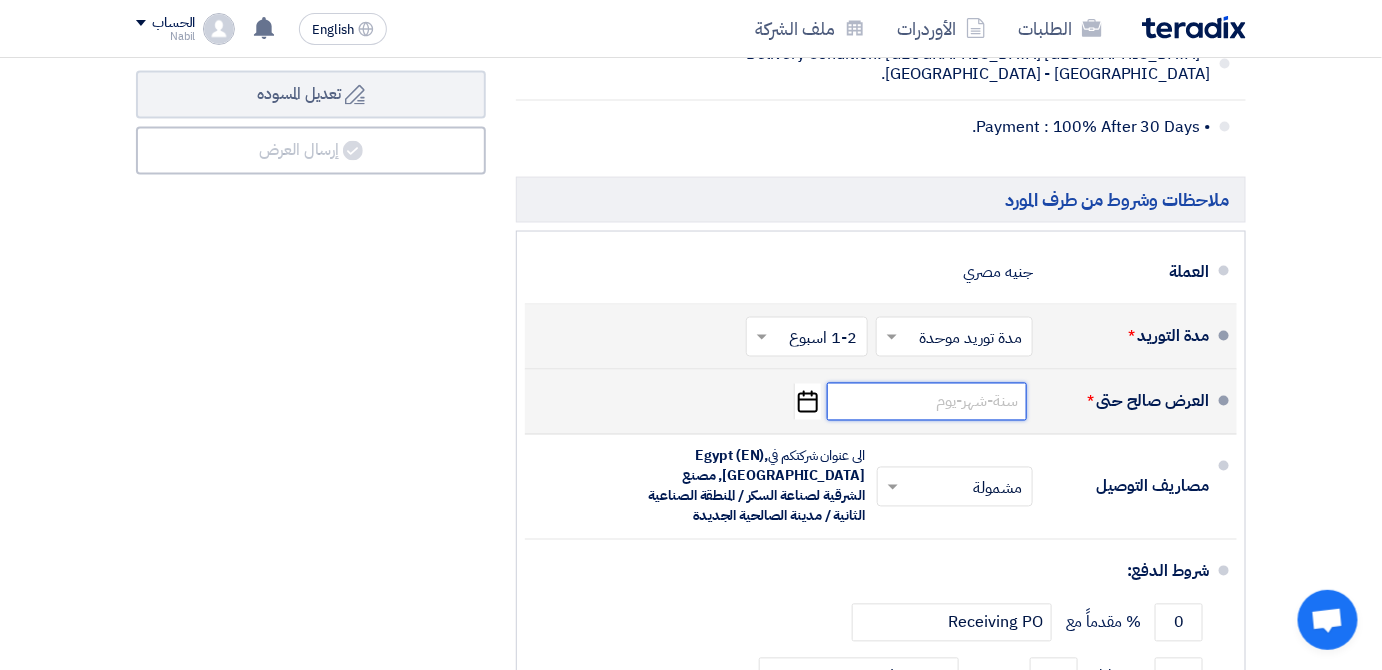 click 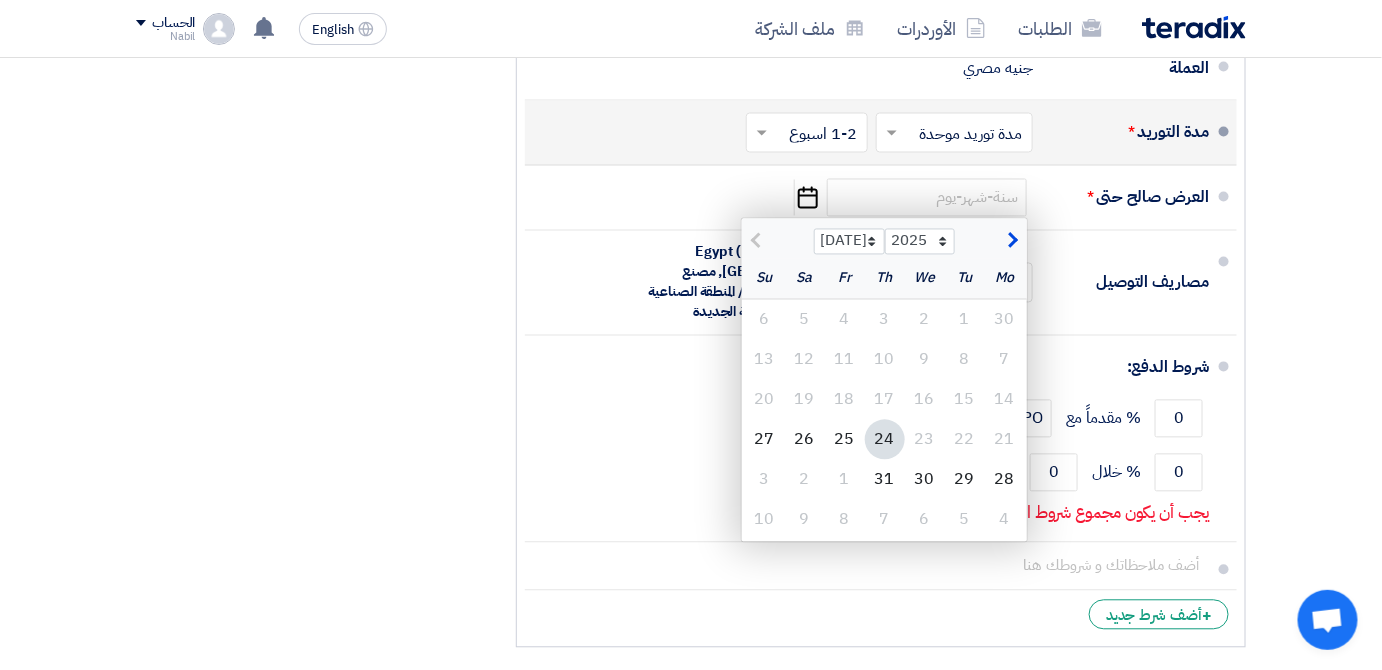 scroll, scrollTop: 1189, scrollLeft: 0, axis: vertical 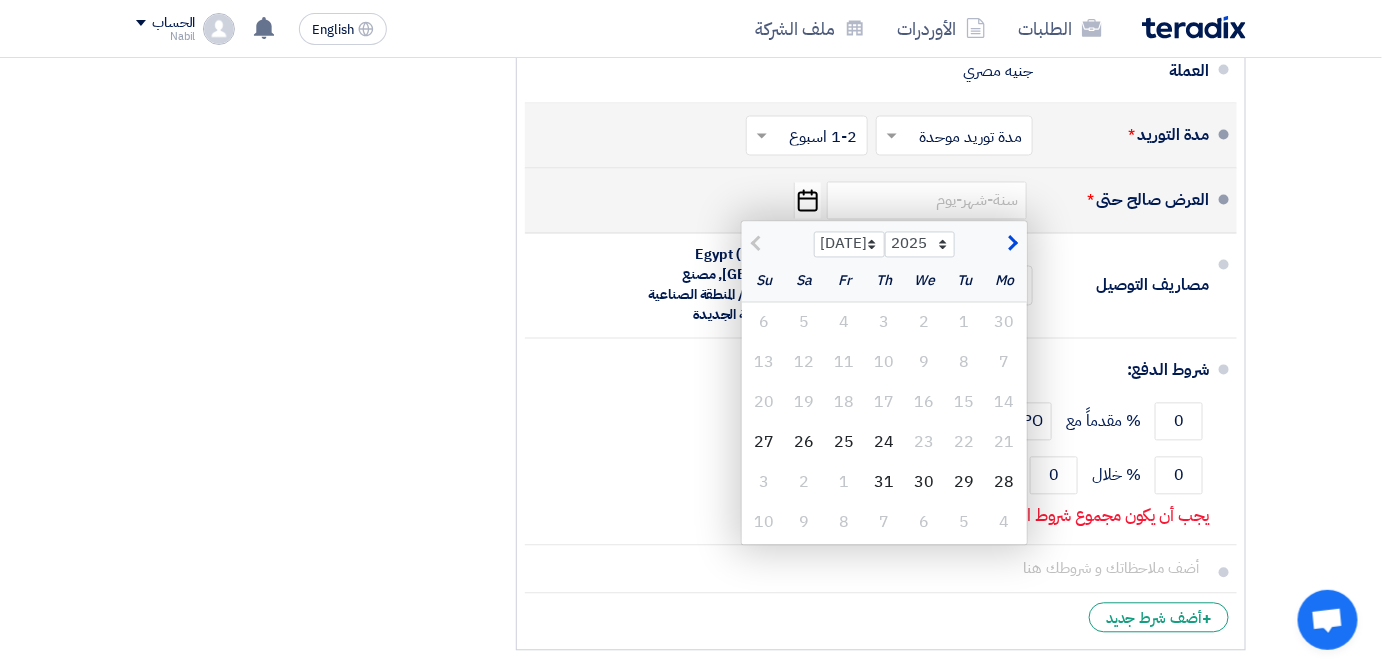 click 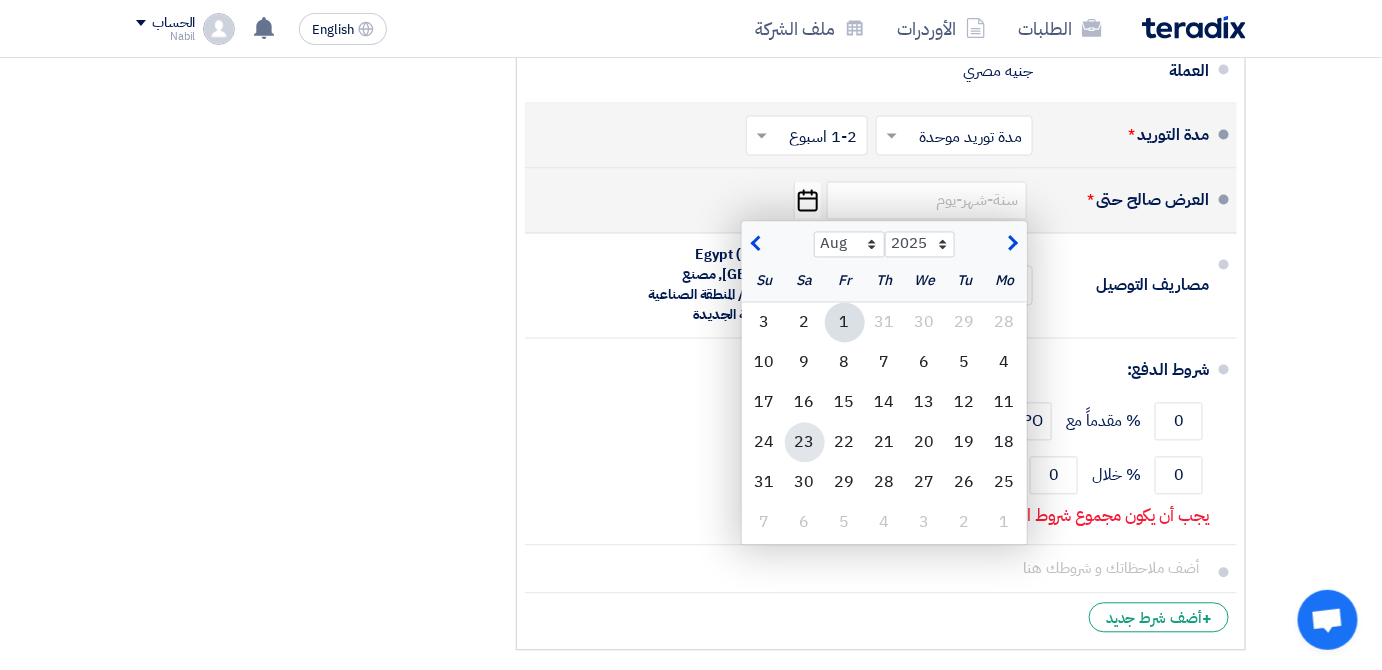 click on "23" 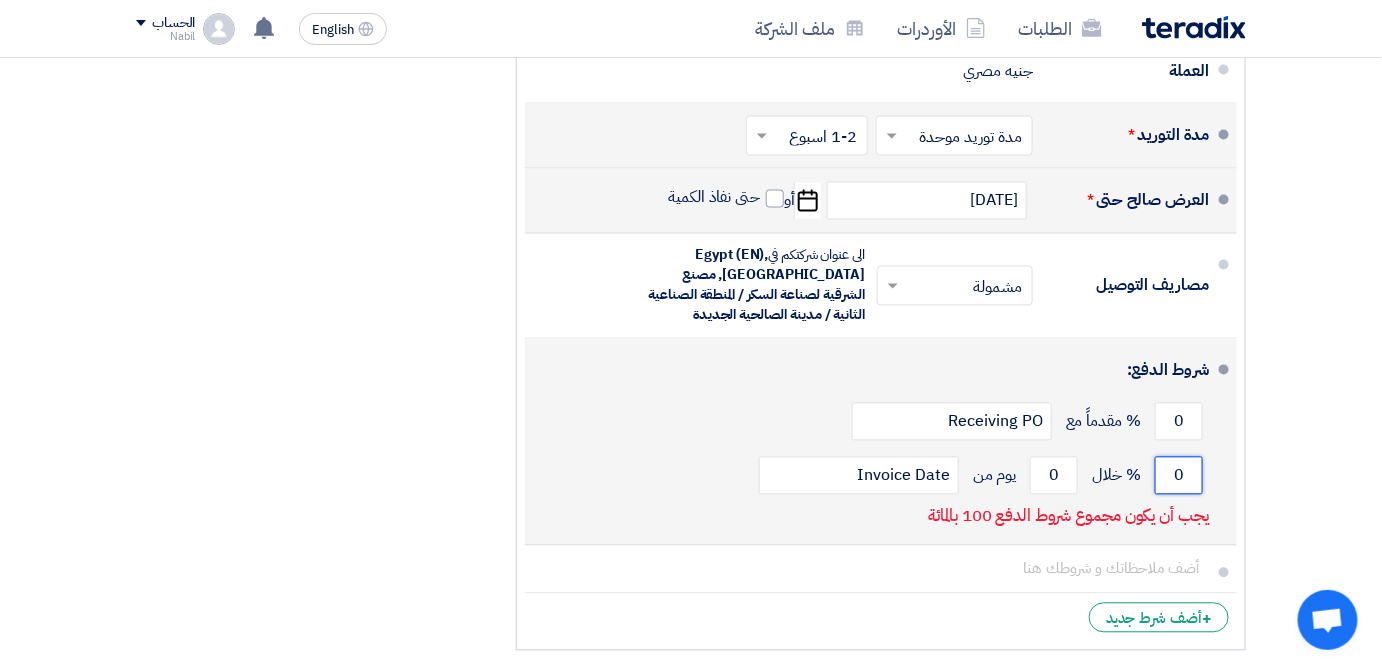 click on "0" 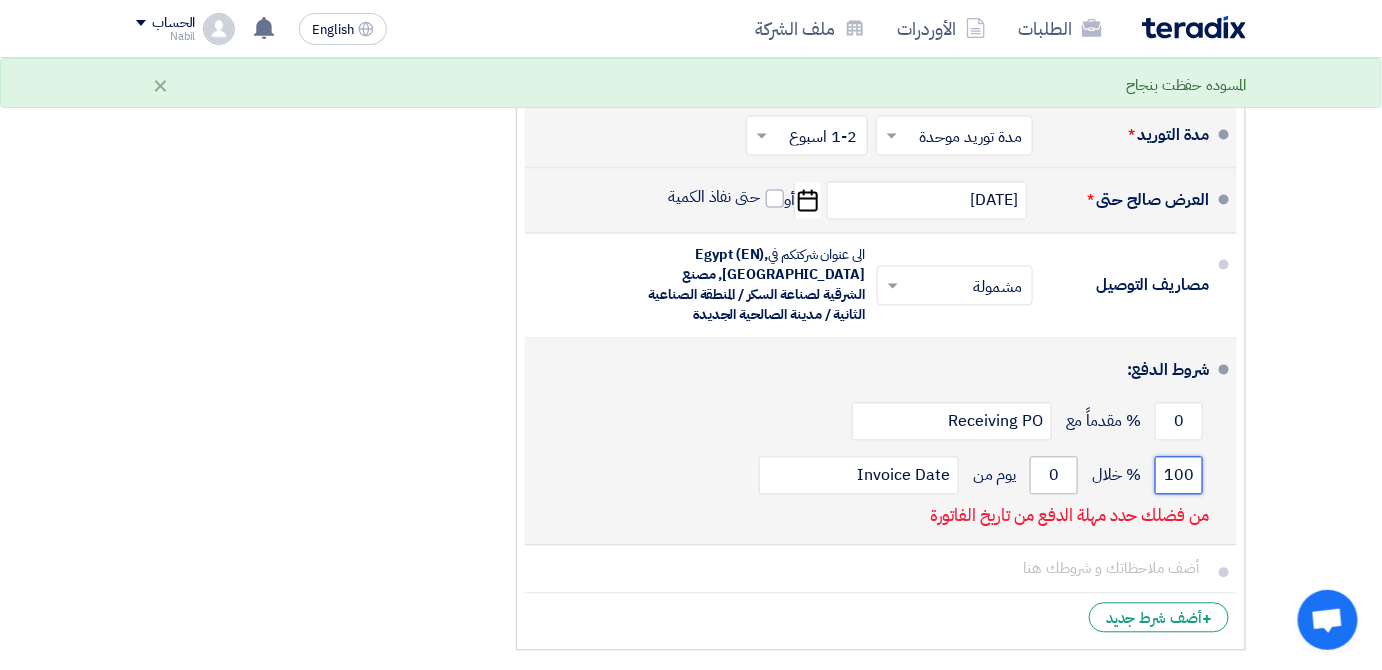type on "100" 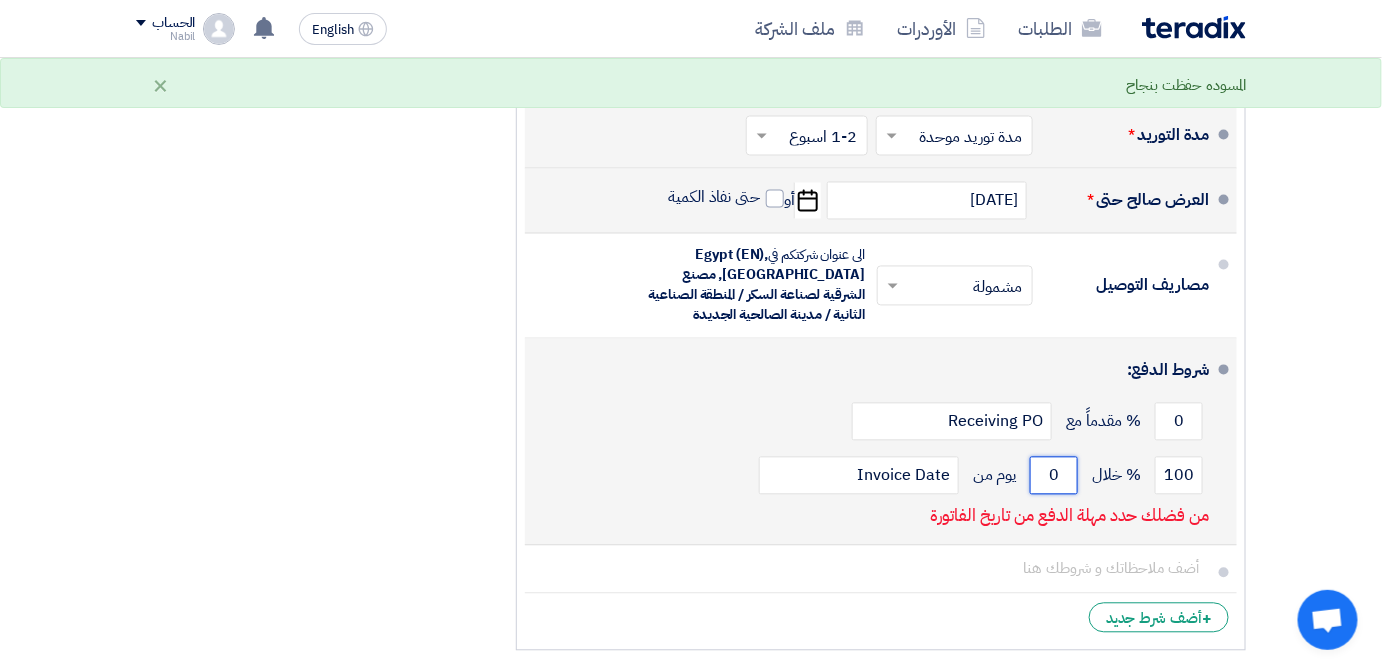 click on "0" 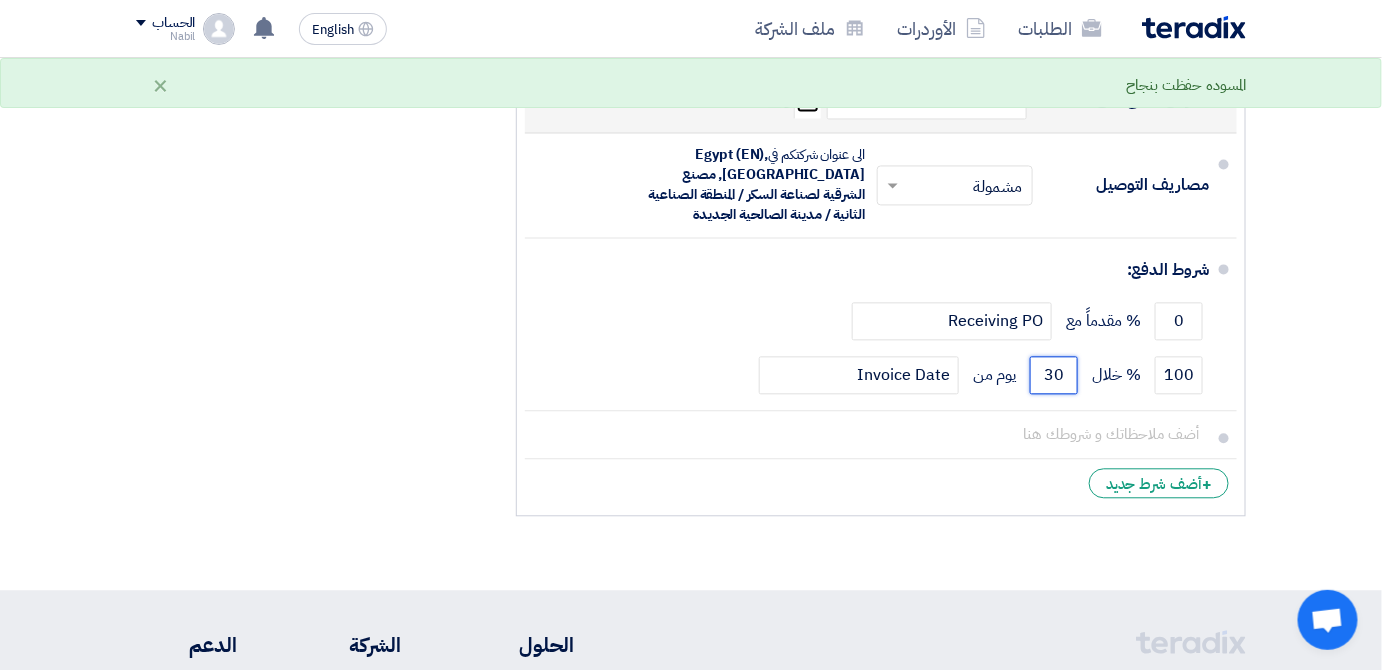 scroll, scrollTop: 1261, scrollLeft: 0, axis: vertical 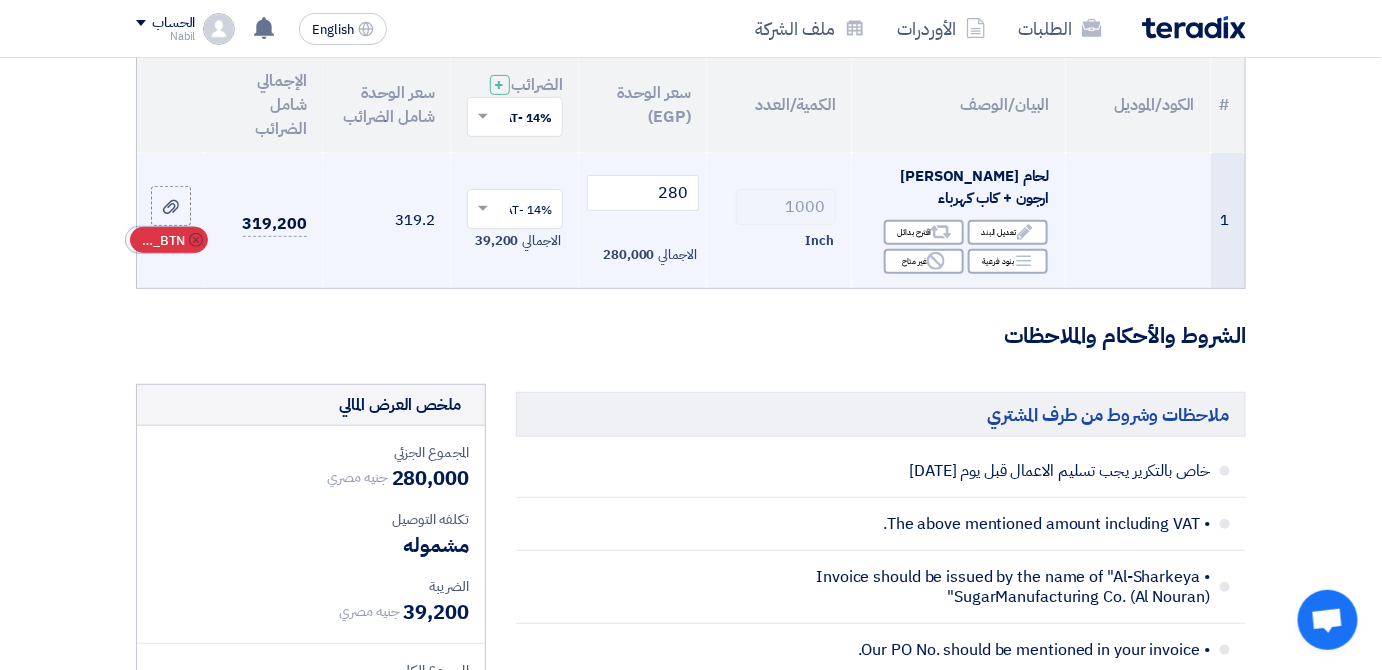 type on "30" 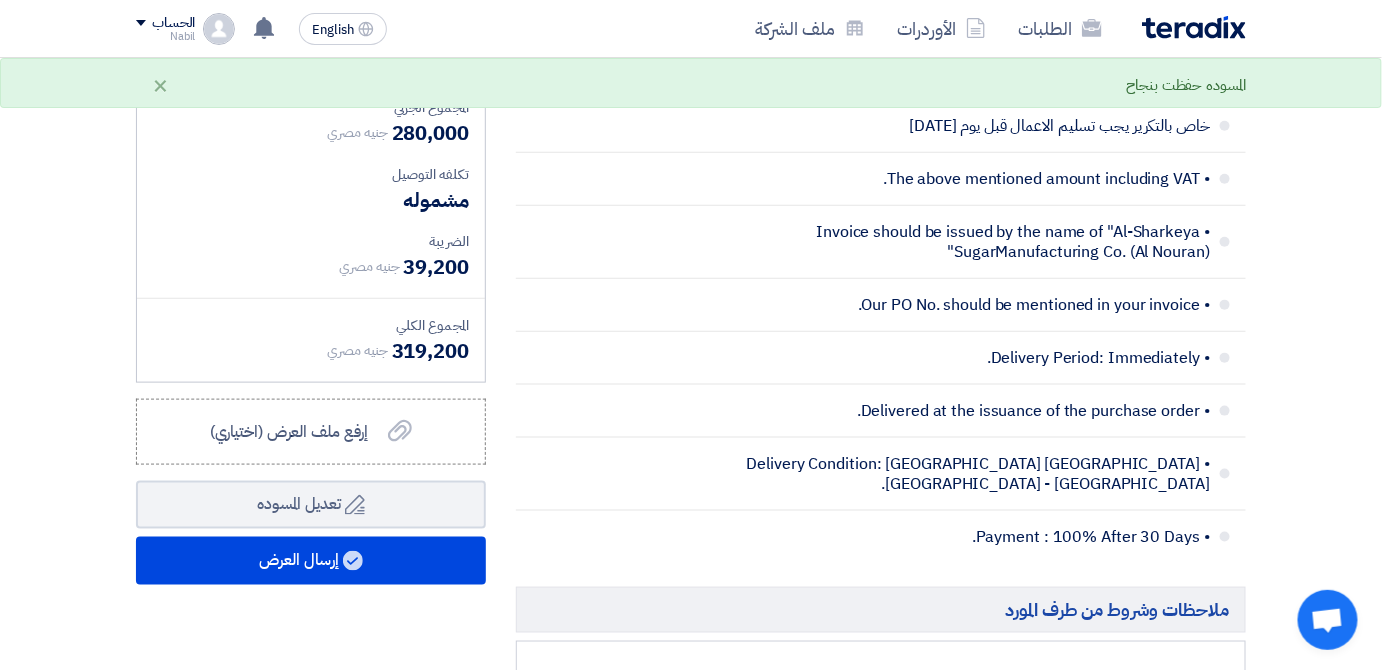 scroll, scrollTop: 586, scrollLeft: 0, axis: vertical 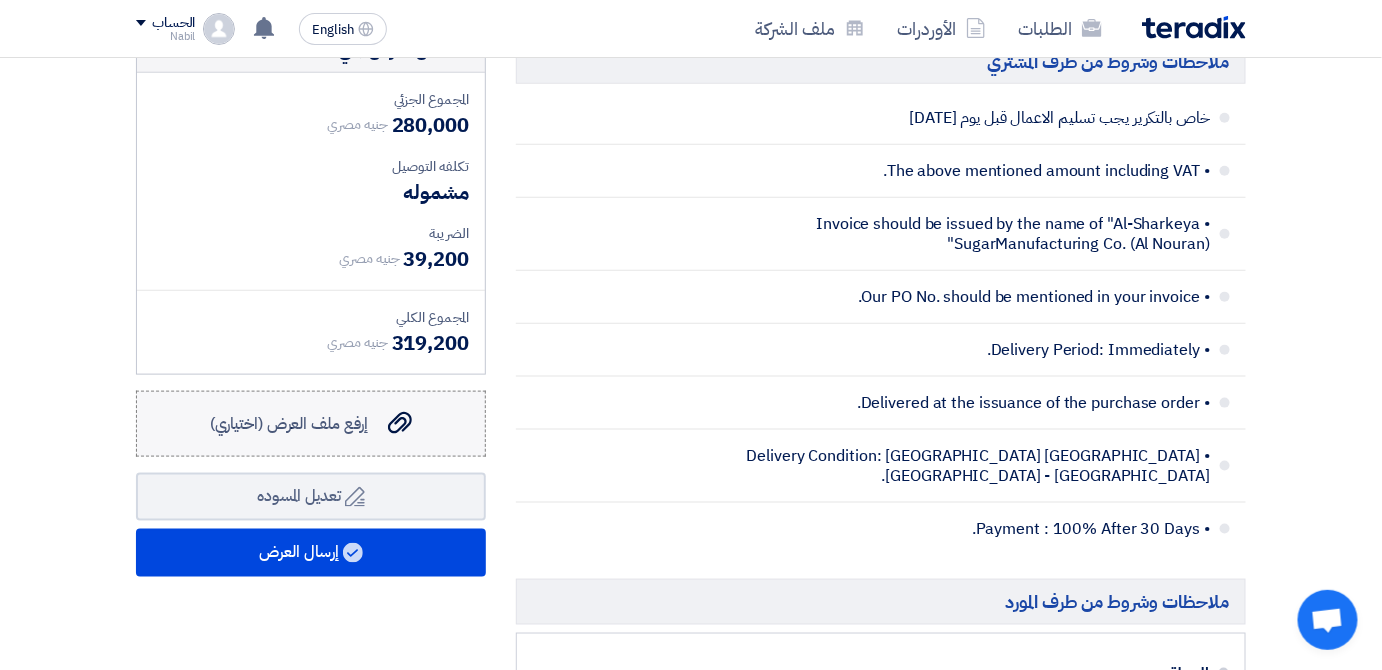 click on "إرفع ملف العرض (اختياري)
إرفع ملف العرض (اختياري)" 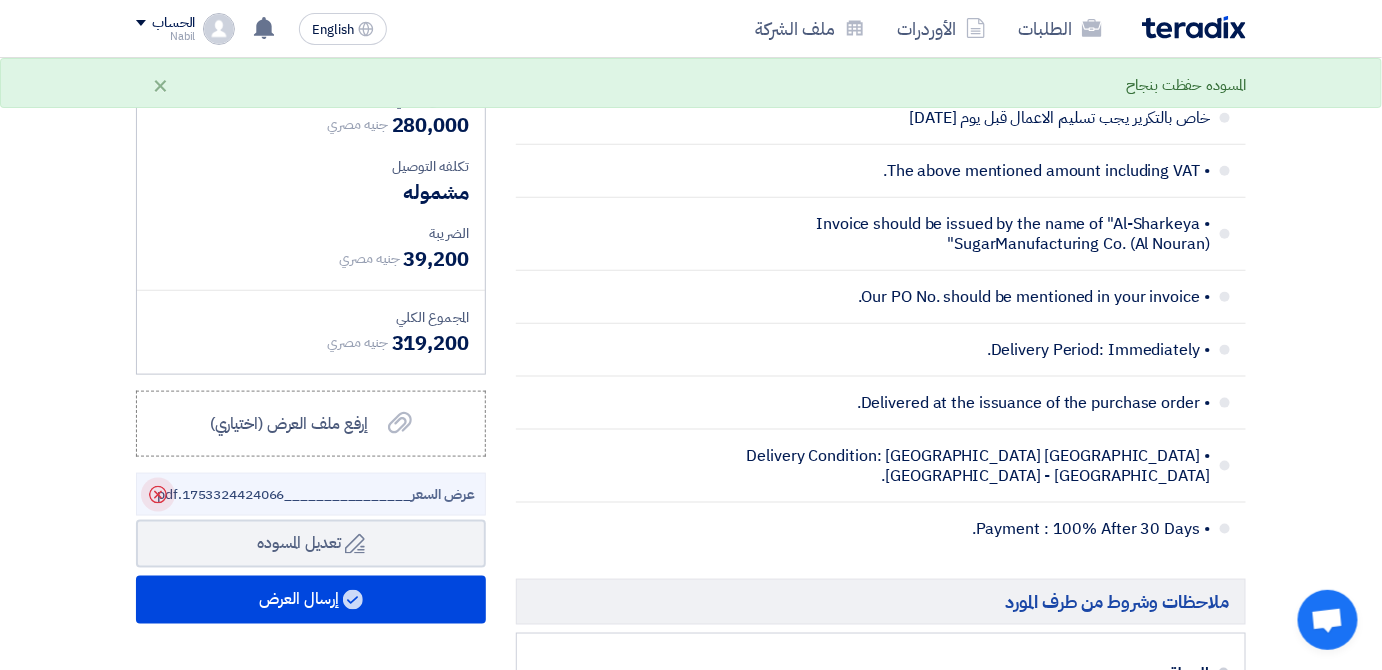 click on "Delete" 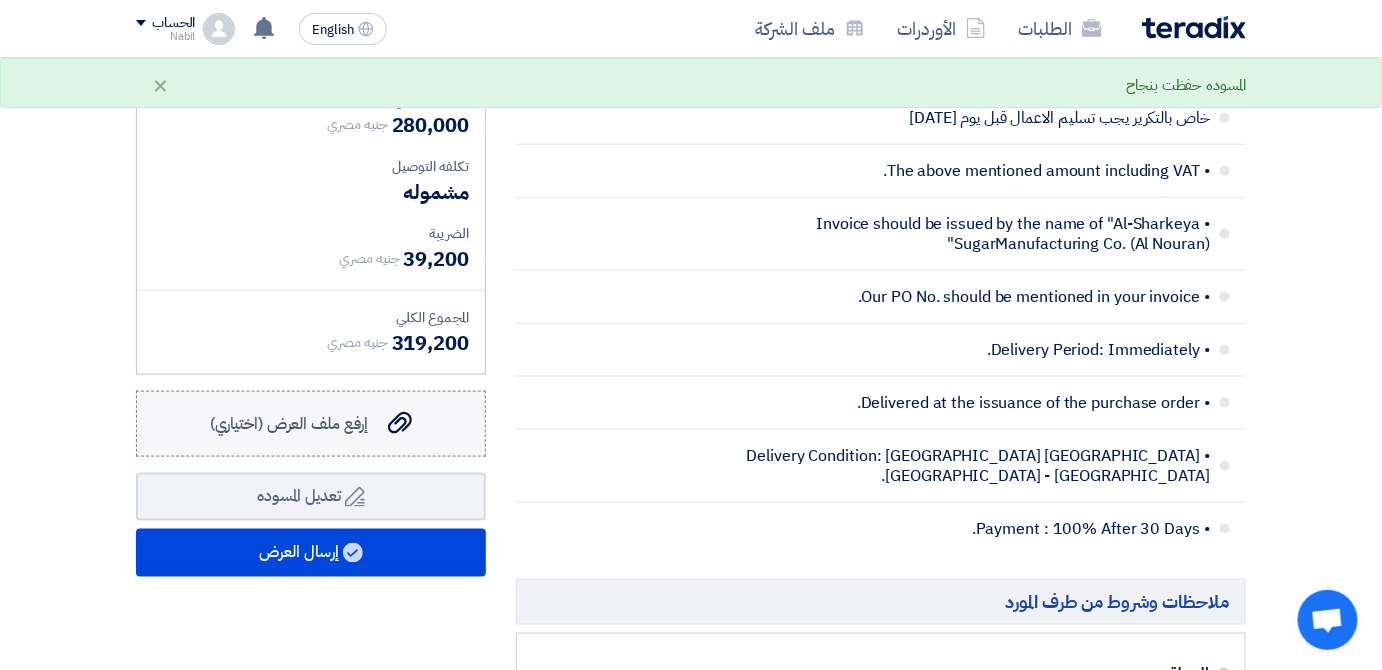 click 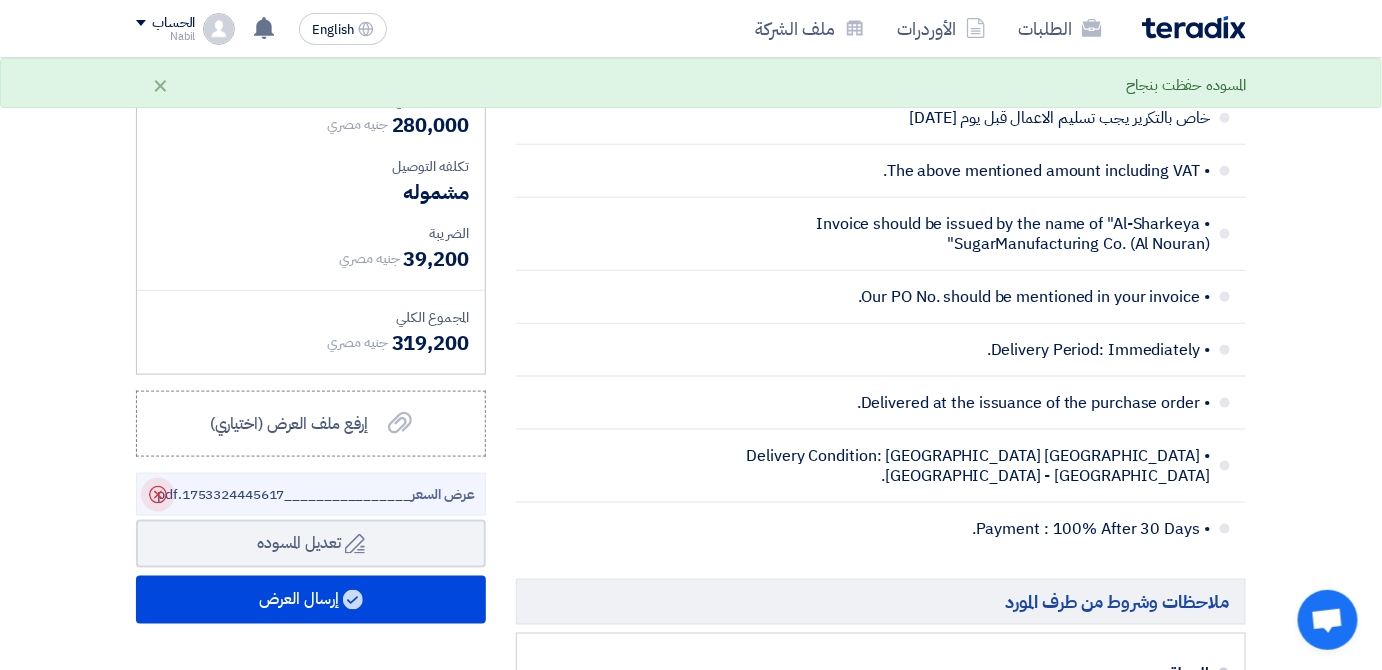 click 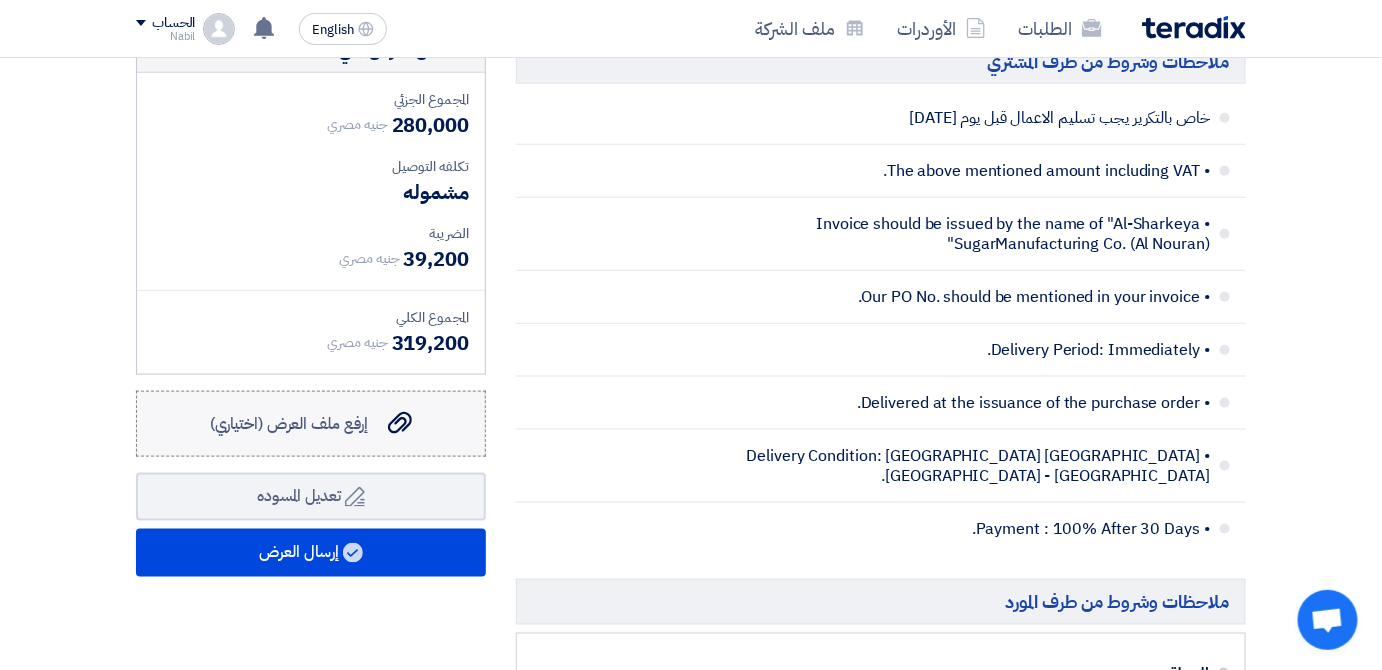 click on "إرفع ملف العرض (اختياري)" 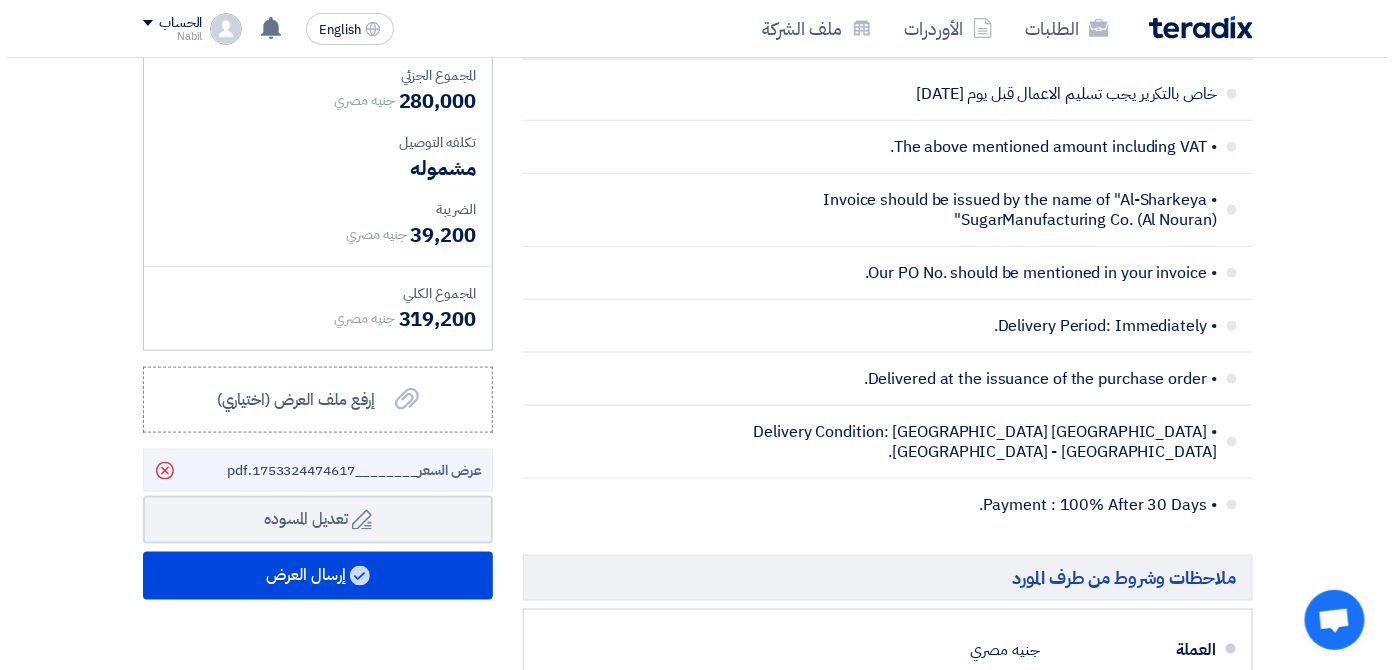 scroll, scrollTop: 628, scrollLeft: 0, axis: vertical 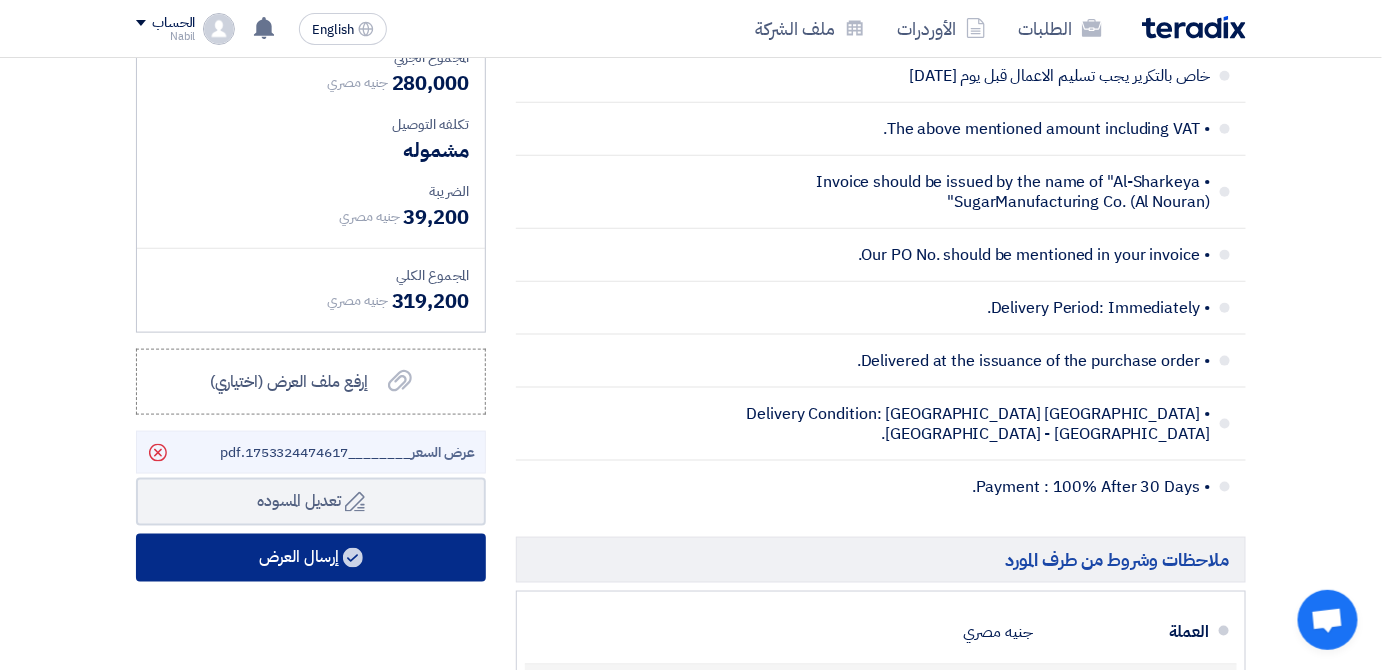 click on "إرسال العرض" 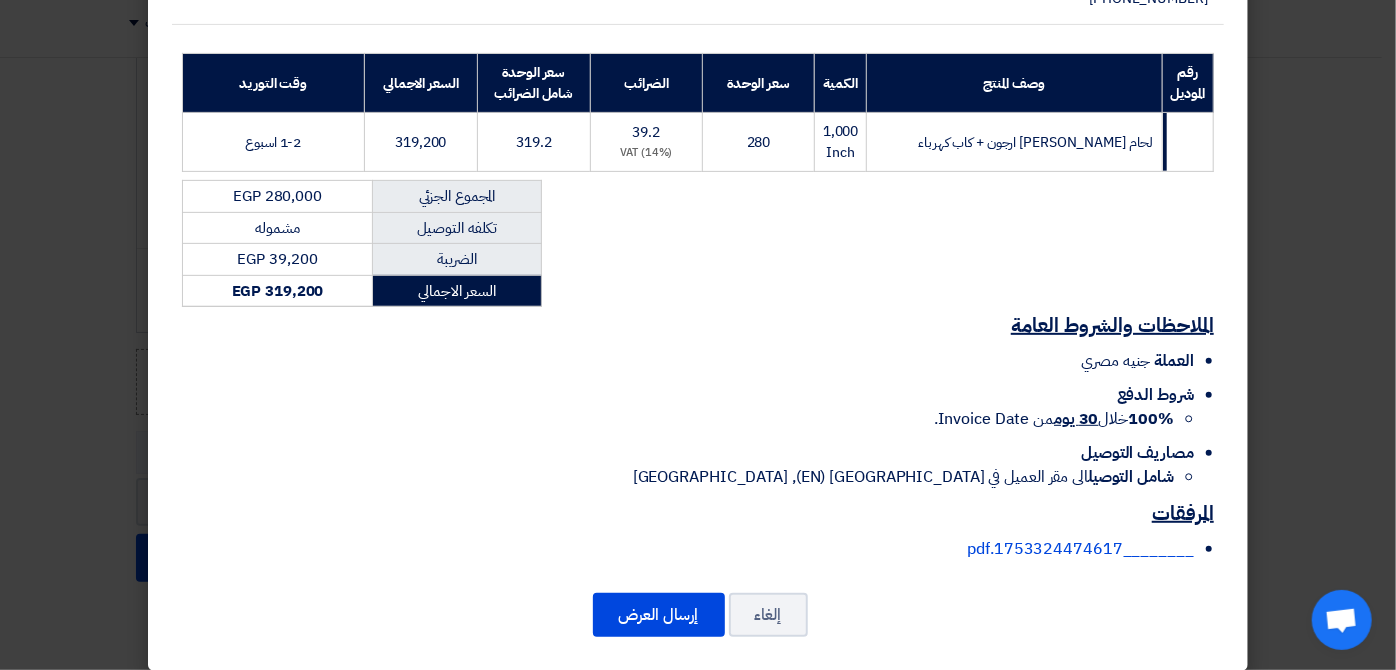 scroll, scrollTop: 345, scrollLeft: 0, axis: vertical 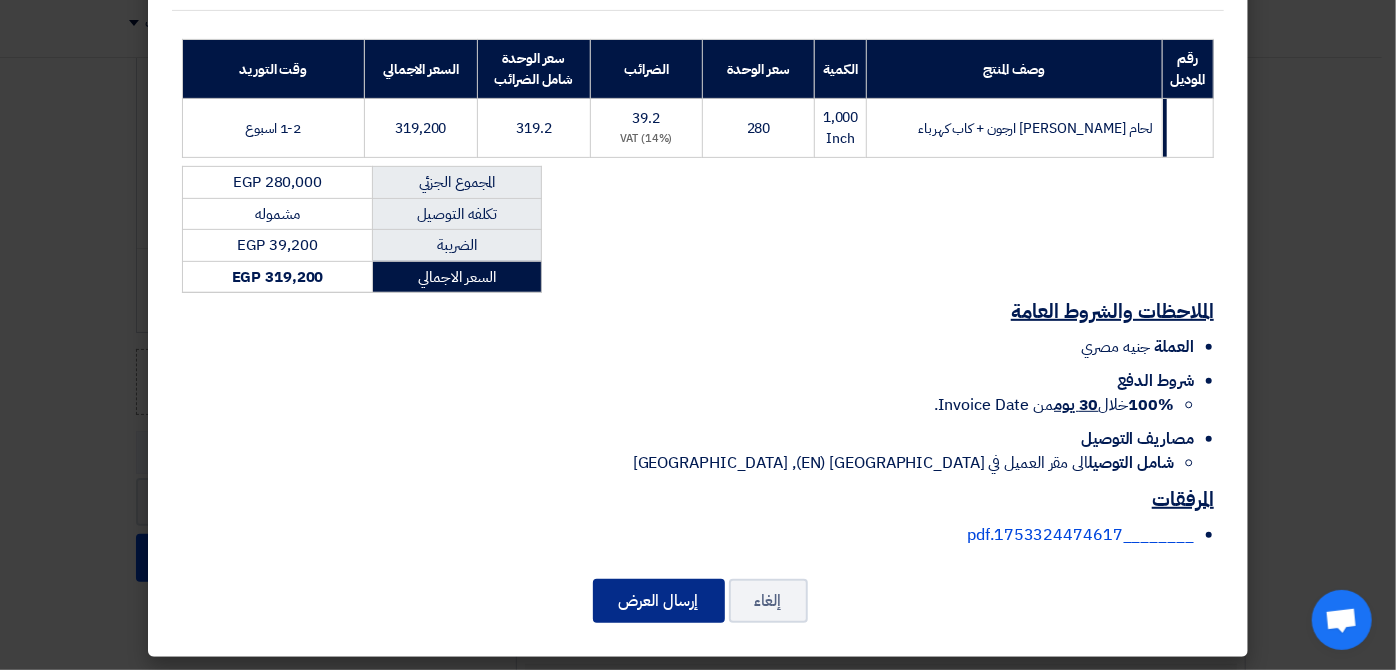 click on "إرسال العرض" 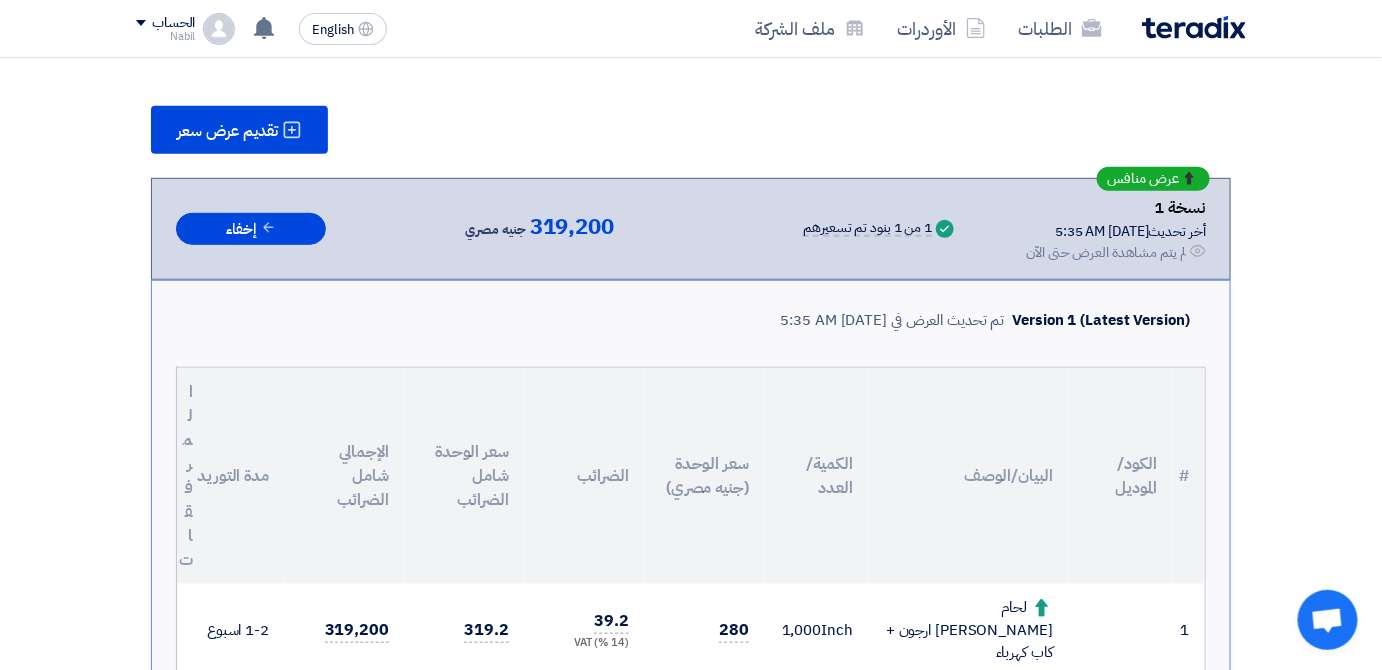 scroll, scrollTop: 1313, scrollLeft: 0, axis: vertical 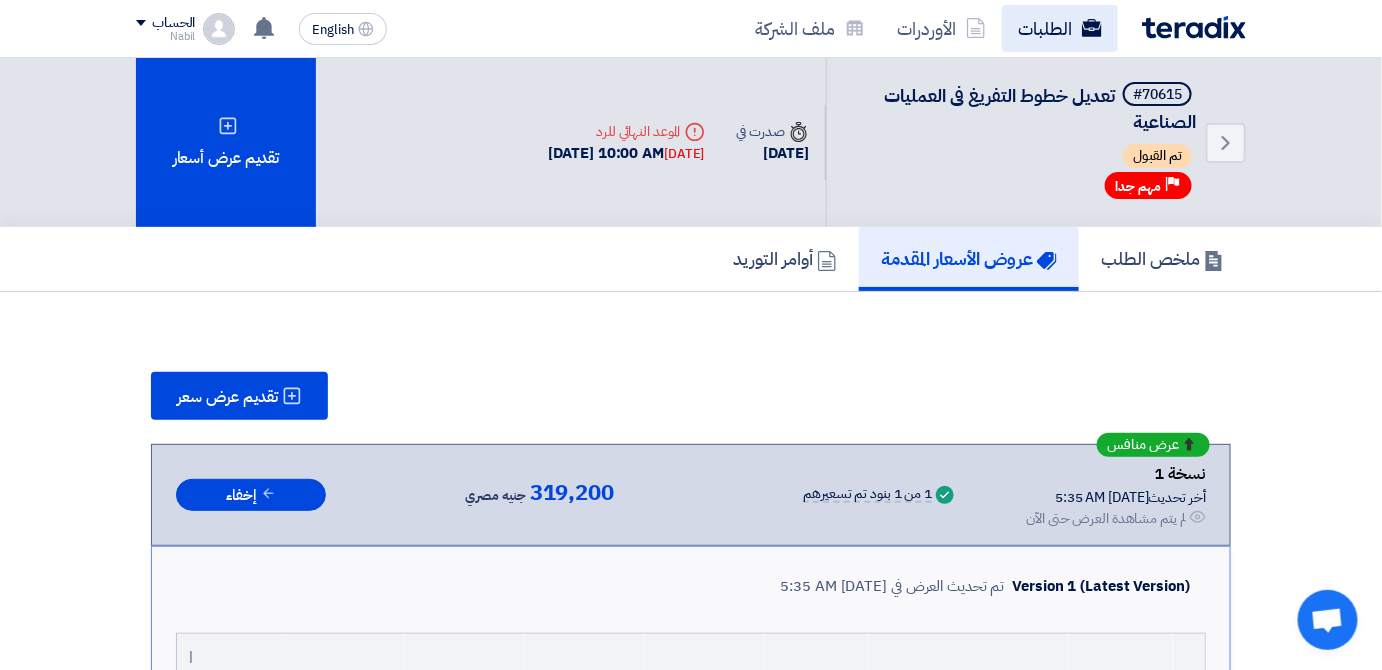 click on "الطلبات" 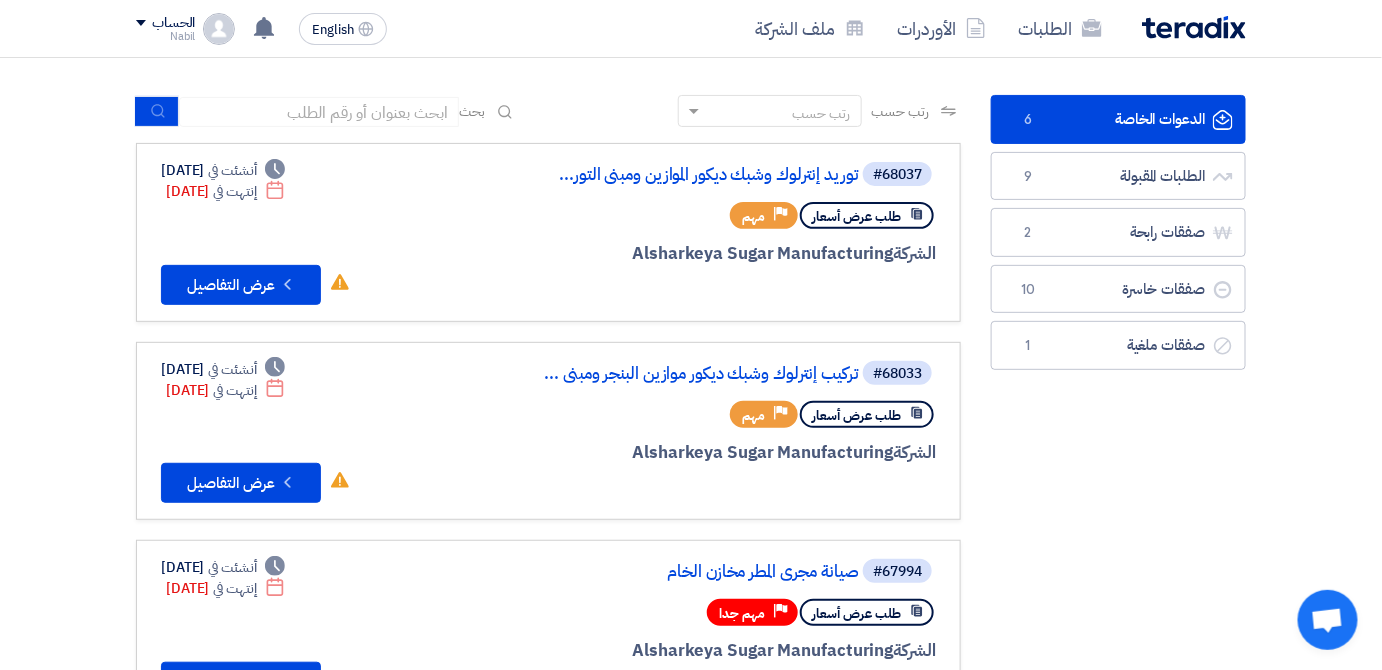 scroll, scrollTop: 100, scrollLeft: 0, axis: vertical 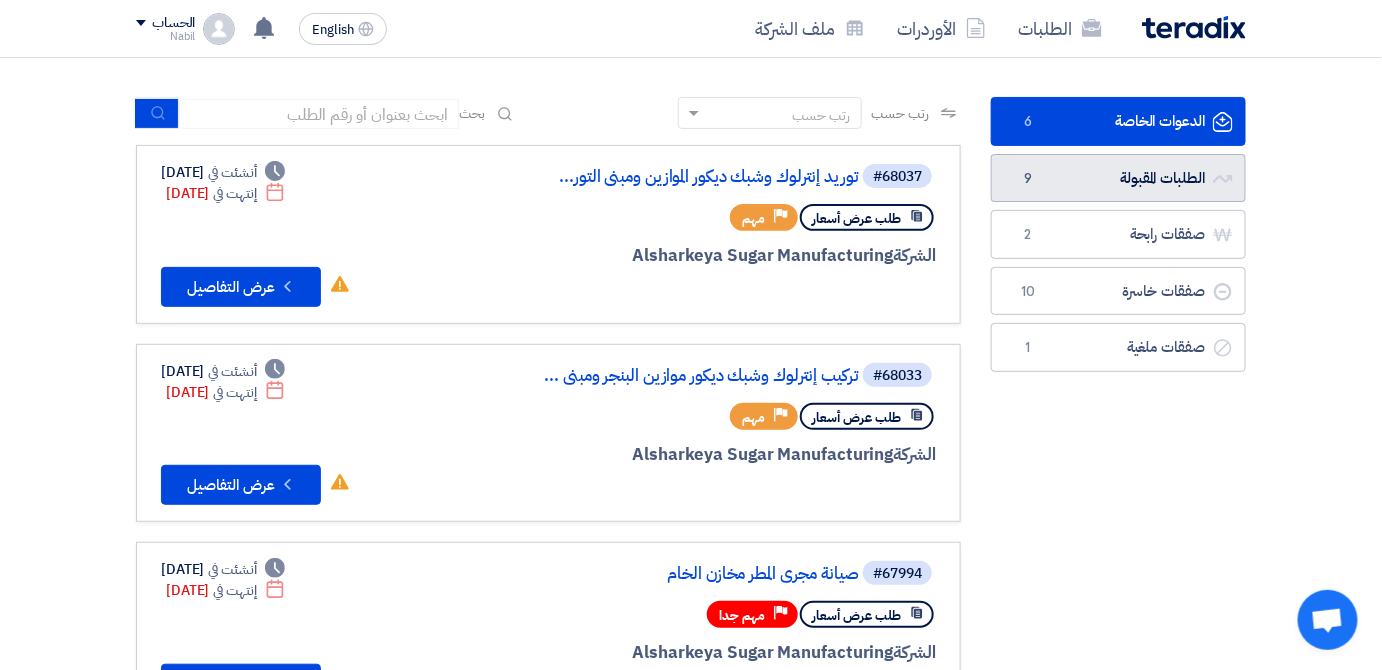 click on "الطلبات المقبولة
الطلبات المقبولة
9" 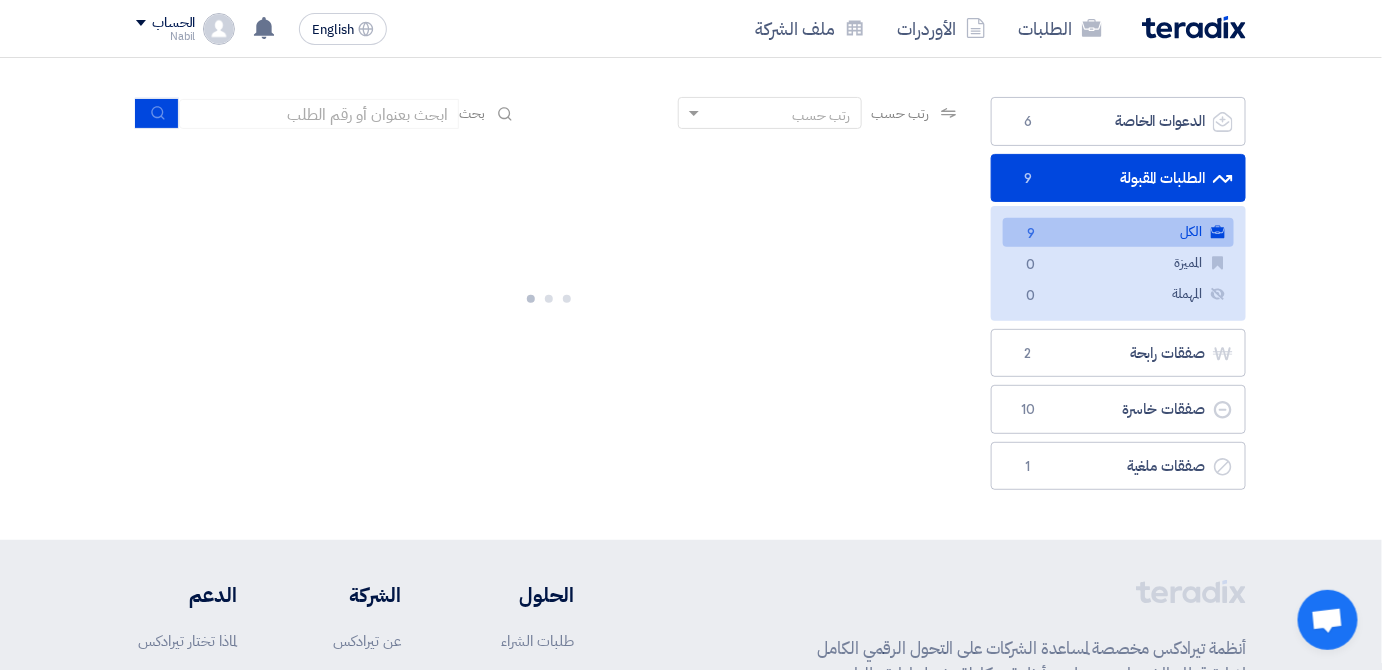 scroll, scrollTop: 0, scrollLeft: 0, axis: both 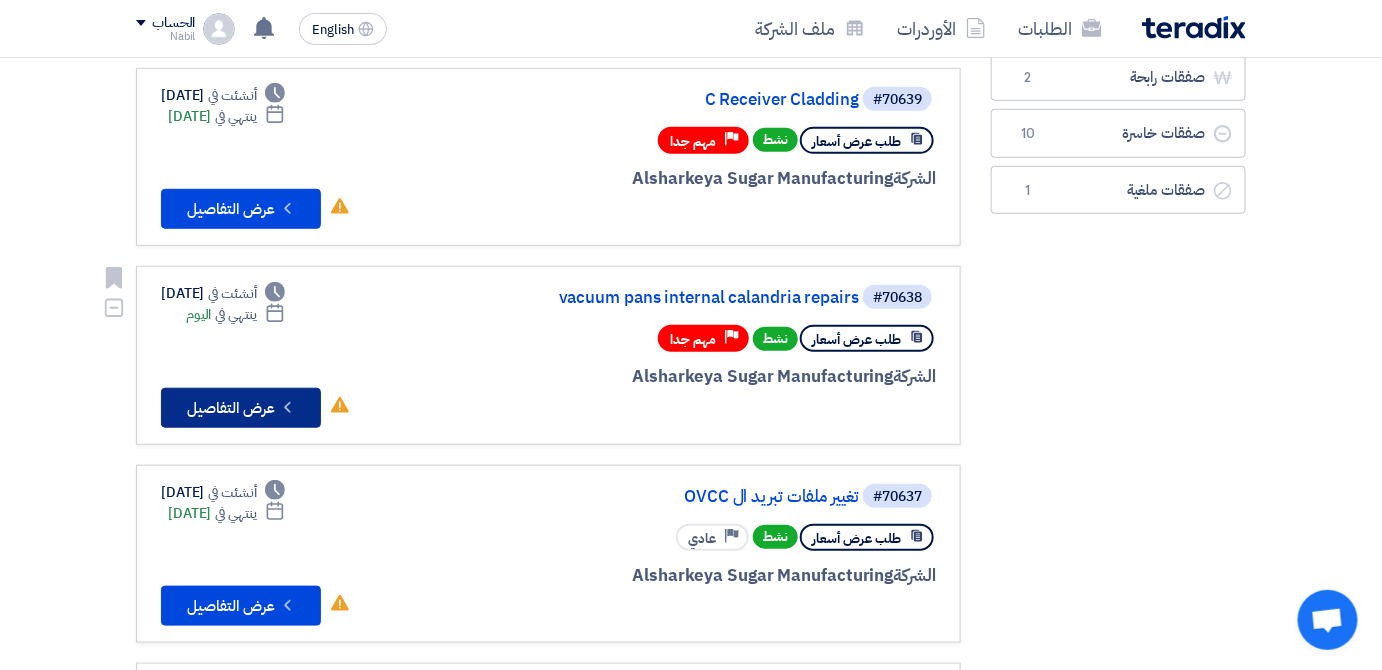 click on "Check details
عرض التفاصيل" 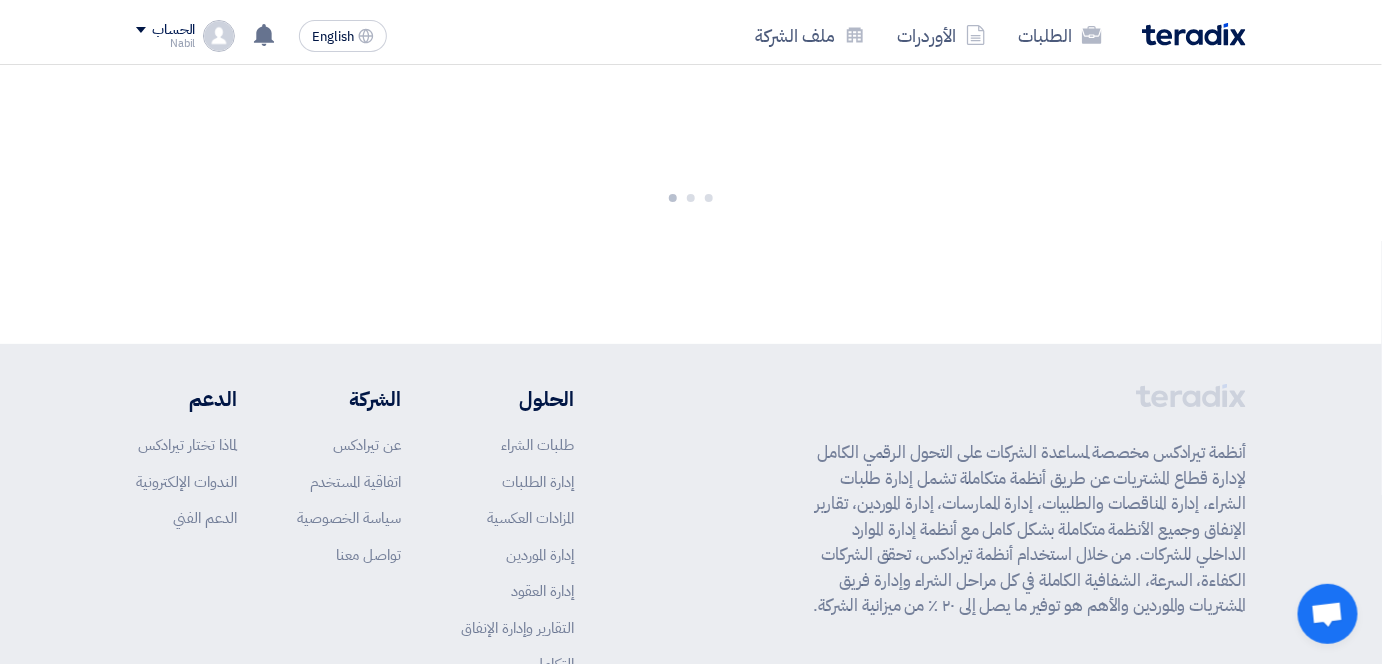 scroll, scrollTop: 0, scrollLeft: 0, axis: both 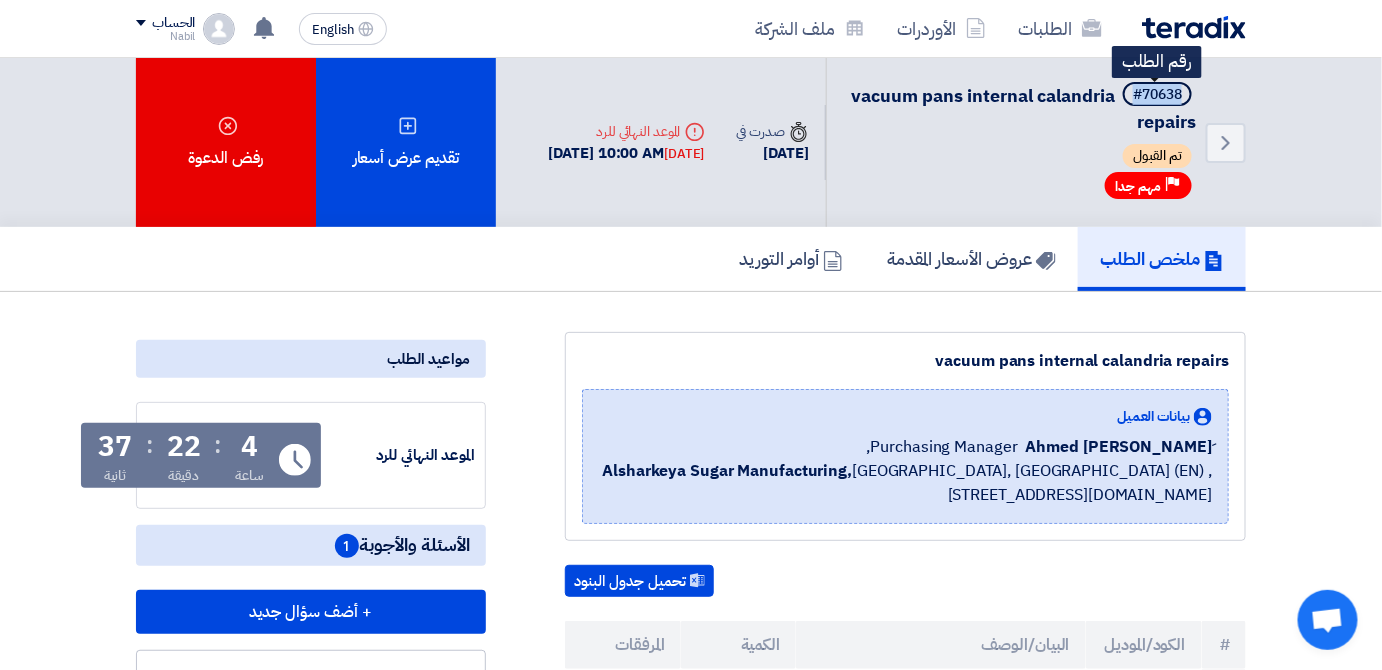 drag, startPoint x: 1187, startPoint y: 91, endPoint x: 1128, endPoint y: 92, distance: 59.008472 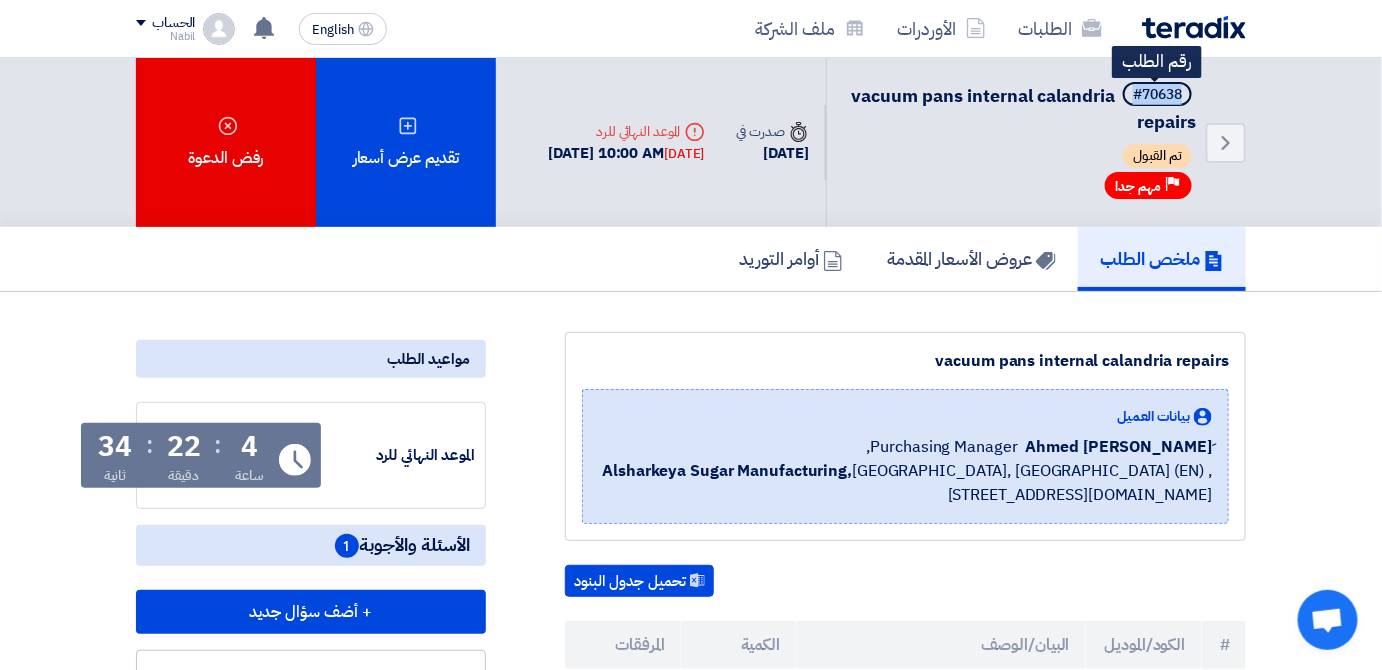 copy on "#70638" 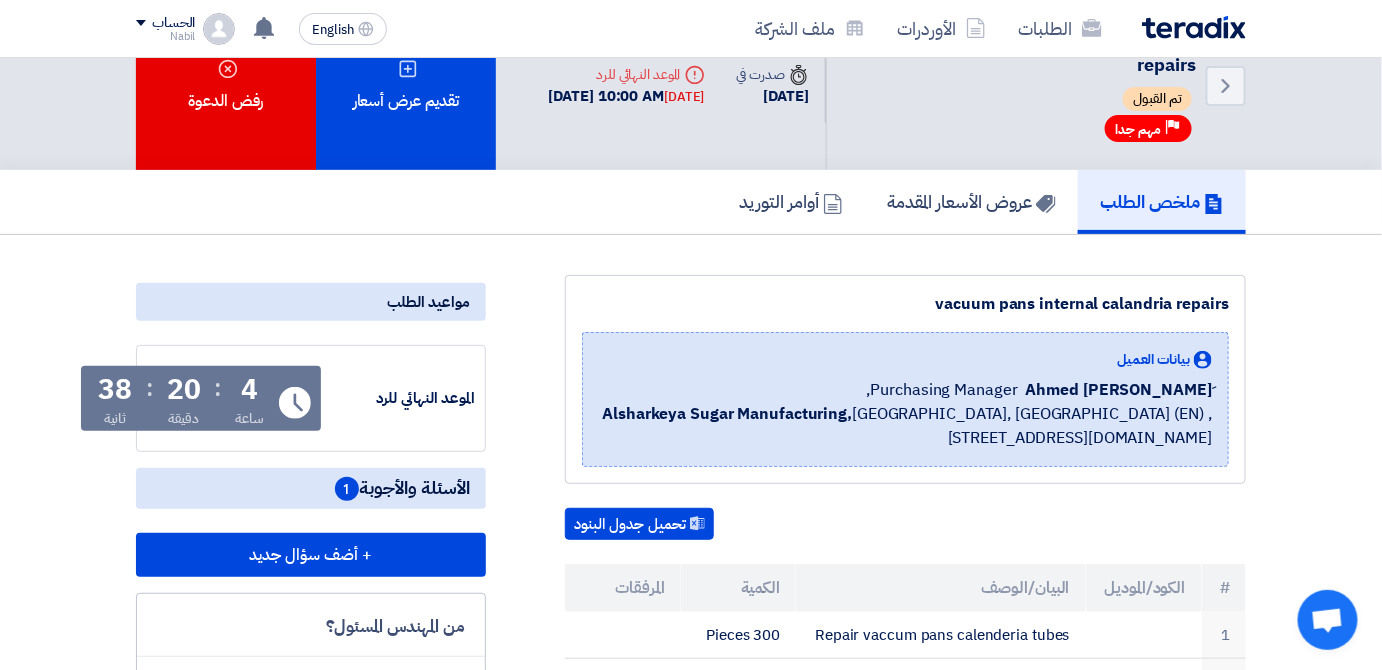 scroll, scrollTop: 0, scrollLeft: 0, axis: both 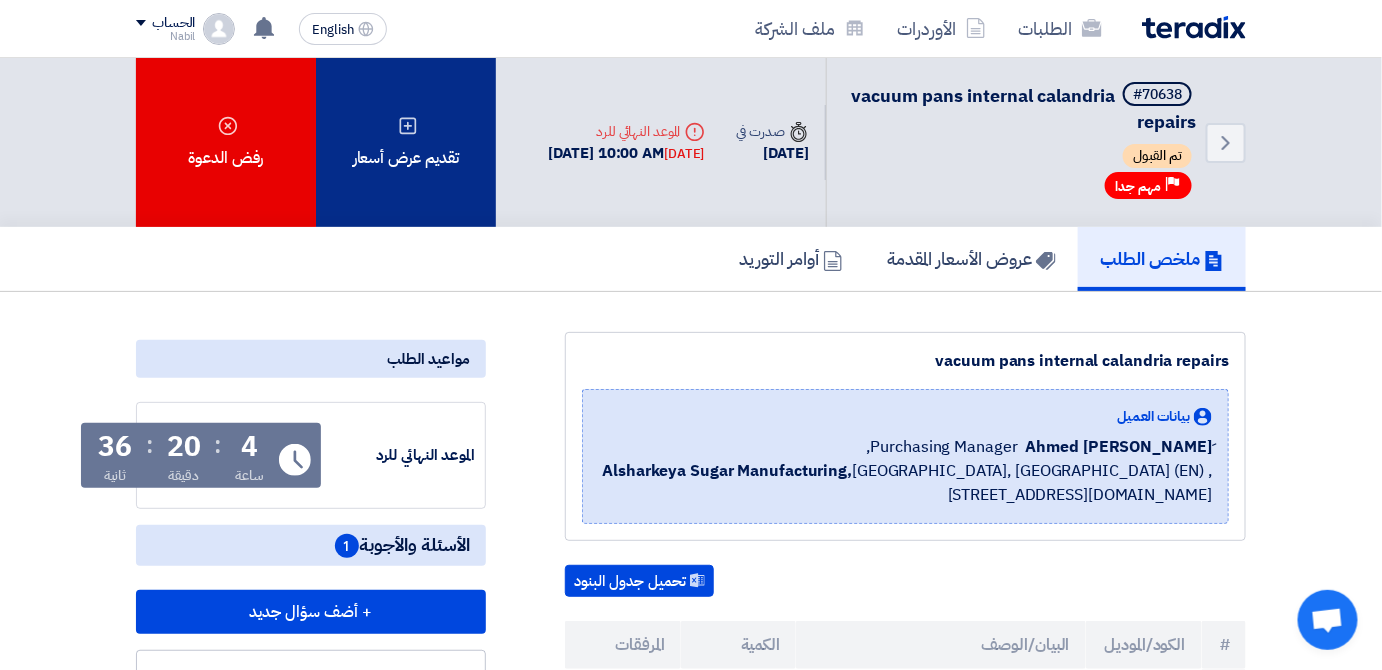 click on "تقديم عرض أسعار" 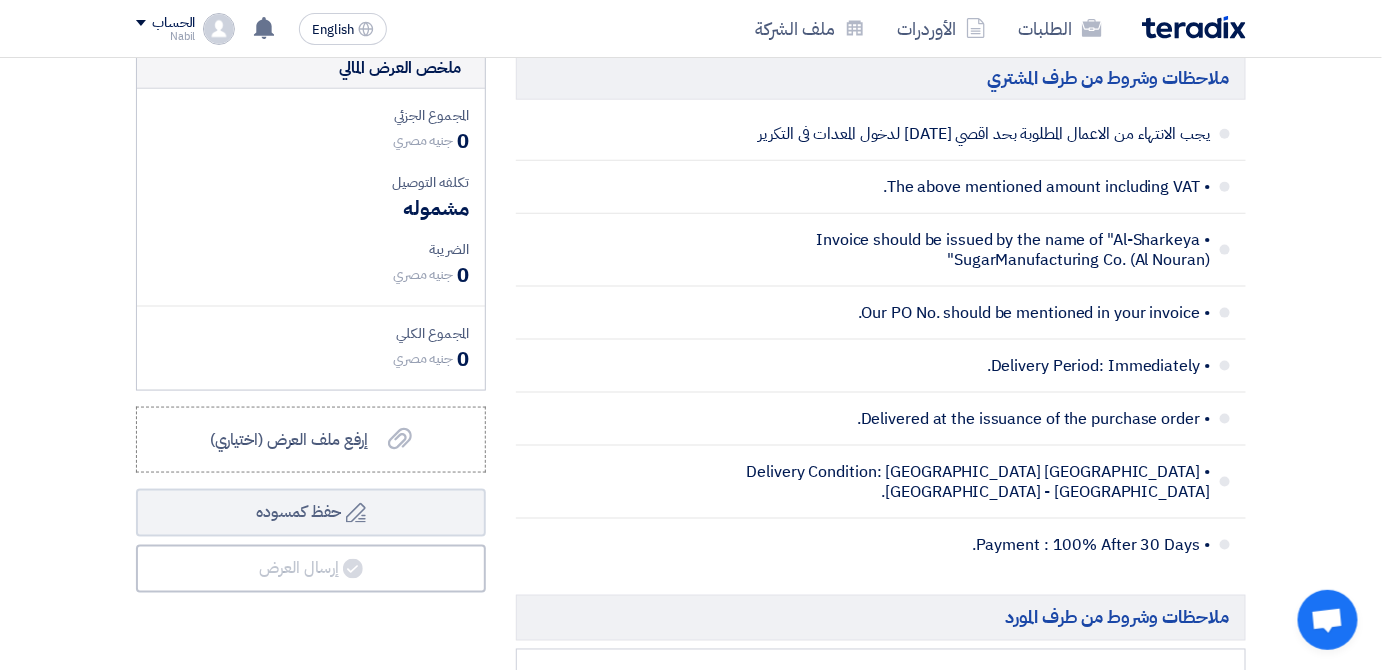 scroll, scrollTop: 680, scrollLeft: 0, axis: vertical 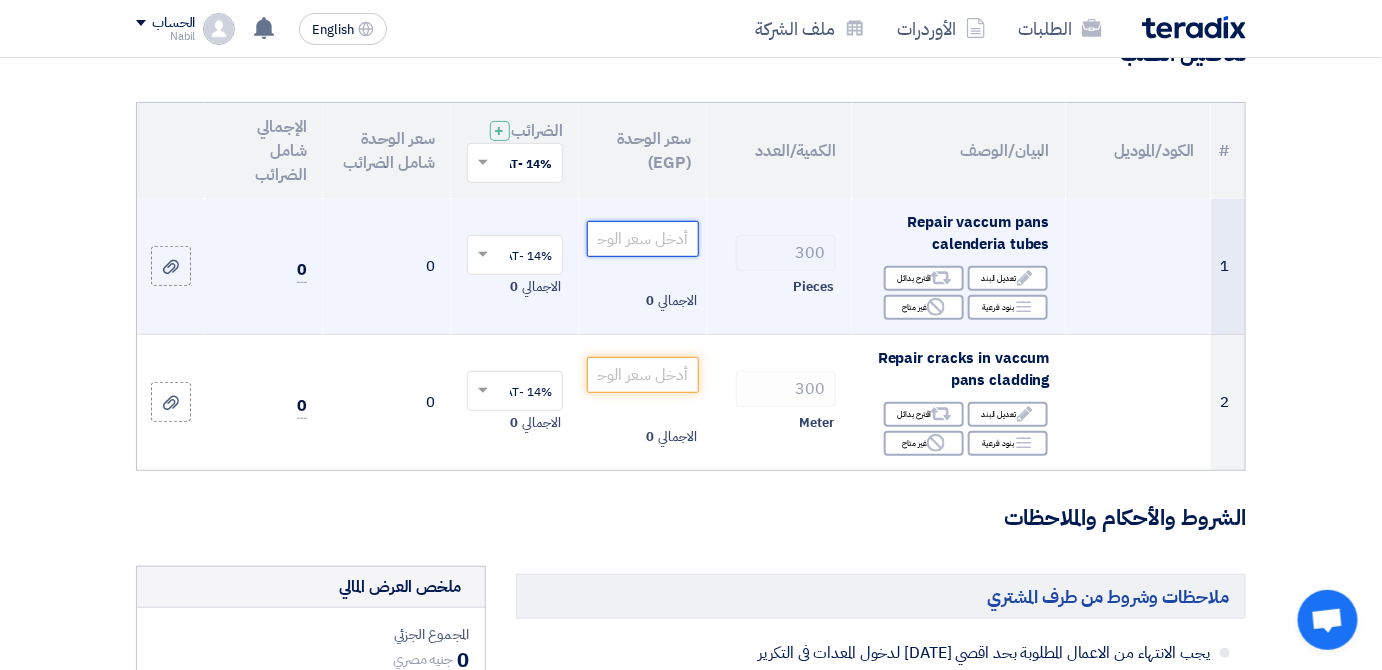 click 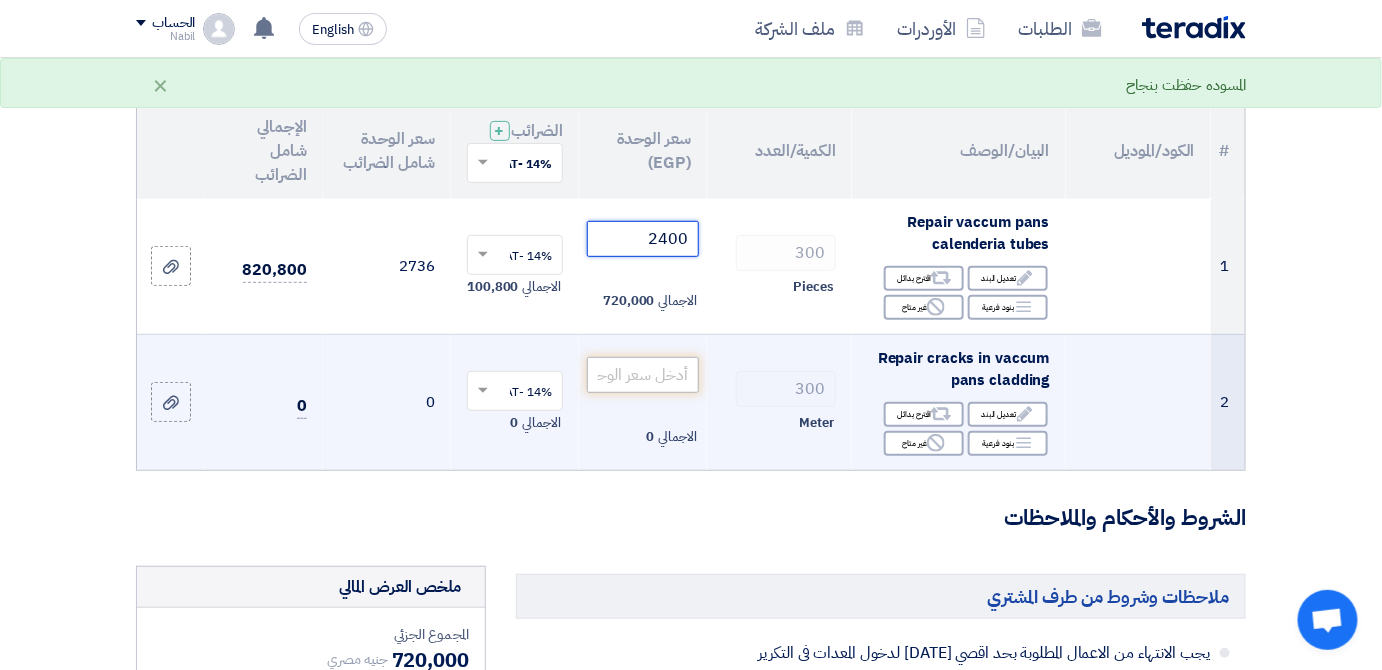 type on "2400" 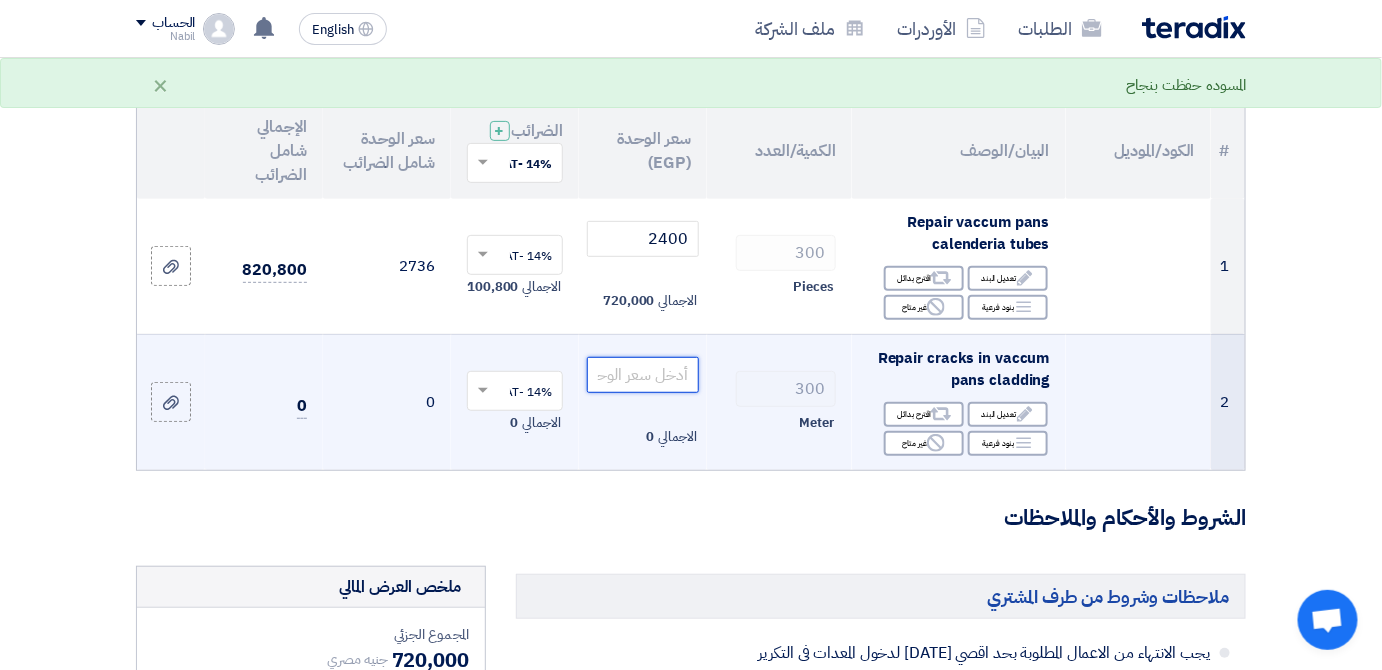 click 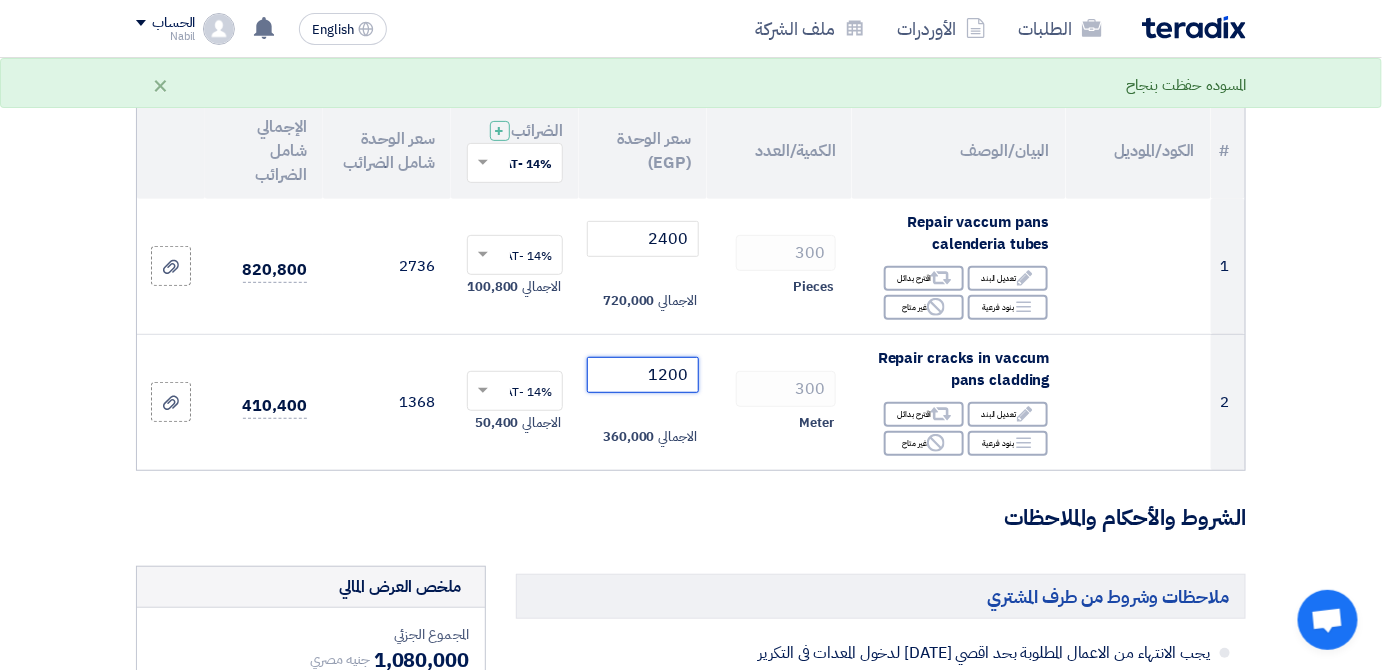 type on "1200" 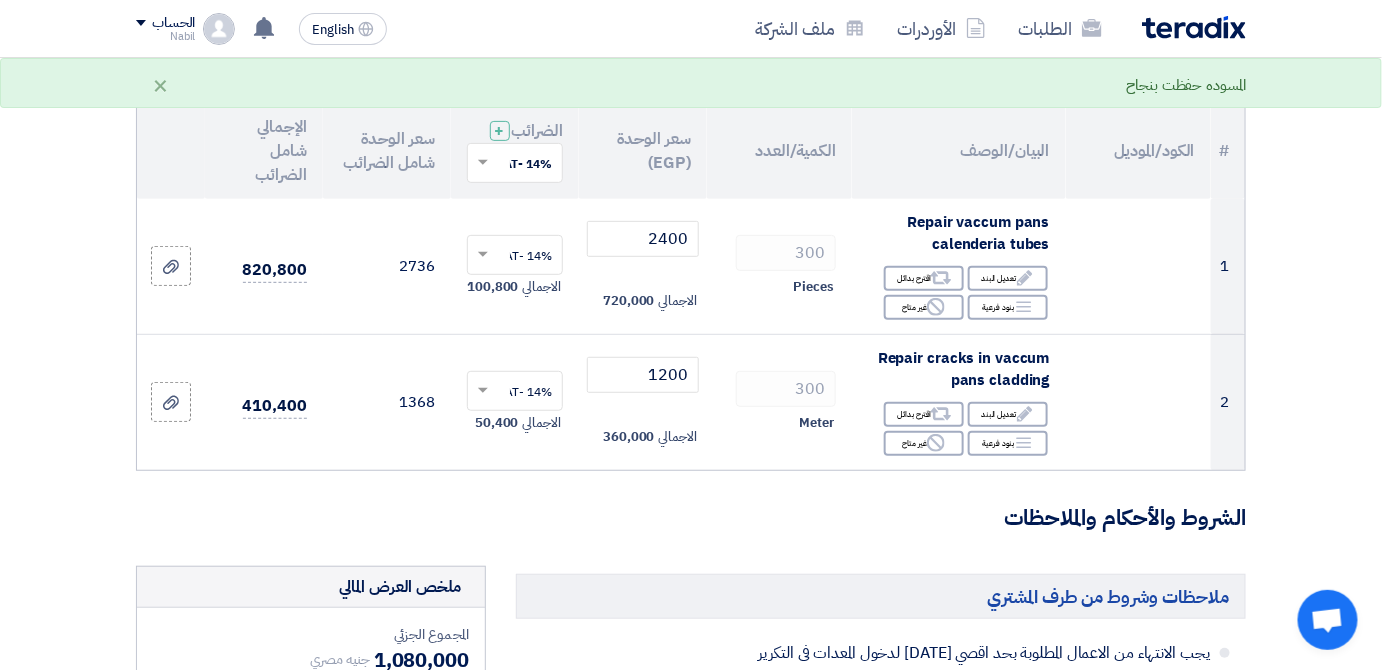 click on "الشروط والأحكام والملاحظات" 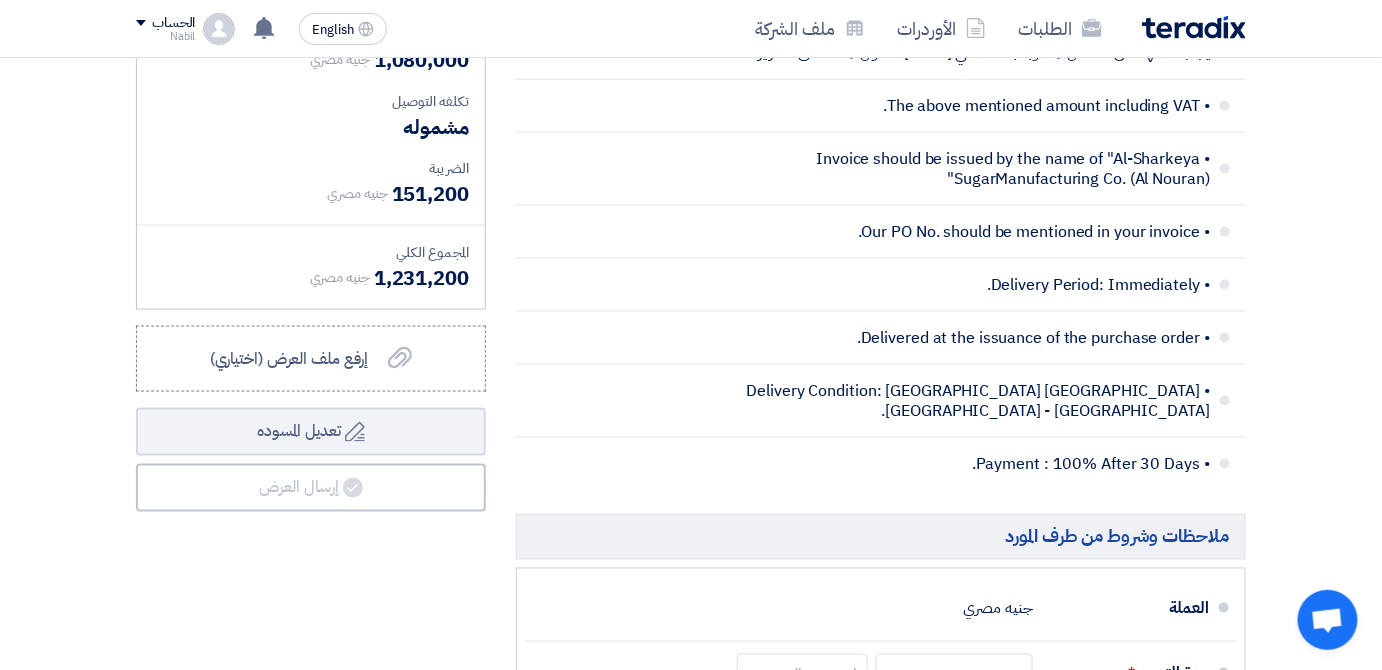scroll, scrollTop: 799, scrollLeft: 0, axis: vertical 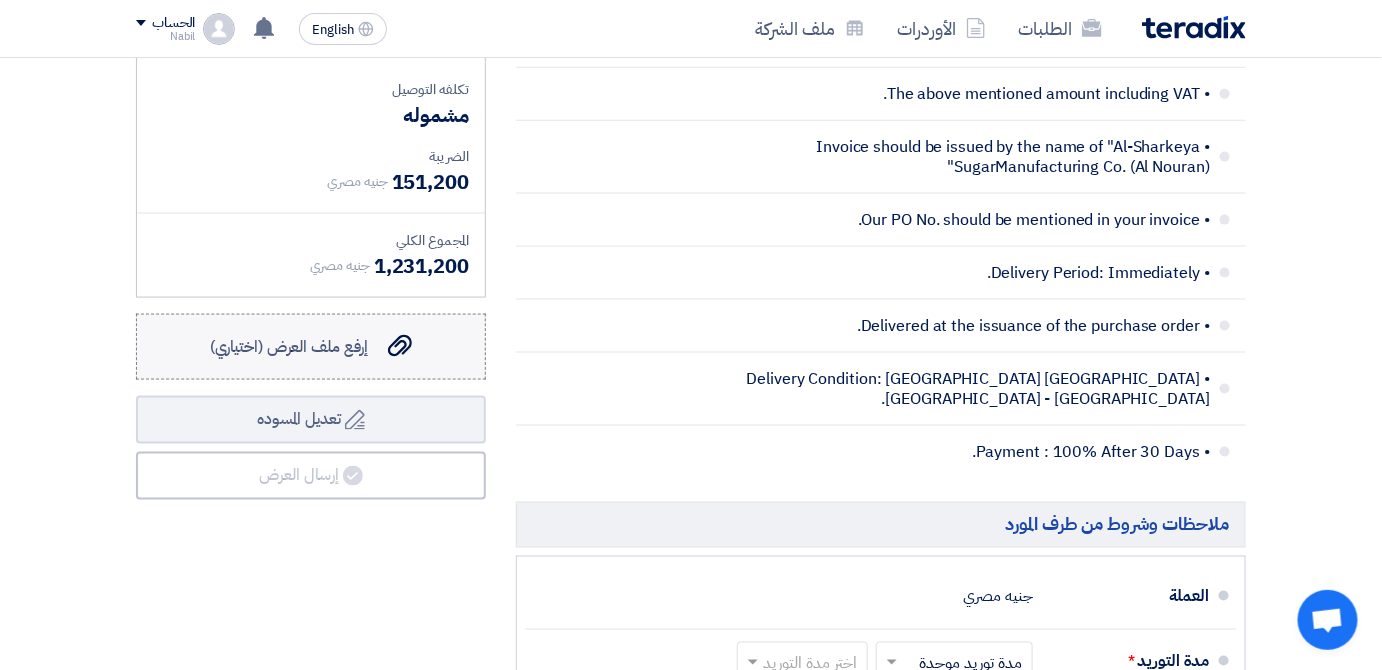 click on "إرفع ملف العرض (اختياري)" 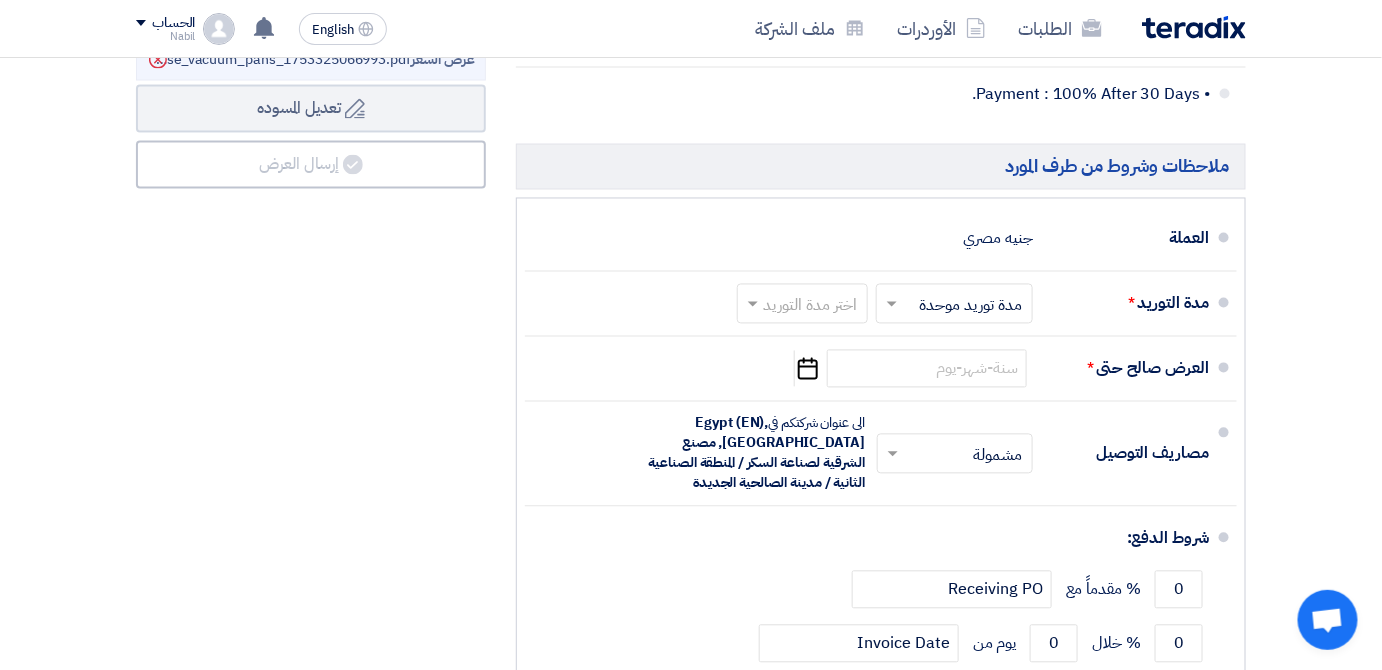 scroll, scrollTop: 1168, scrollLeft: 0, axis: vertical 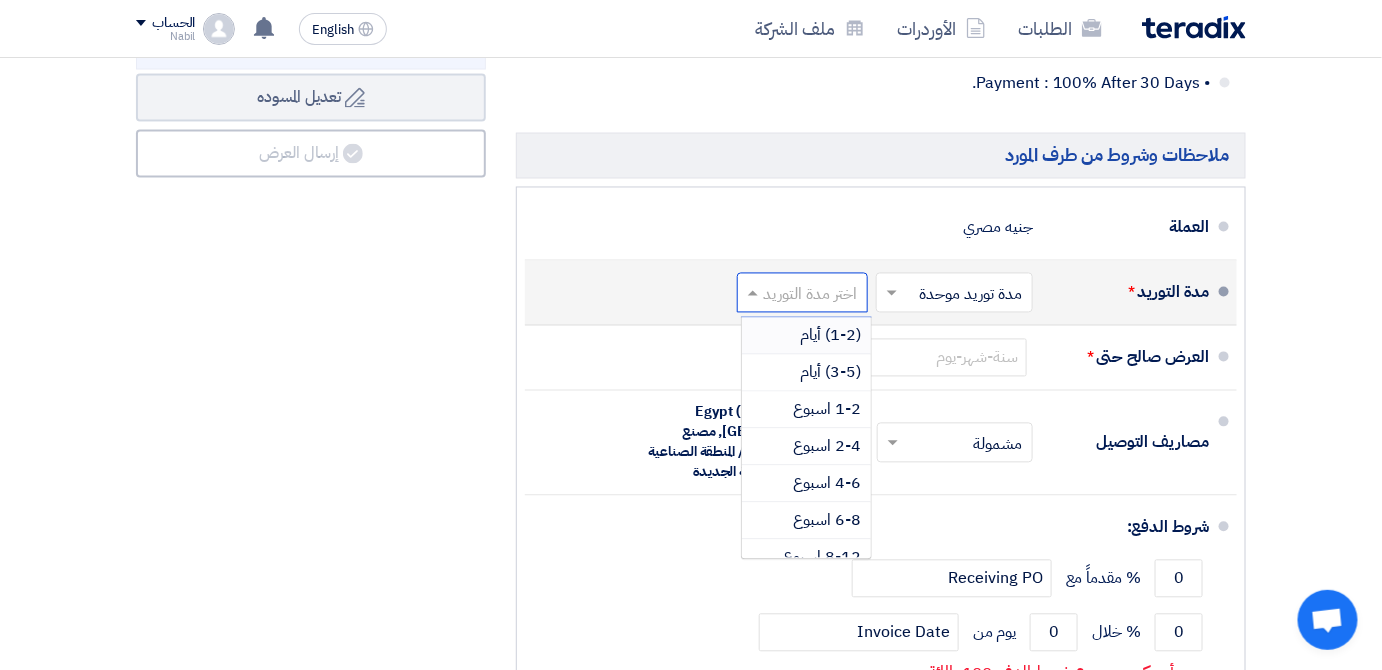 click 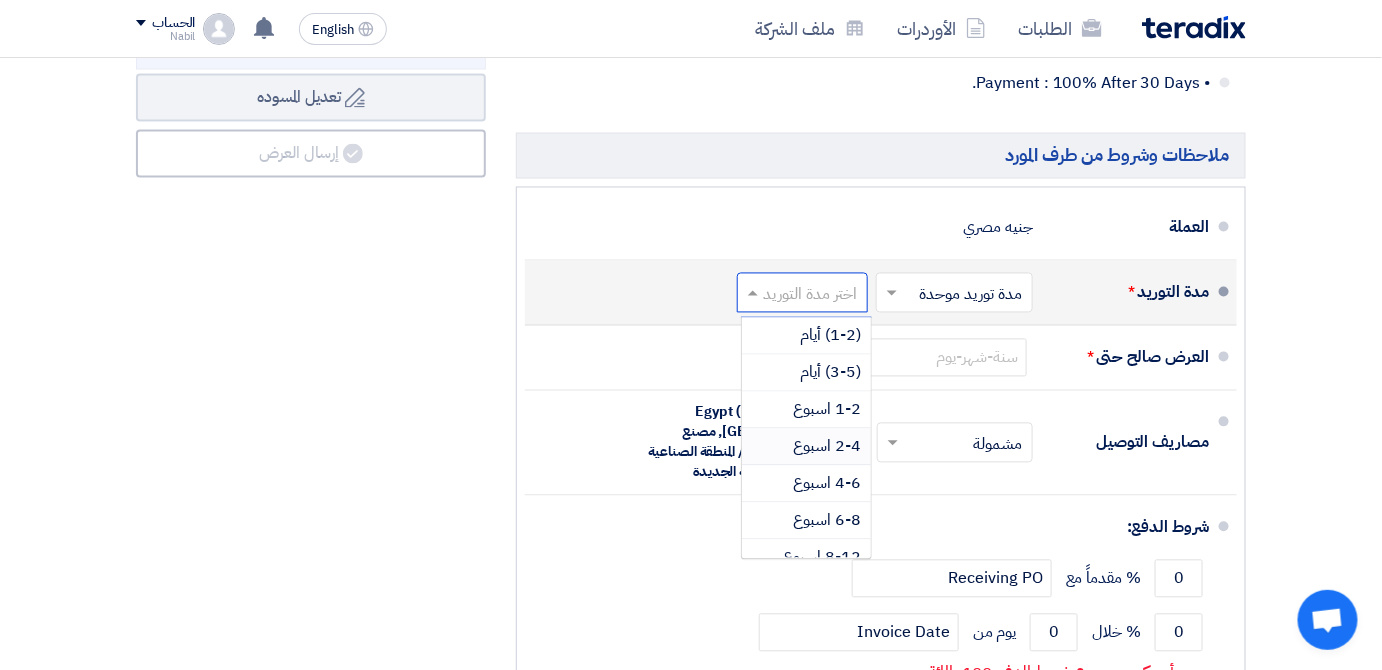 click on "2-4 اسبوع" at bounding box center (827, 447) 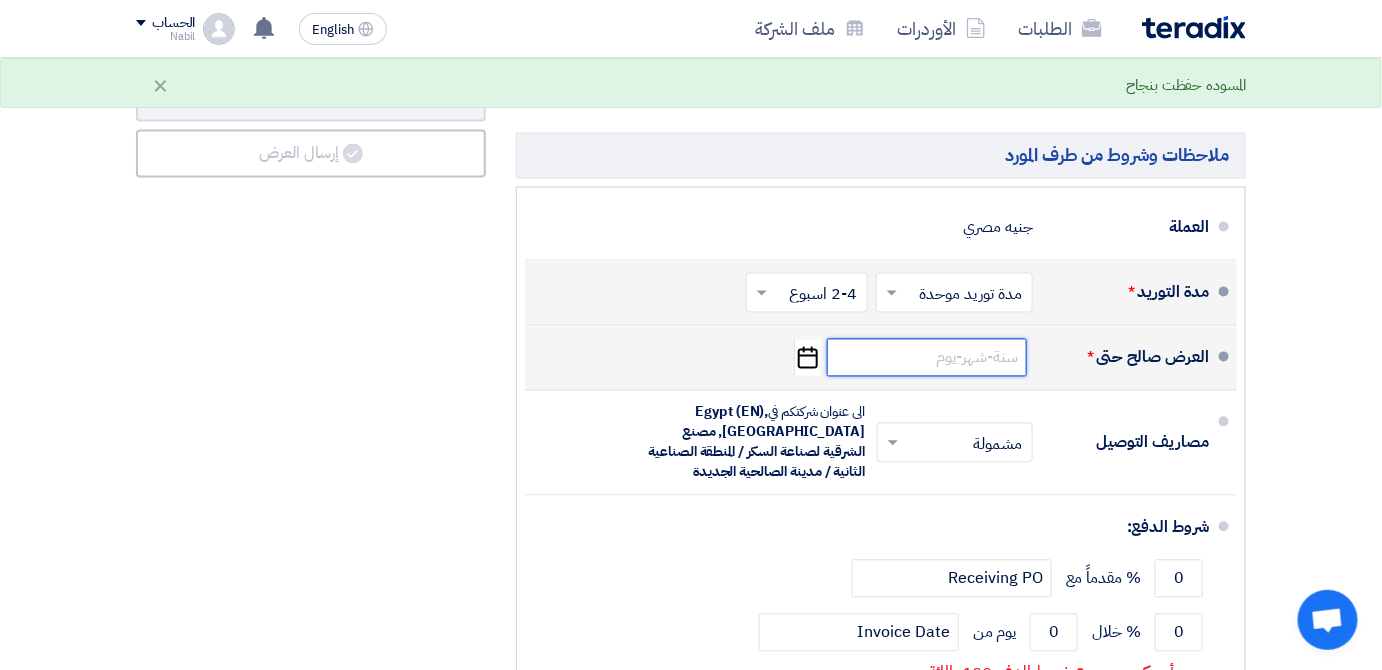 click 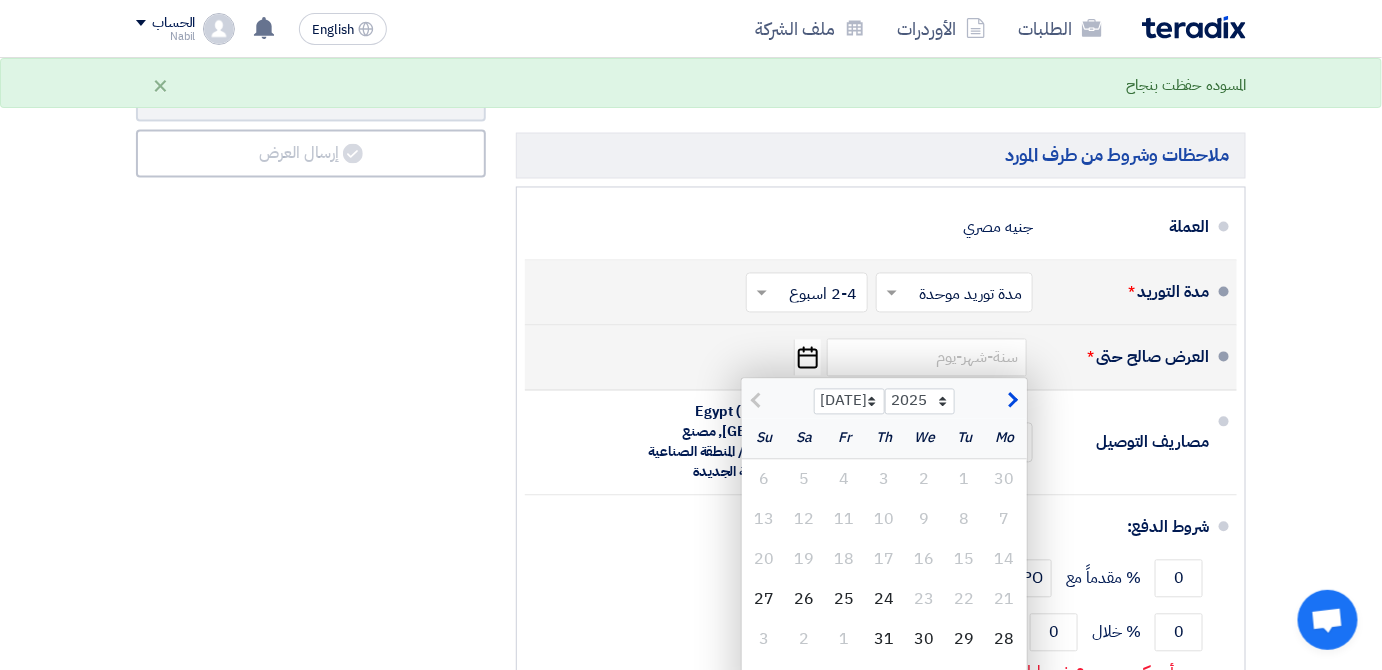 click 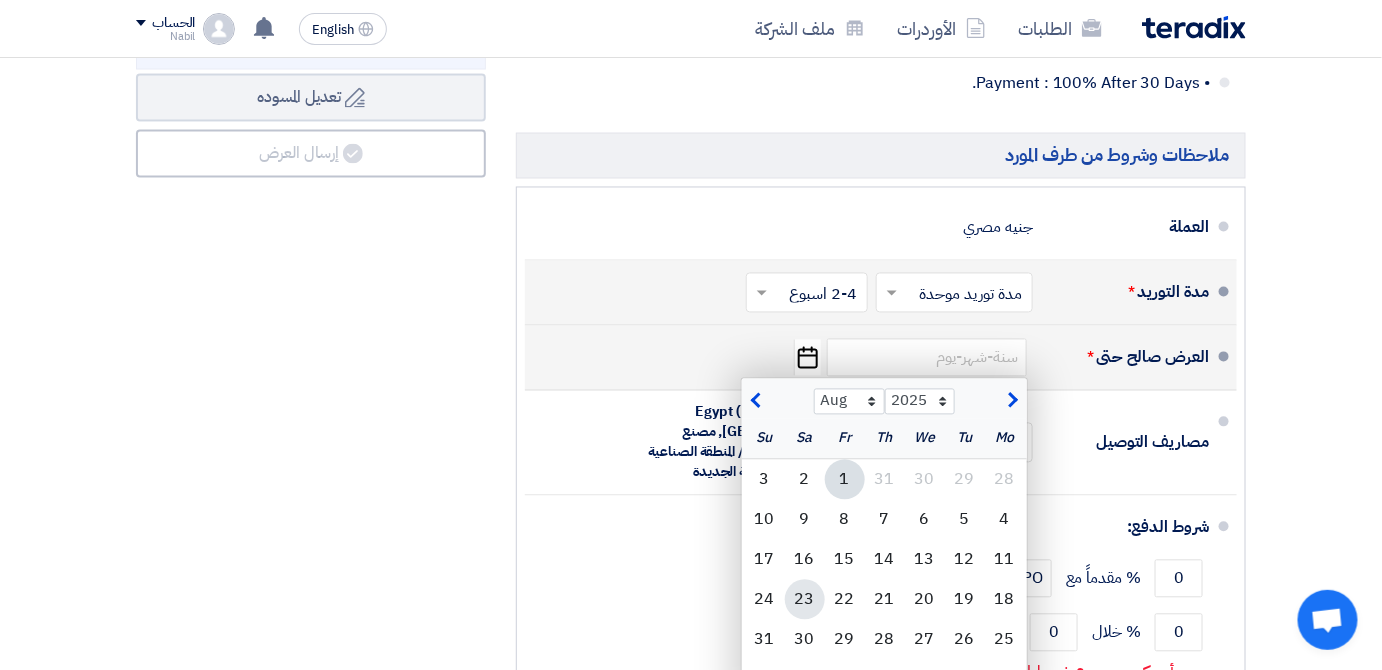 click on "23" 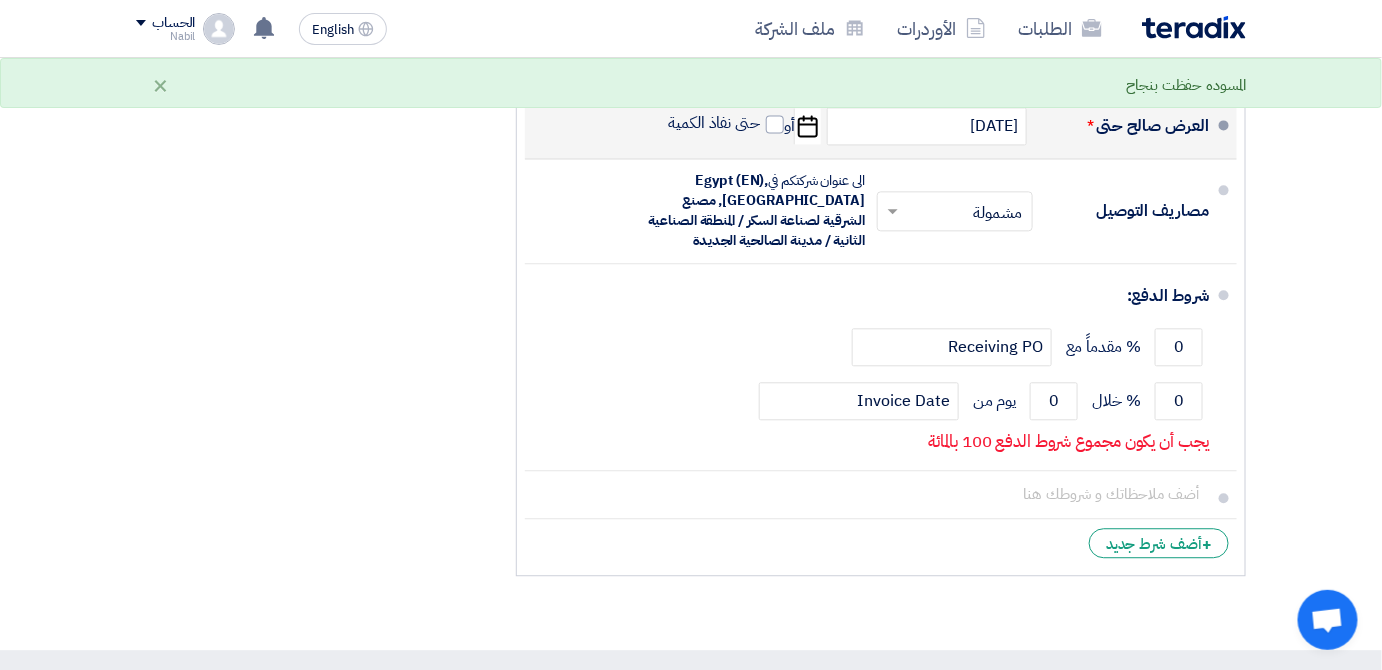 scroll, scrollTop: 1409, scrollLeft: 0, axis: vertical 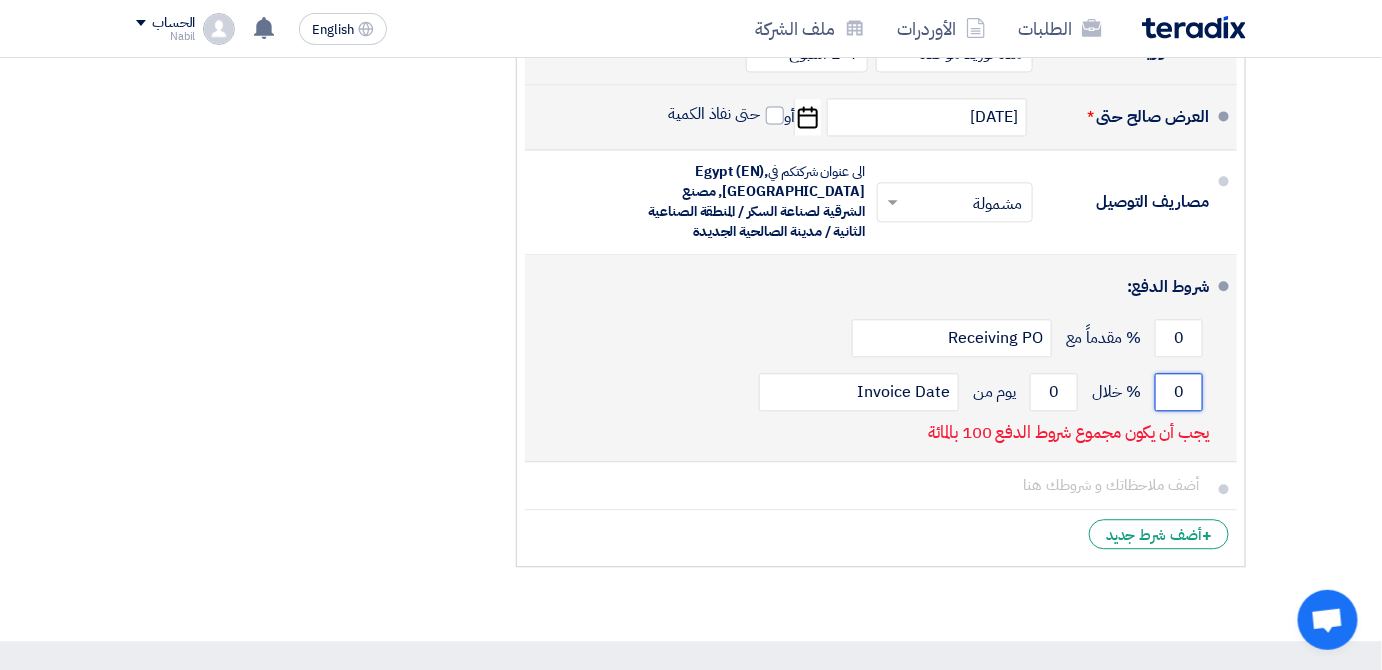 click on "0" 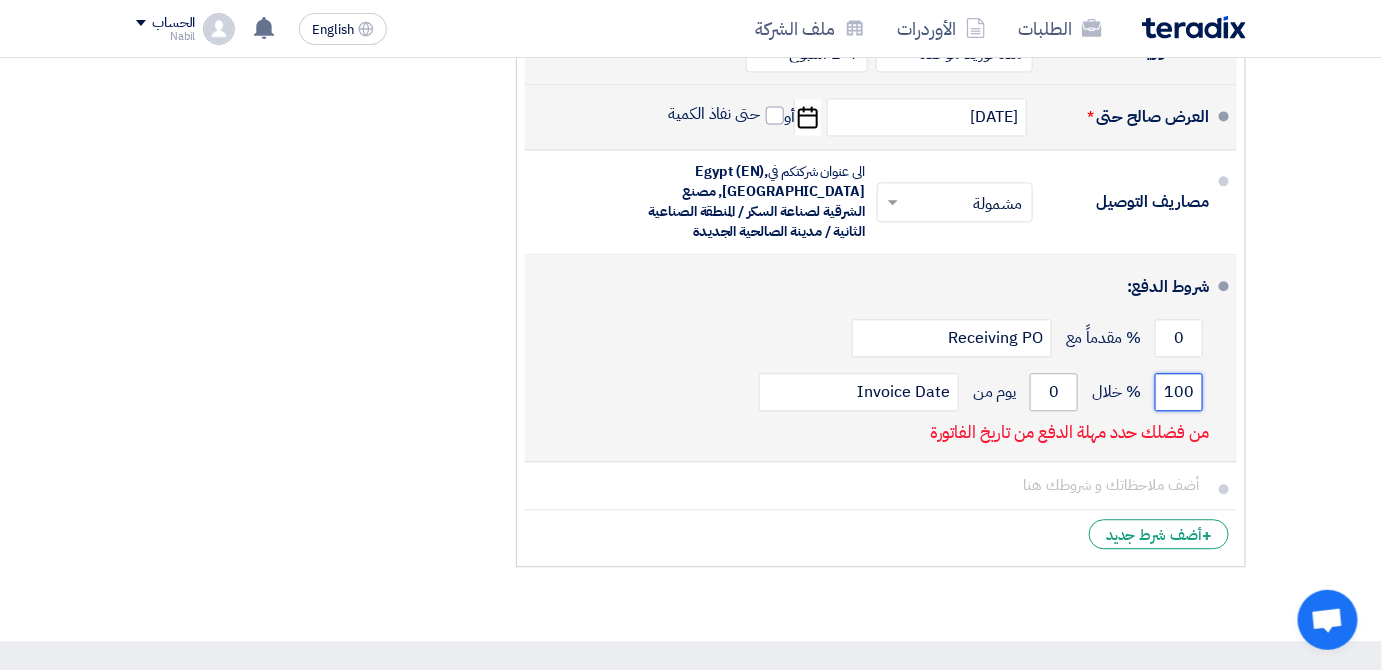 type on "100" 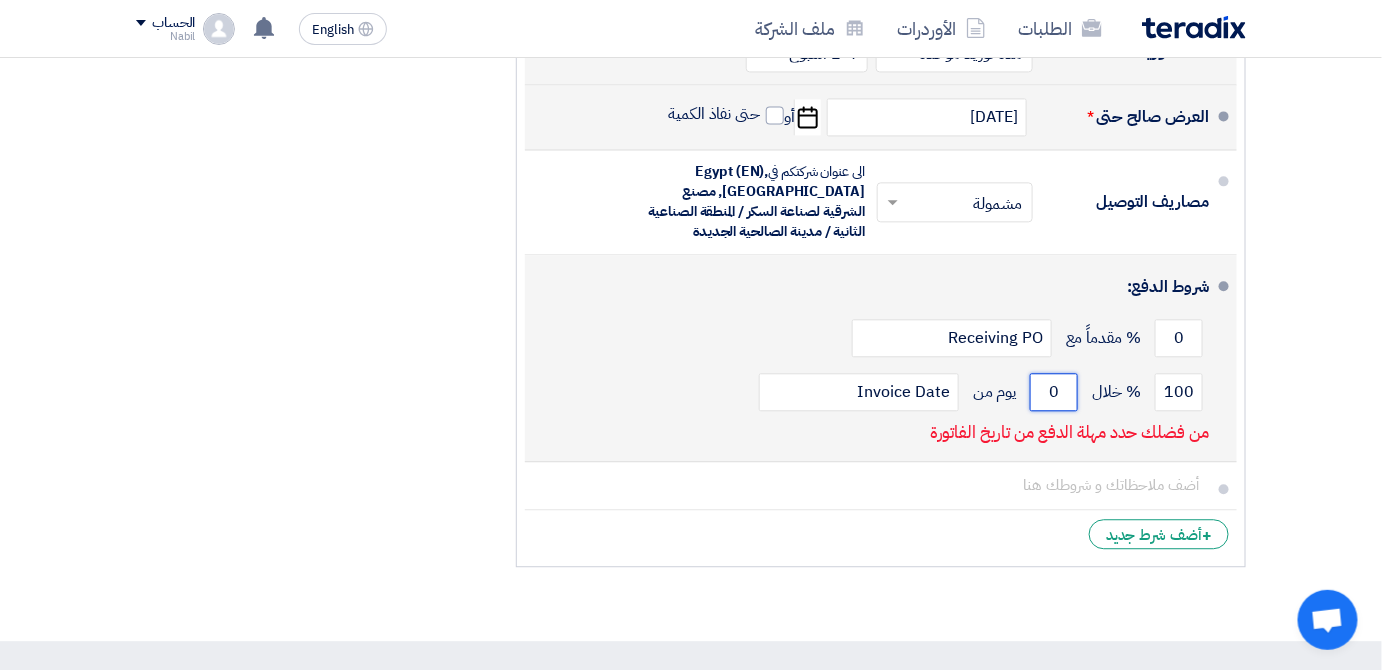 click on "0" 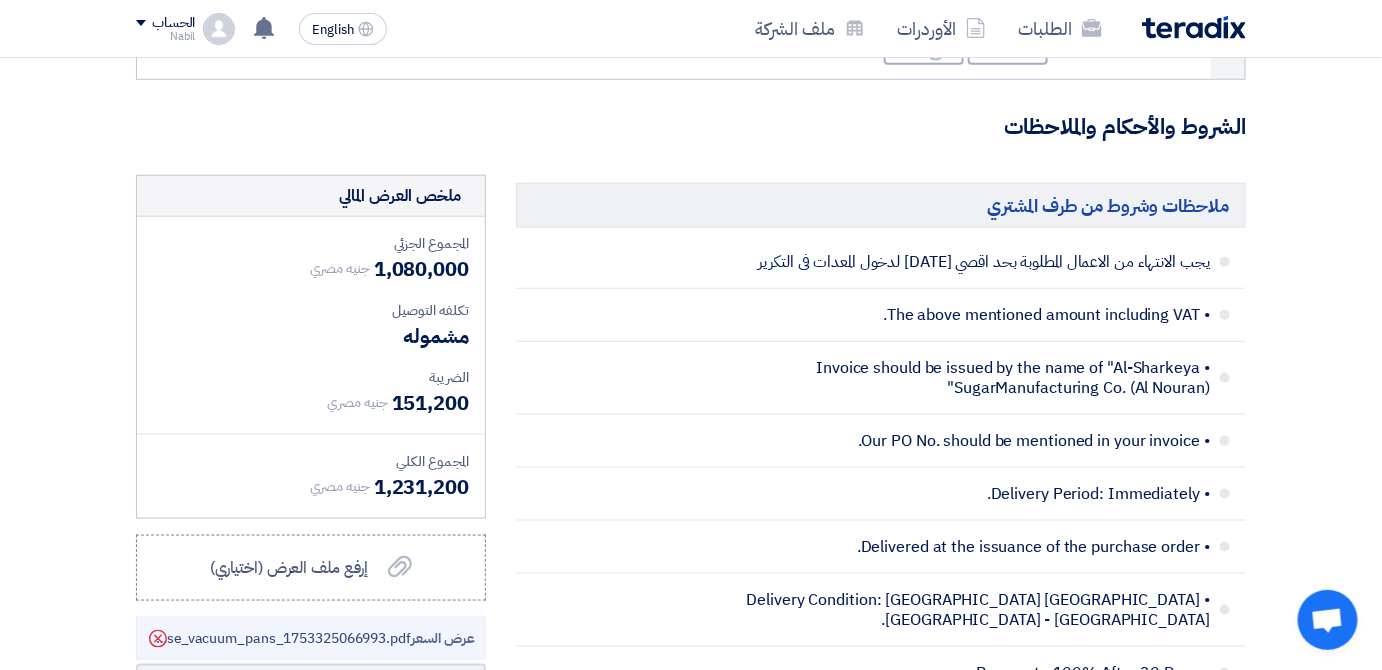 scroll, scrollTop: 490, scrollLeft: 0, axis: vertical 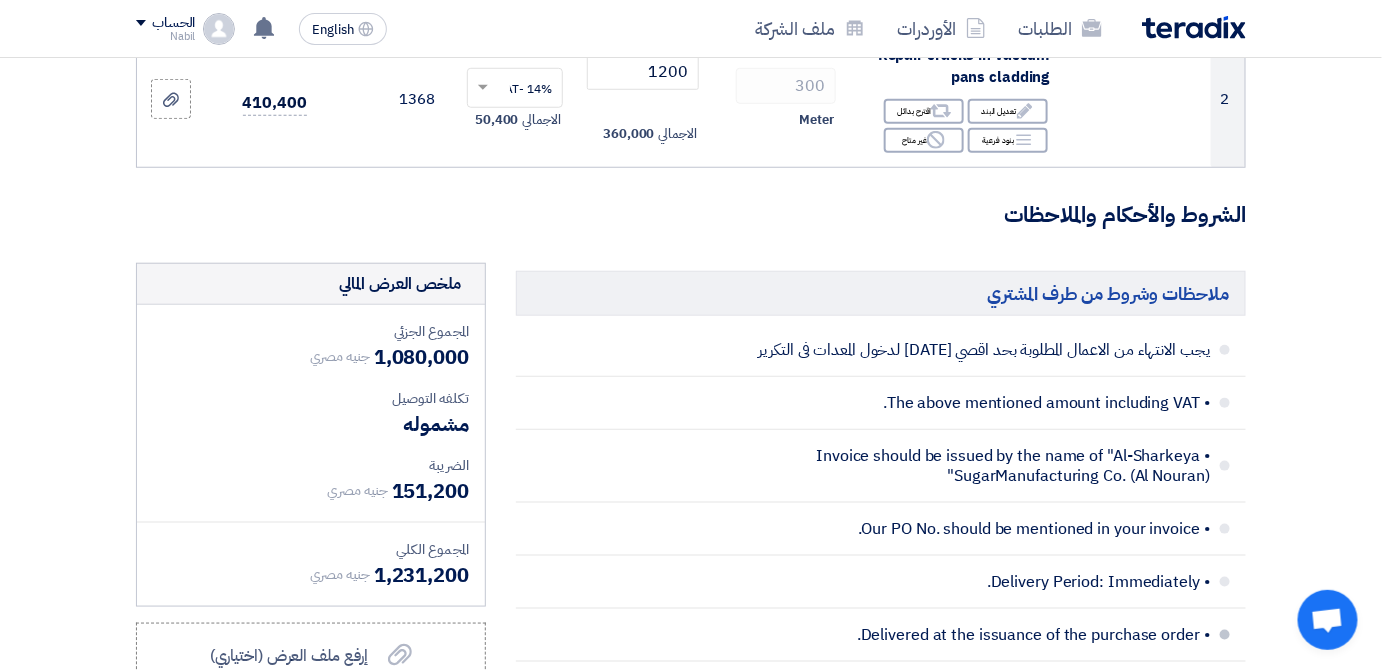 type on "30" 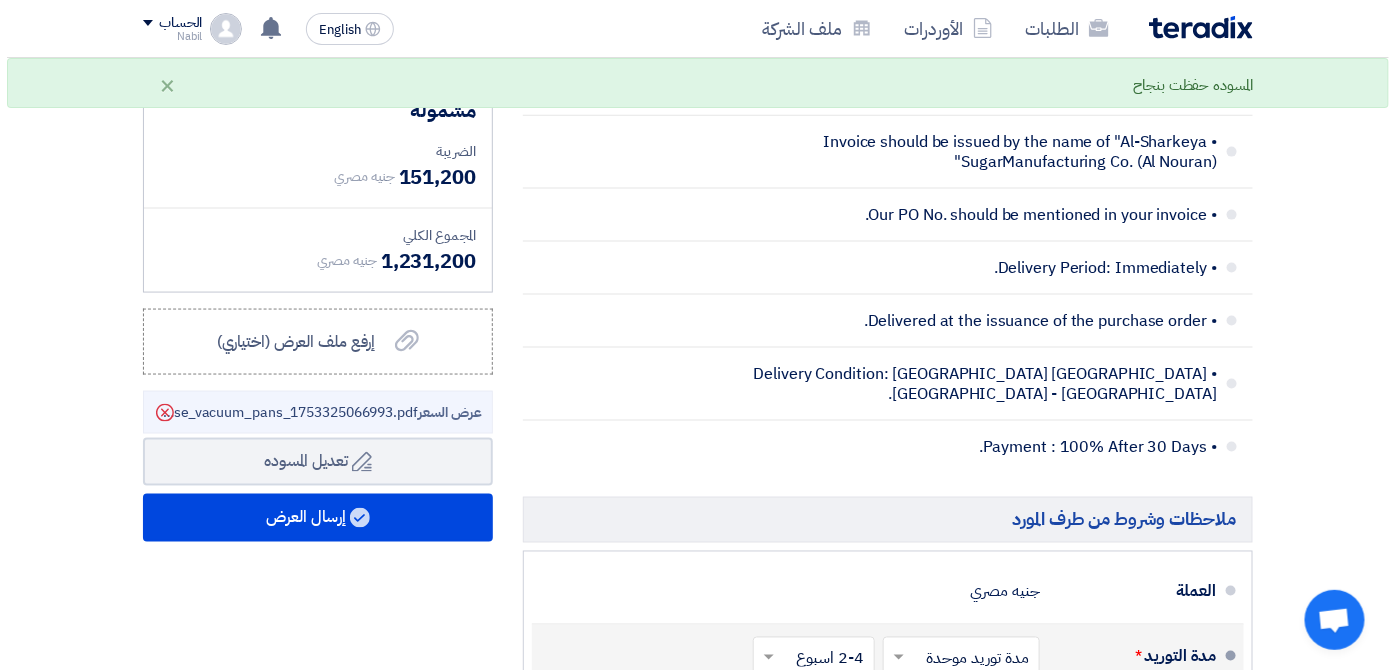 scroll, scrollTop: 807, scrollLeft: 0, axis: vertical 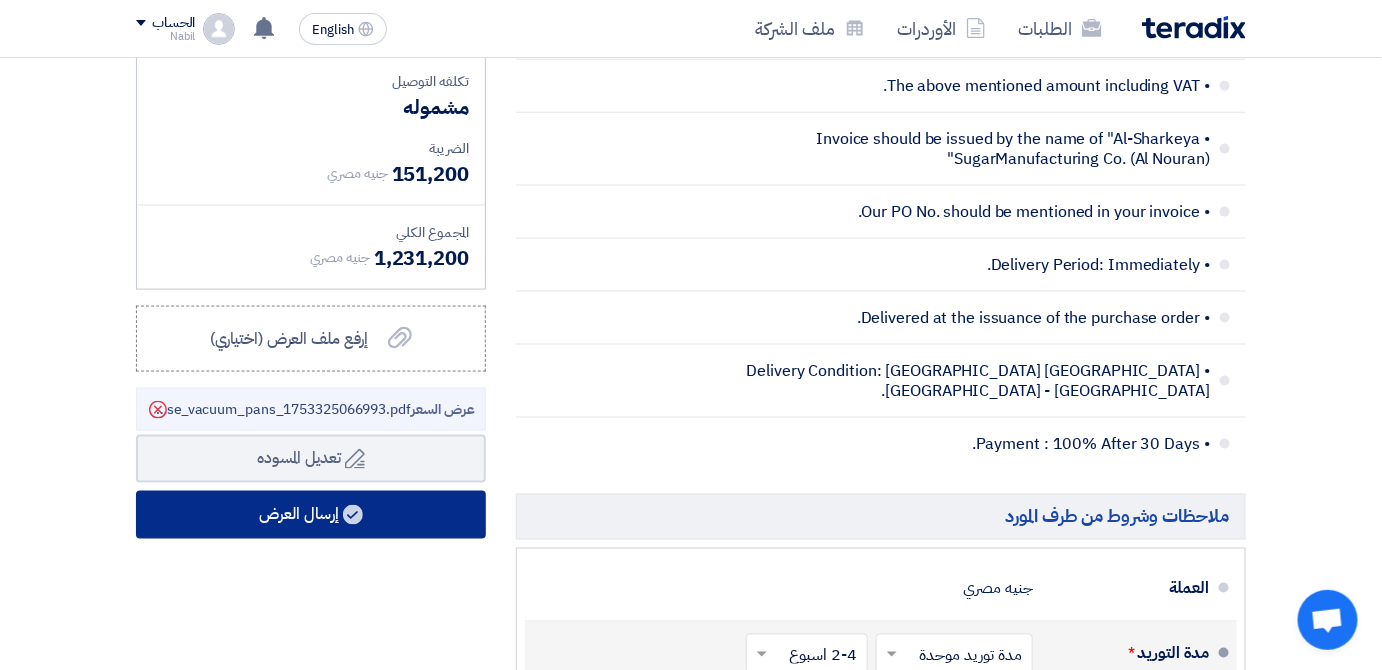 click on "إرسال العرض" 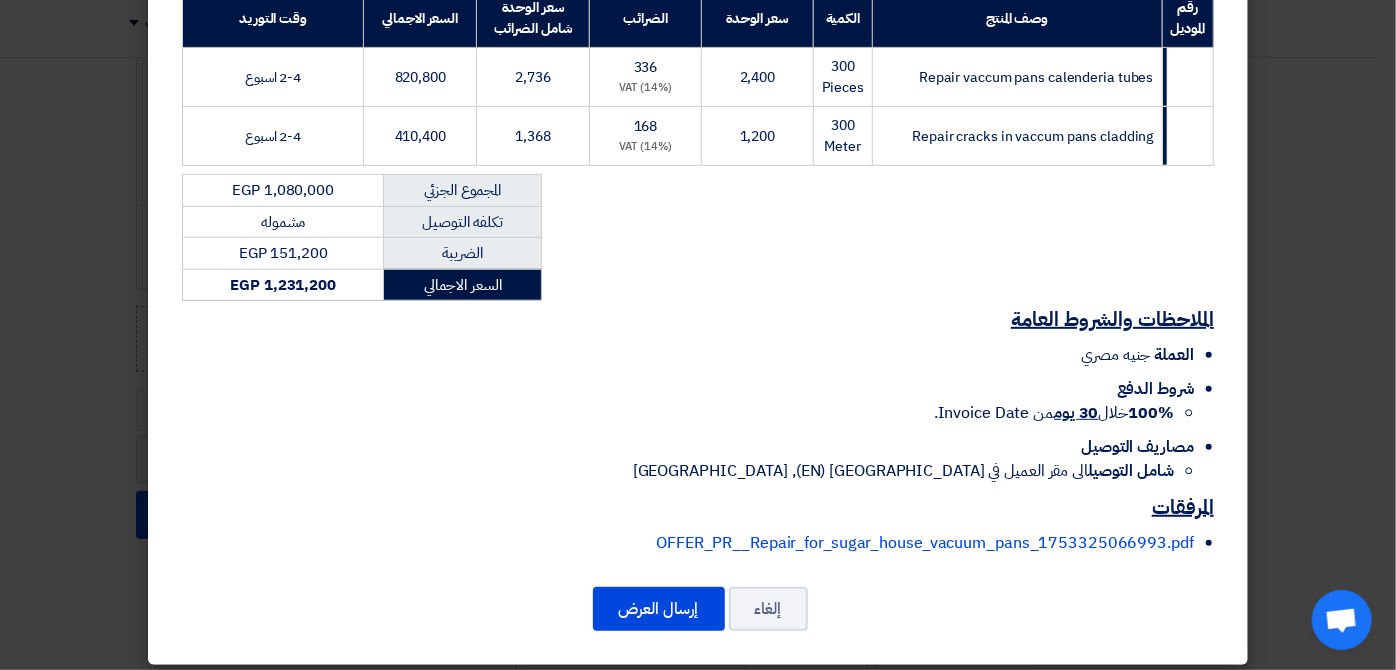scroll, scrollTop: 404, scrollLeft: 0, axis: vertical 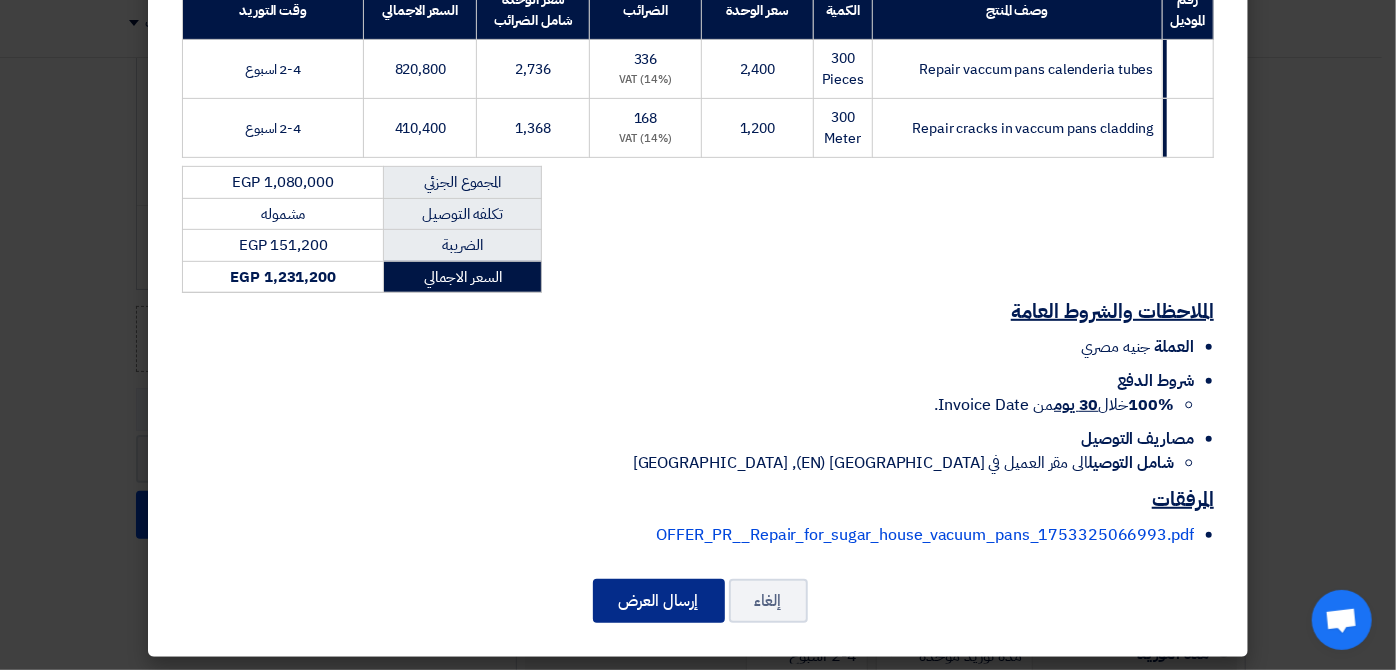 click on "إرسال العرض" 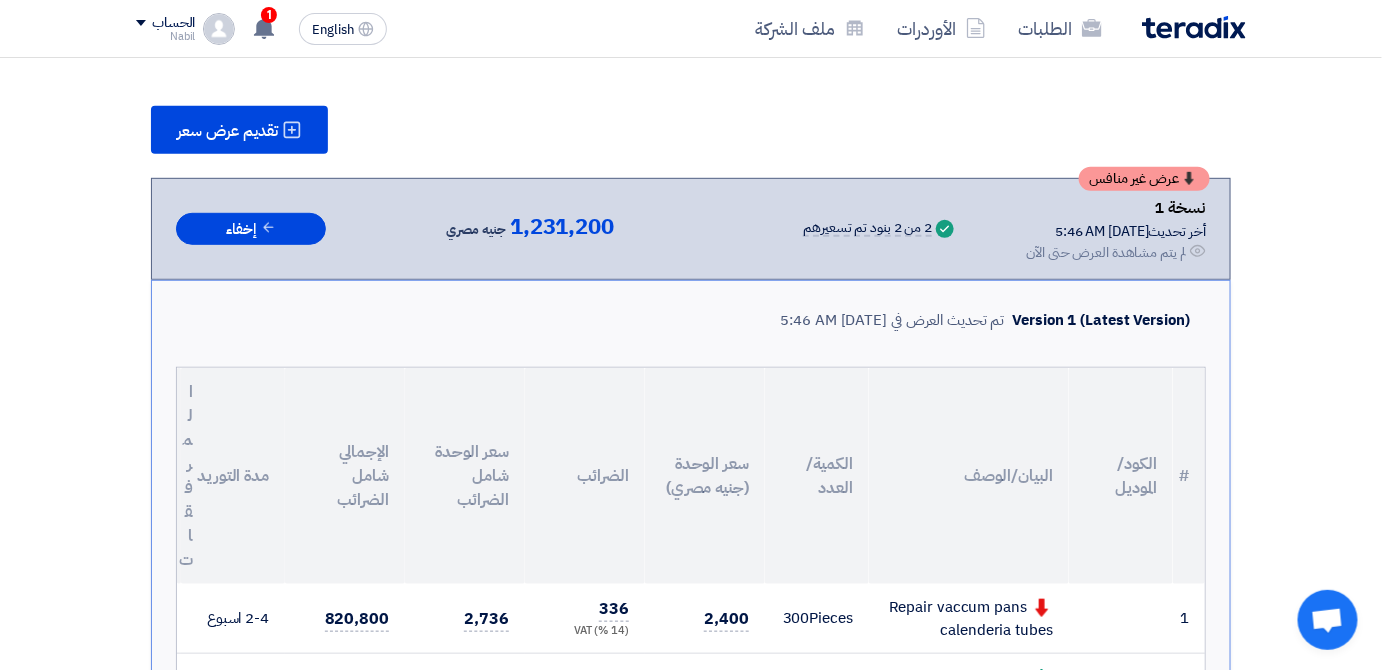 scroll, scrollTop: 1383, scrollLeft: 0, axis: vertical 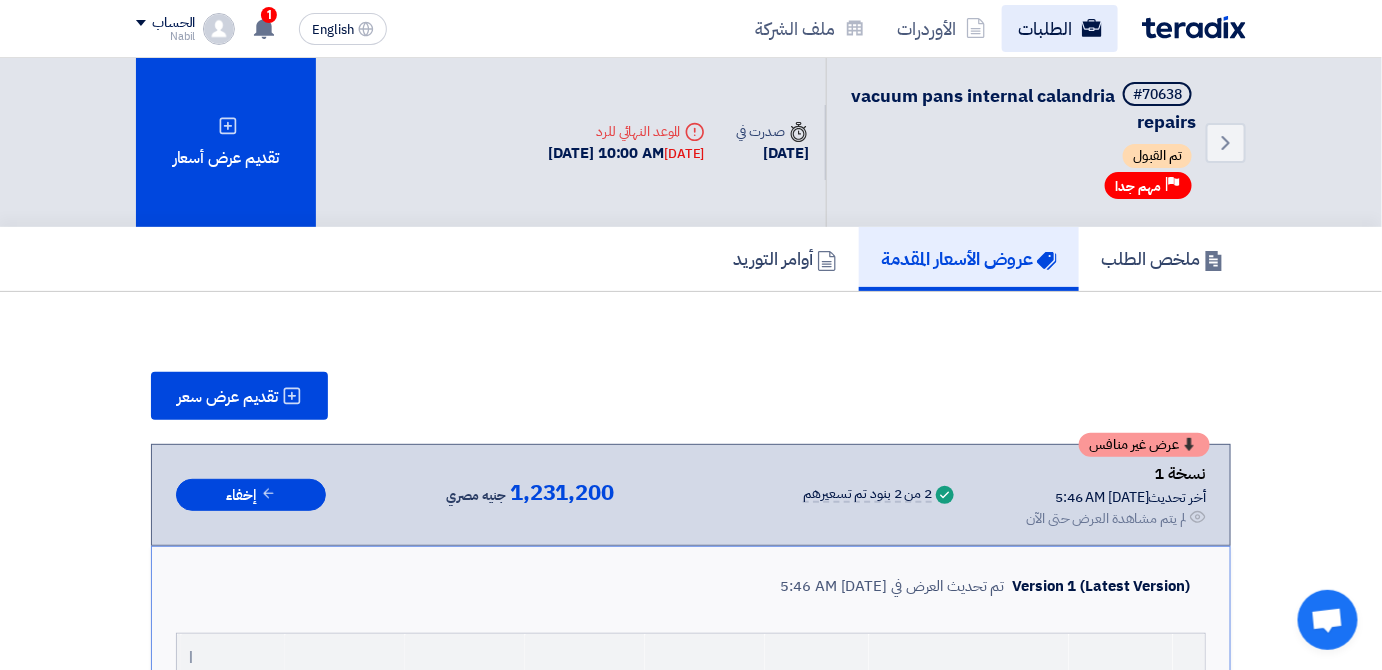 click on "الطلبات" 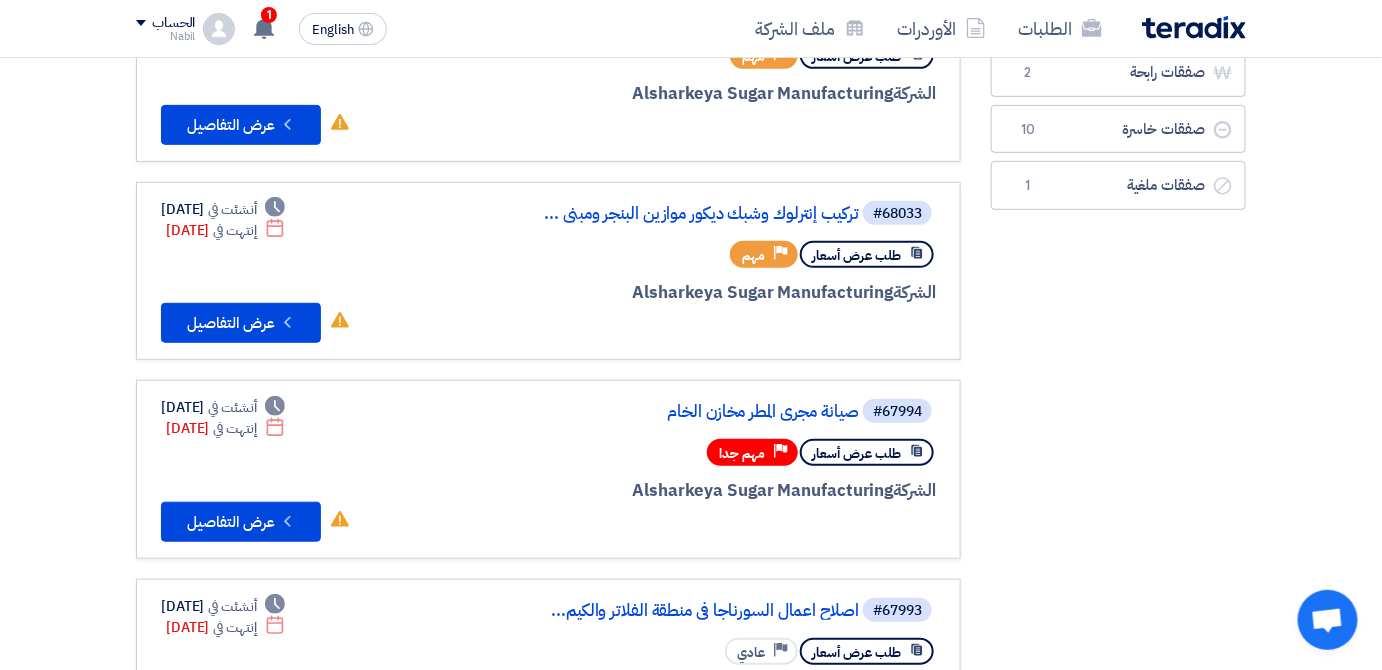scroll, scrollTop: 319, scrollLeft: 0, axis: vertical 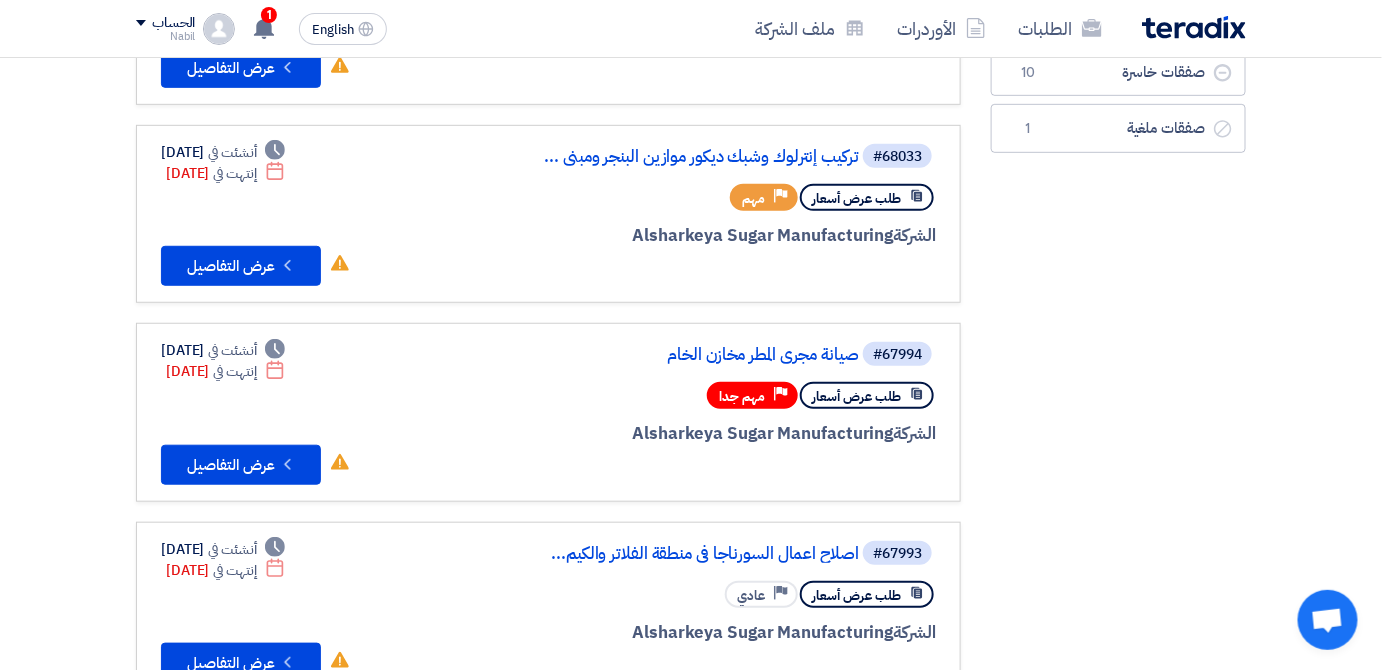 drag, startPoint x: 1373, startPoint y: 225, endPoint x: 1395, endPoint y: 182, distance: 48.30114 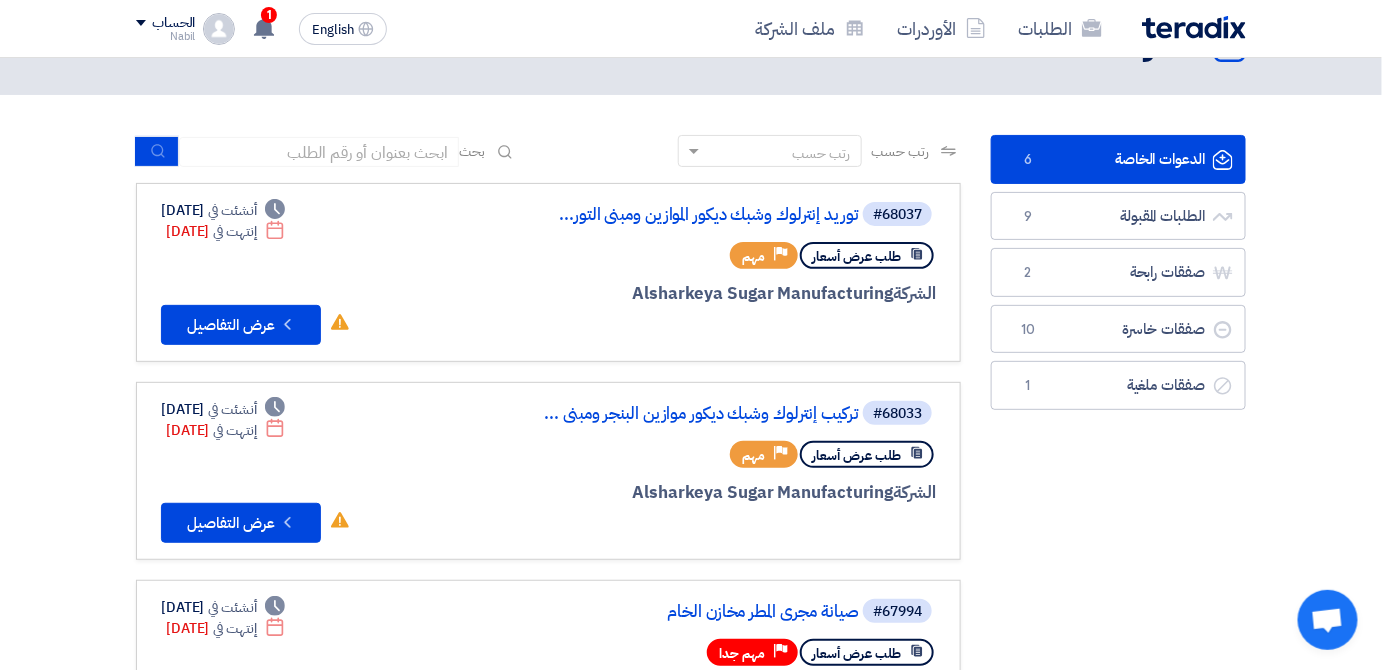 scroll, scrollTop: 23, scrollLeft: 0, axis: vertical 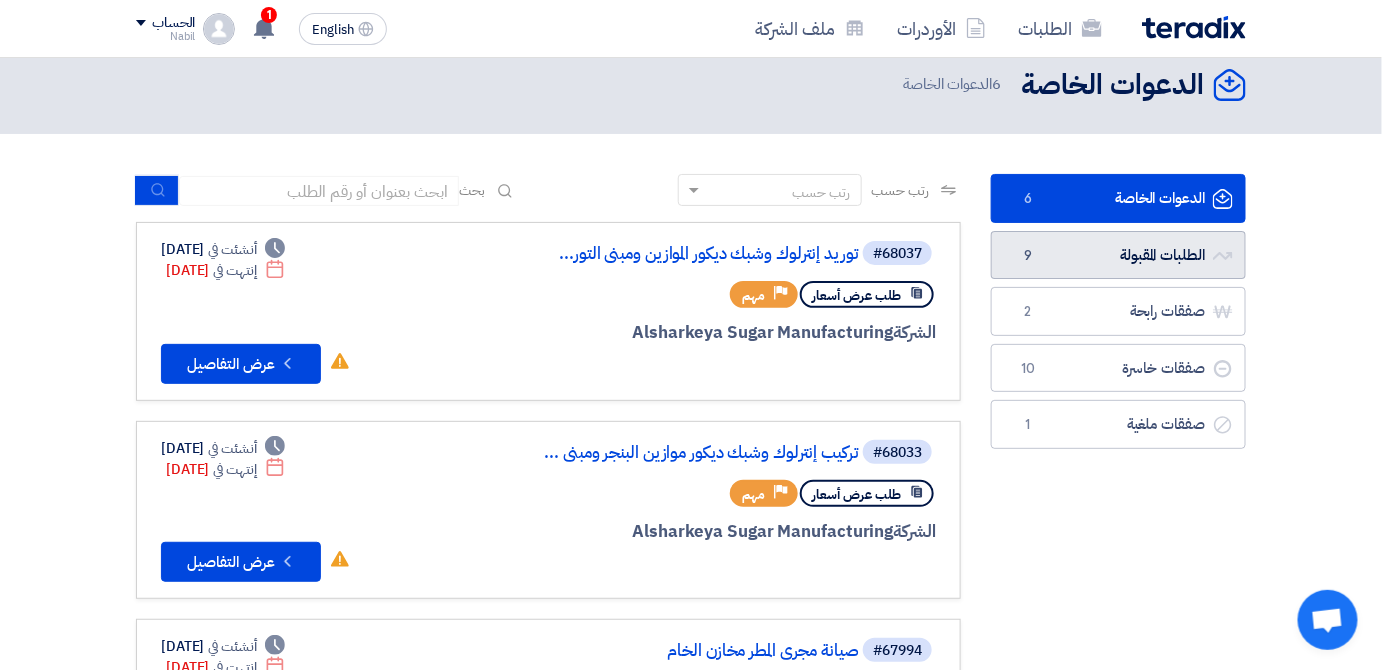 click on "الطلبات المقبولة
الطلبات المقبولة
9" 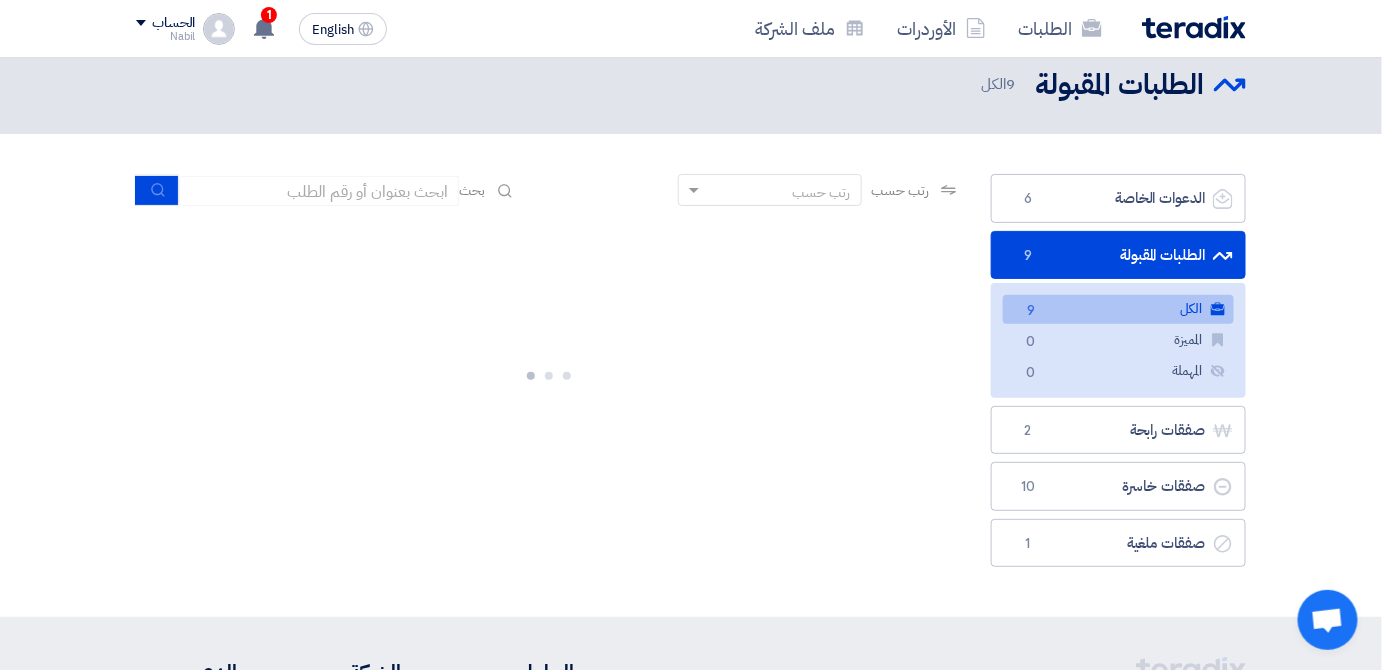 scroll, scrollTop: 0, scrollLeft: 0, axis: both 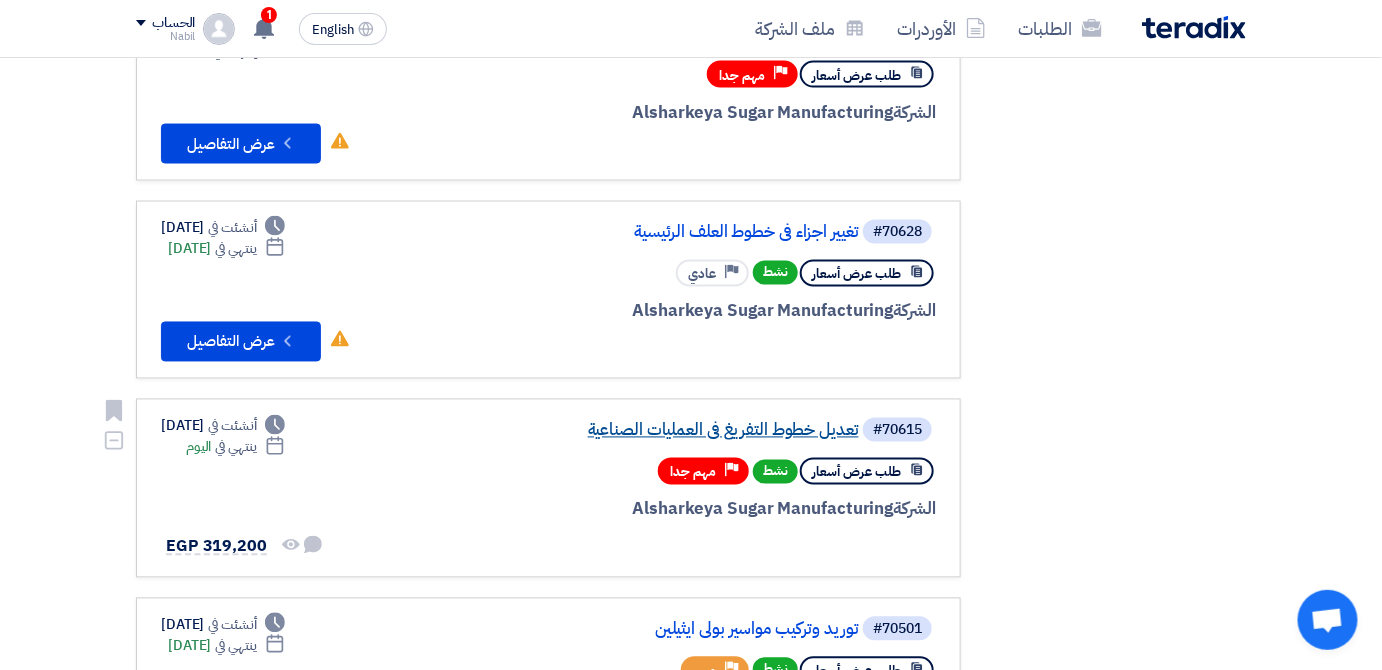 click on "تعديل خطوط التفريغ فى العمليات الصناعية" 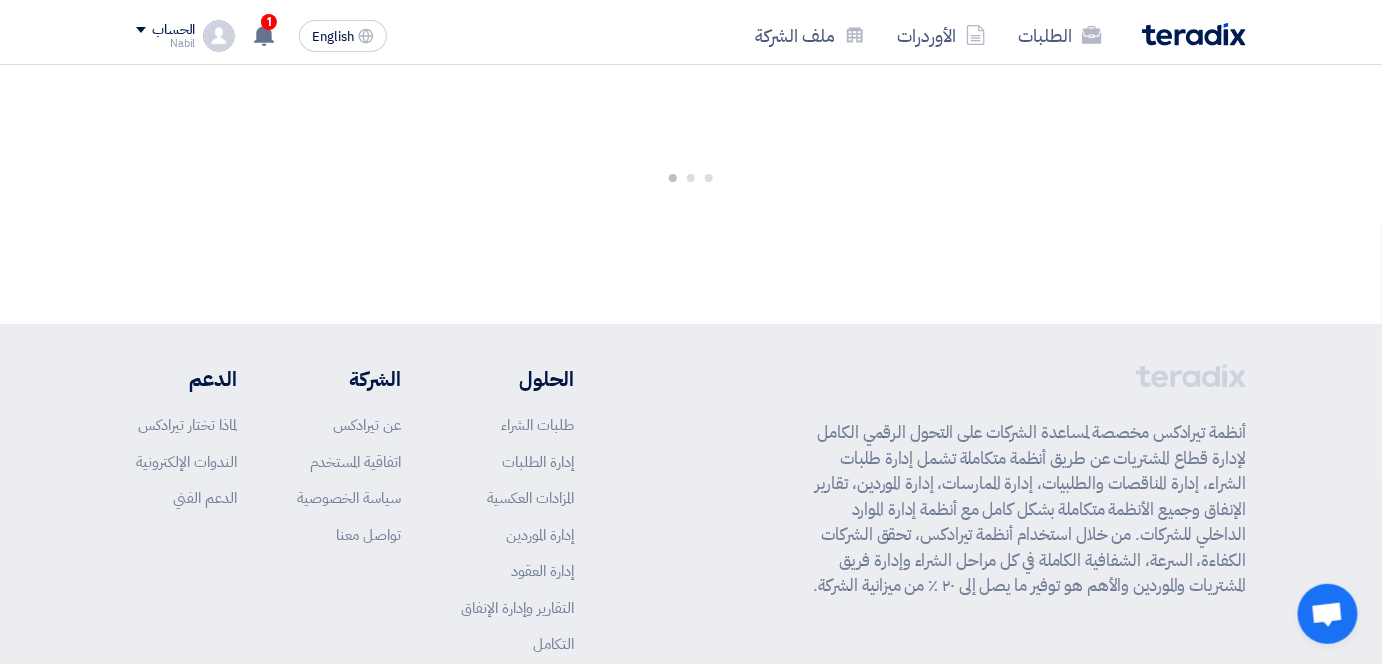 scroll, scrollTop: 0, scrollLeft: 0, axis: both 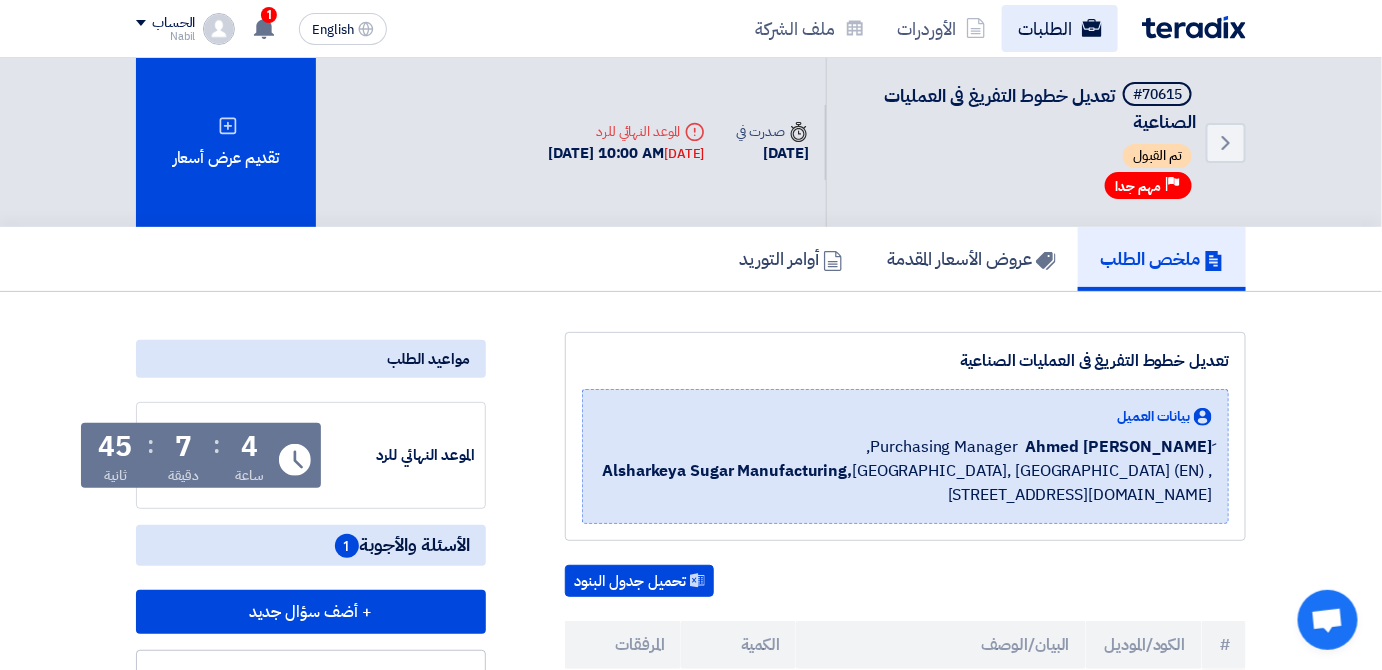 click on "الطلبات" 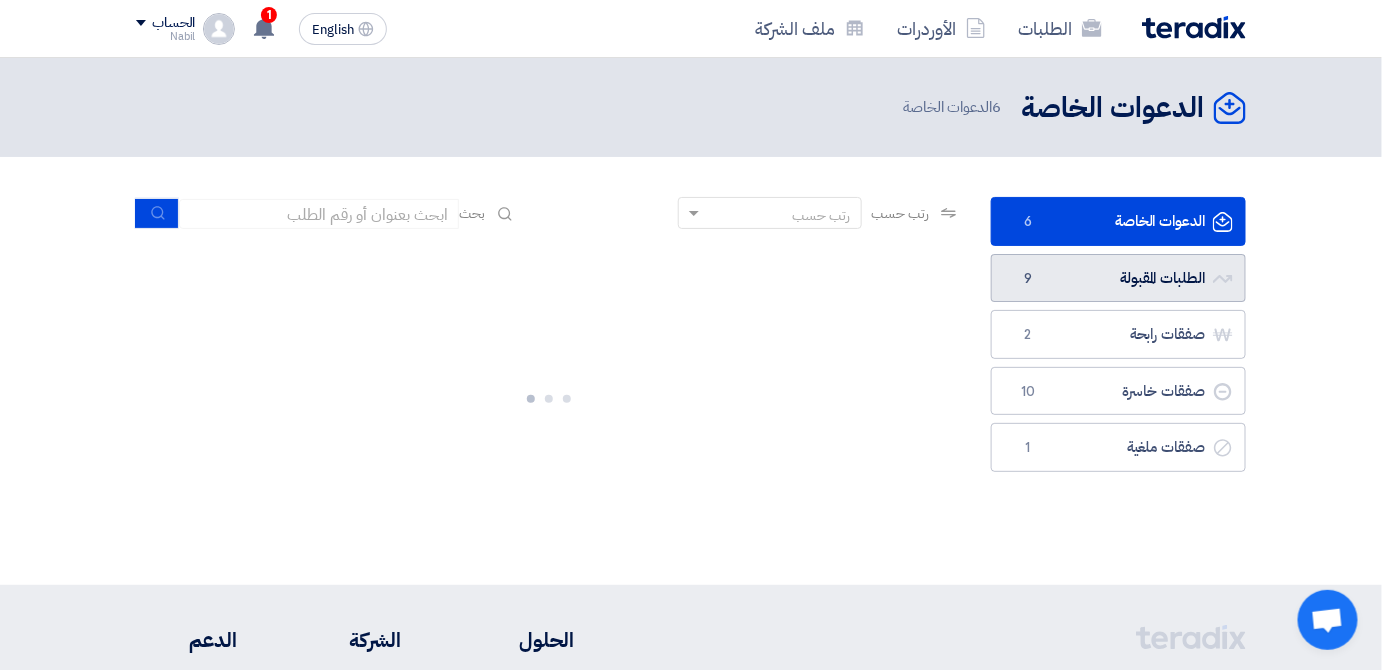 click on "الطلبات المقبولة
الطلبات المقبولة
9" 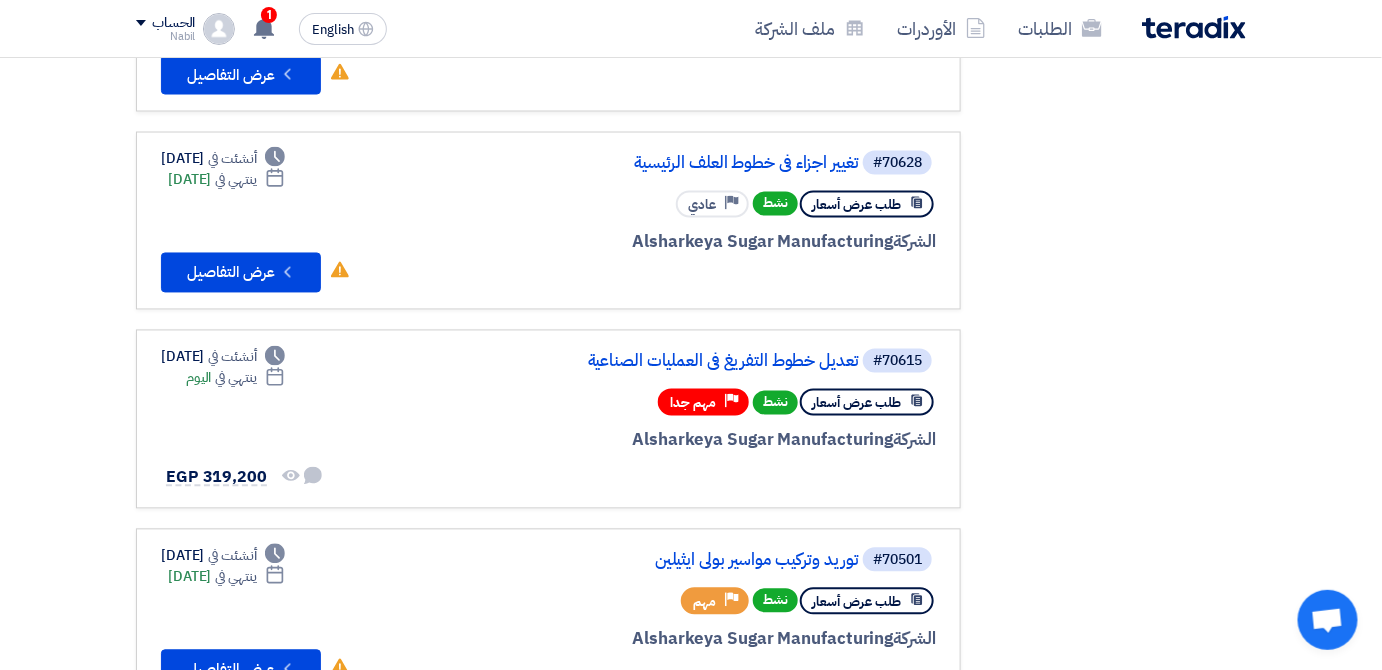scroll, scrollTop: 1155, scrollLeft: 0, axis: vertical 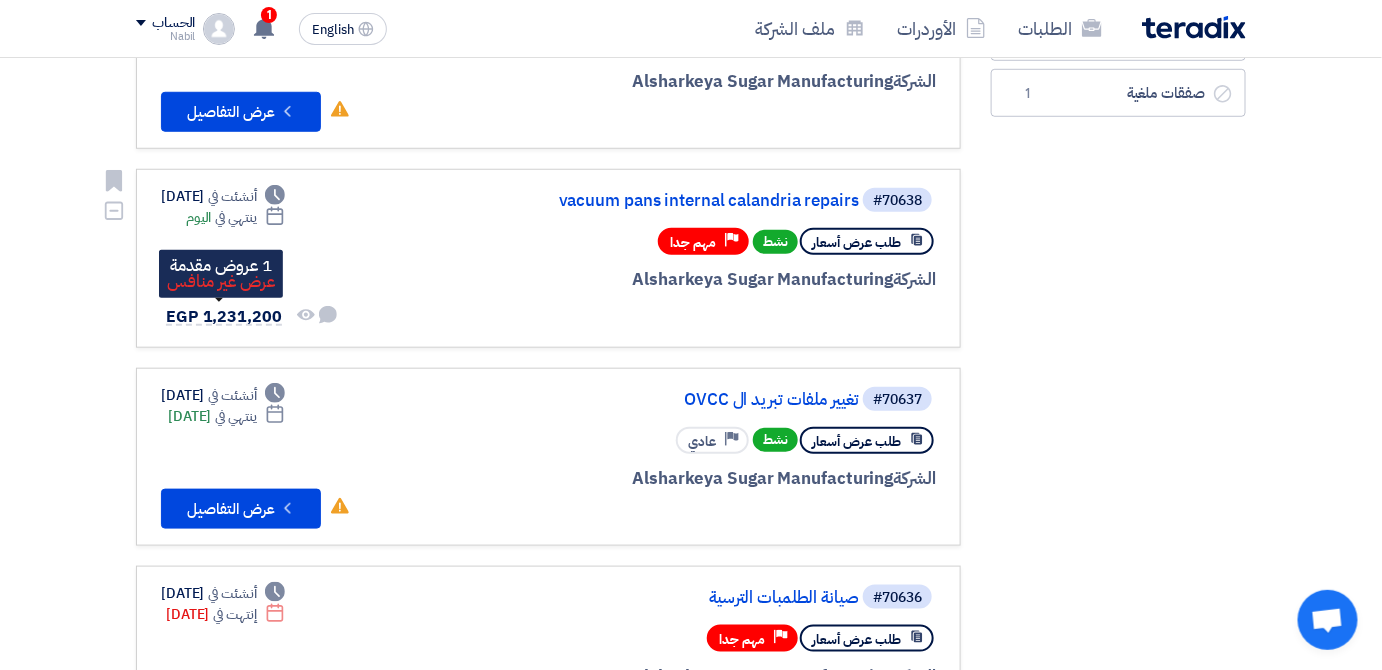click on "EGP
1,231,200" 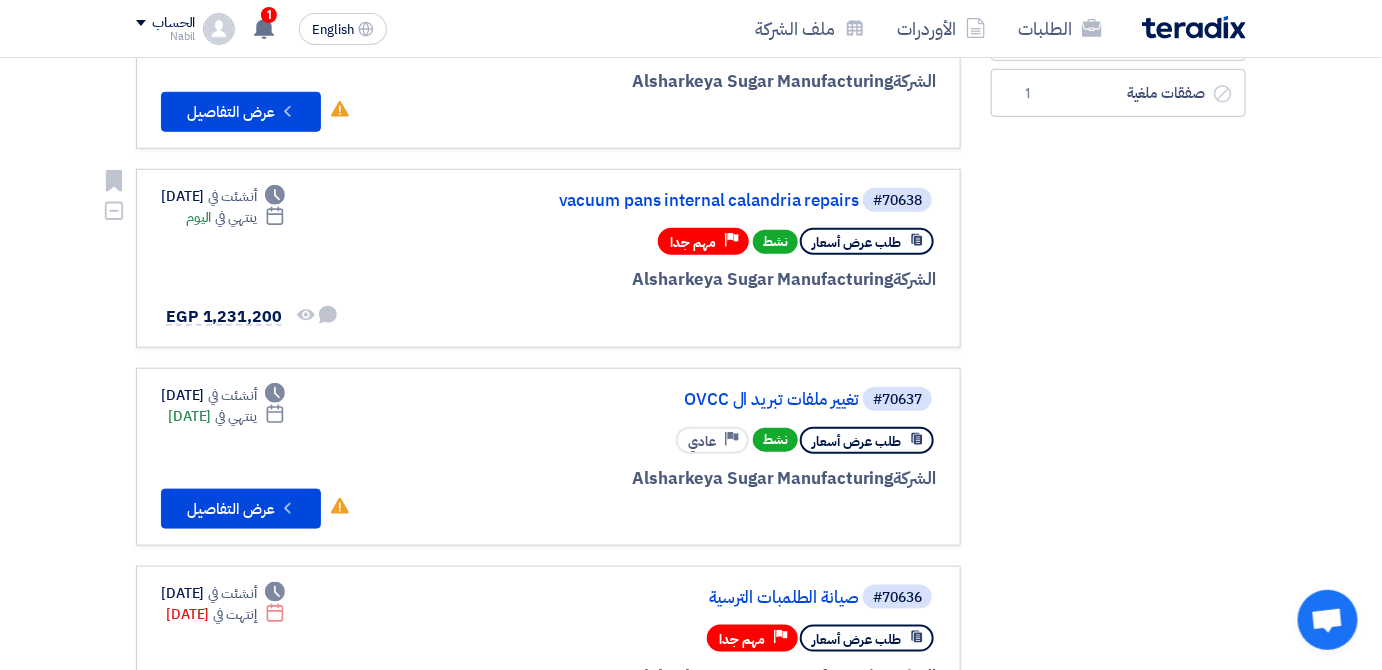 click on "طلب عرض أسعار" 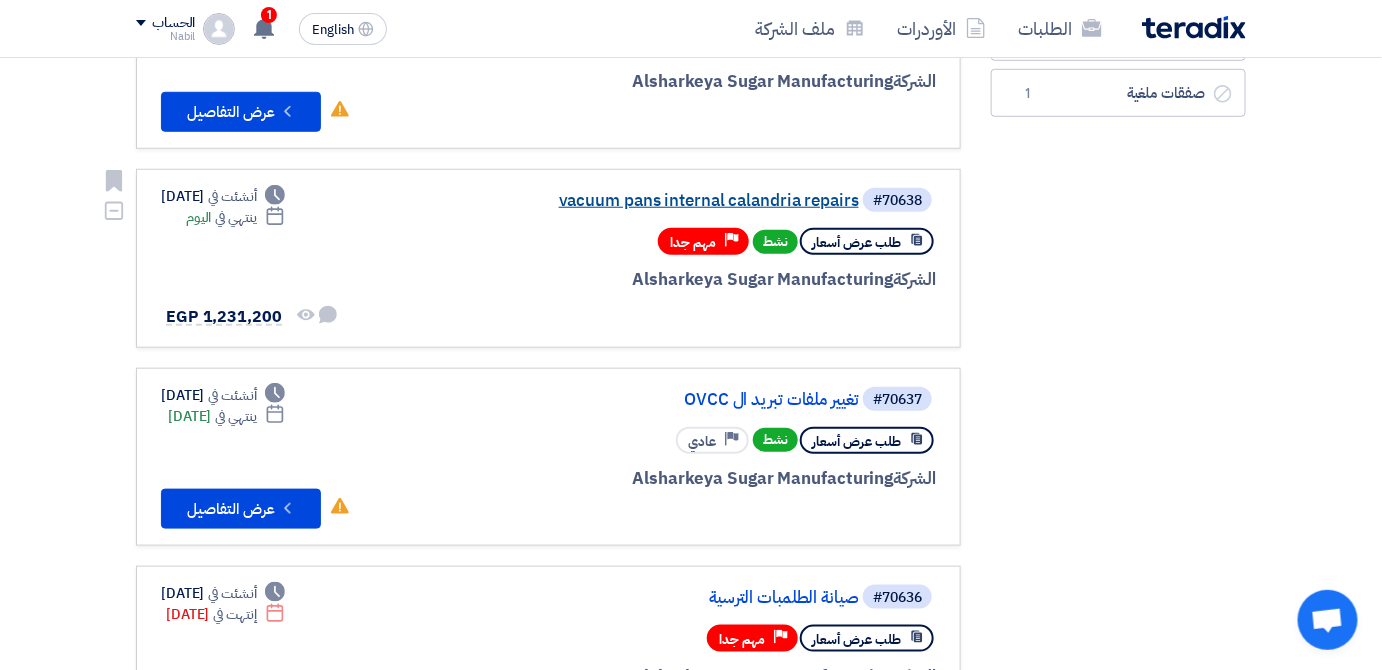 click on "vacuum pans internal calandria repairs" 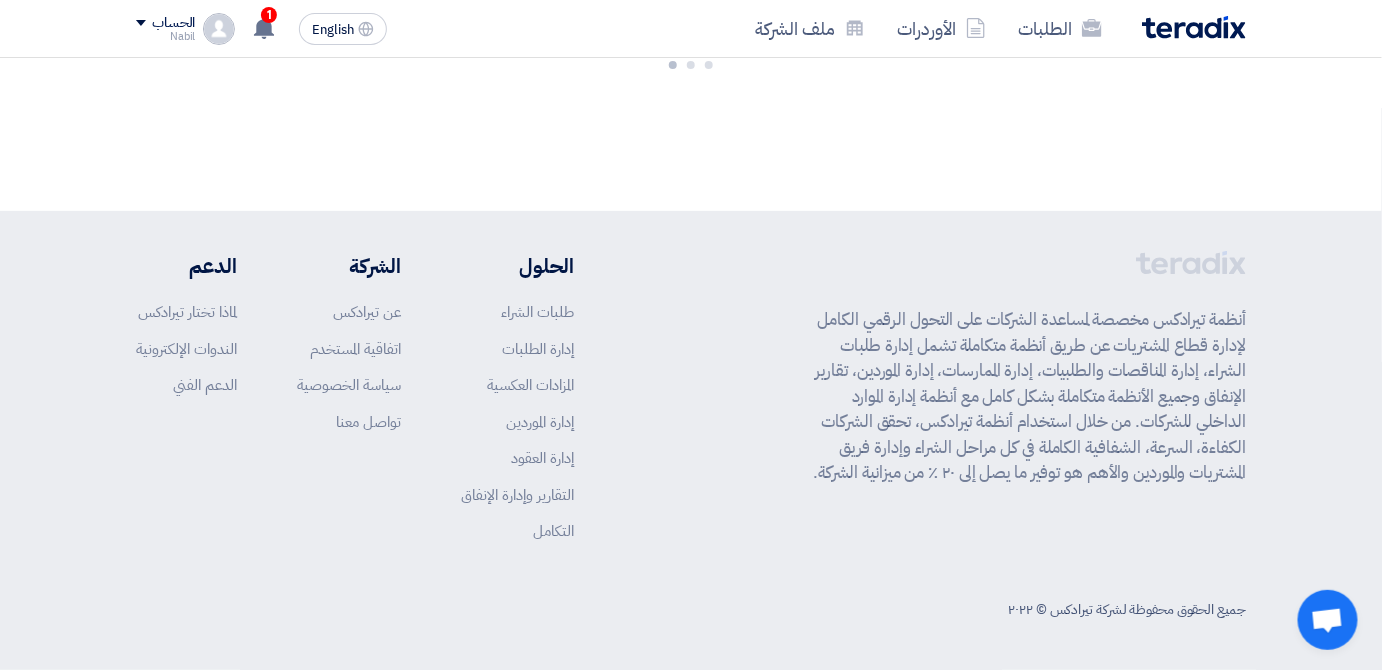 scroll, scrollTop: 0, scrollLeft: 0, axis: both 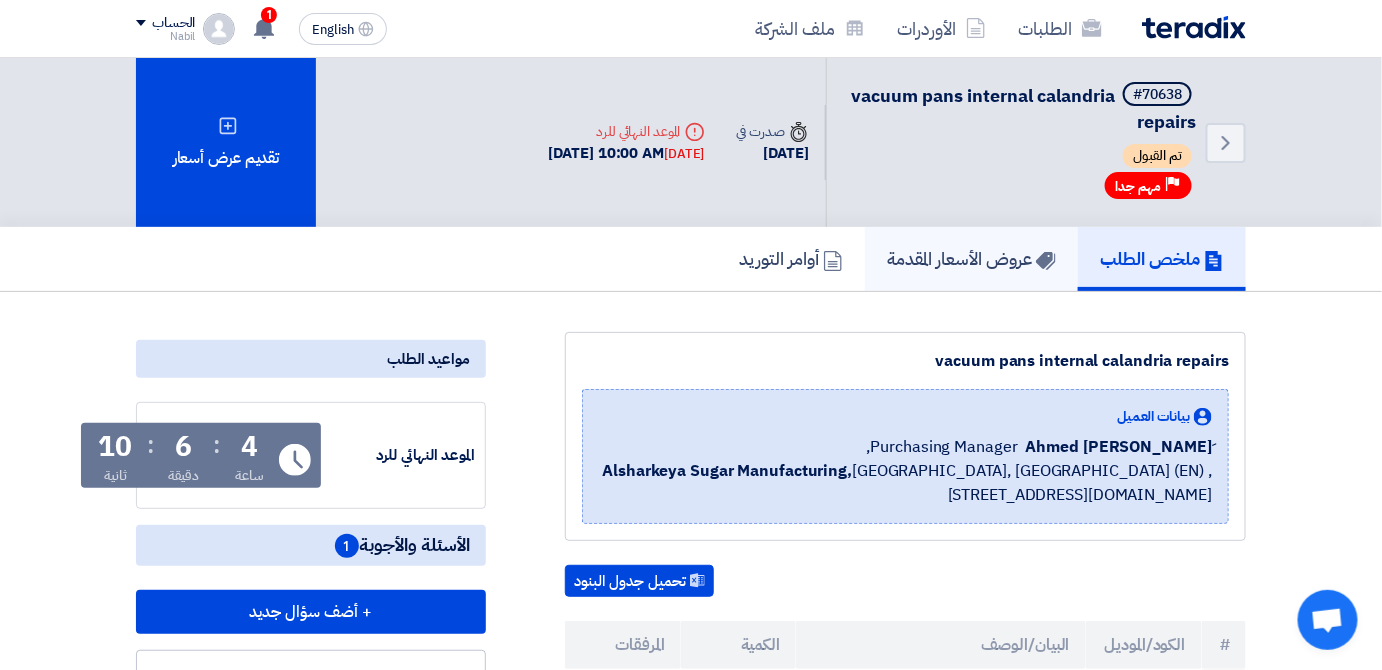 click on "عروض الأسعار المقدمة" 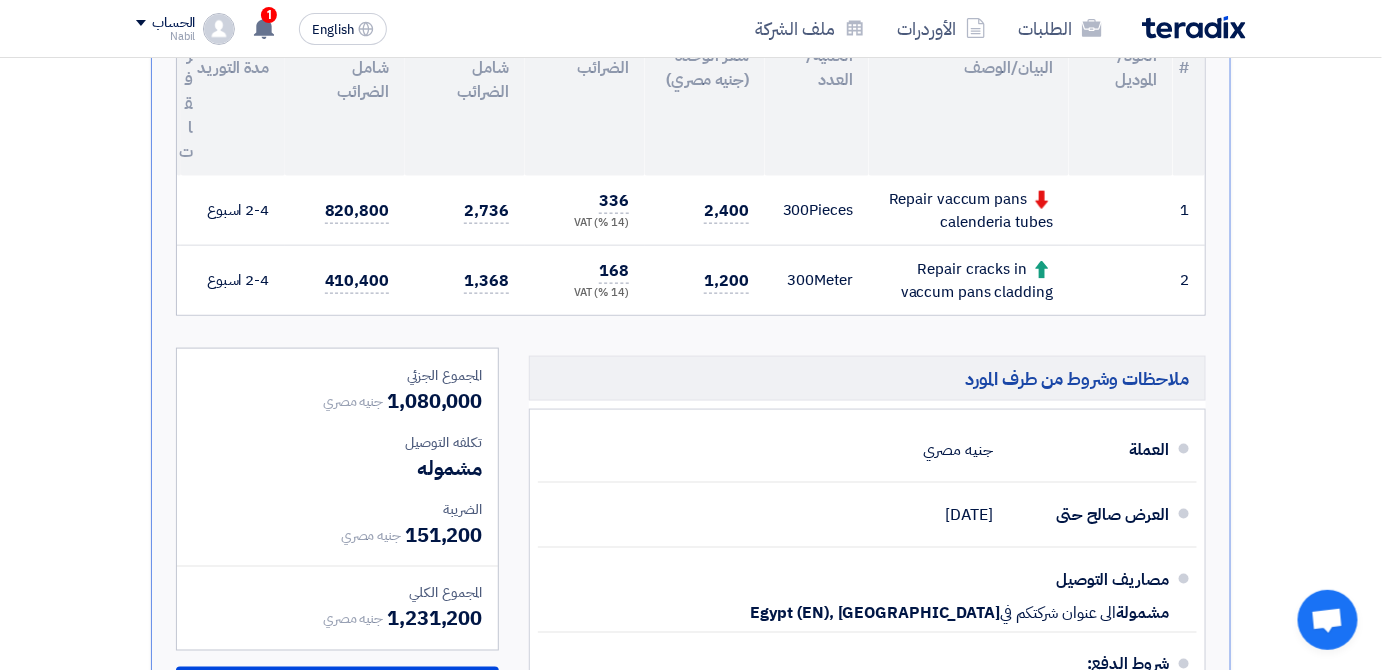 scroll, scrollTop: 719, scrollLeft: 0, axis: vertical 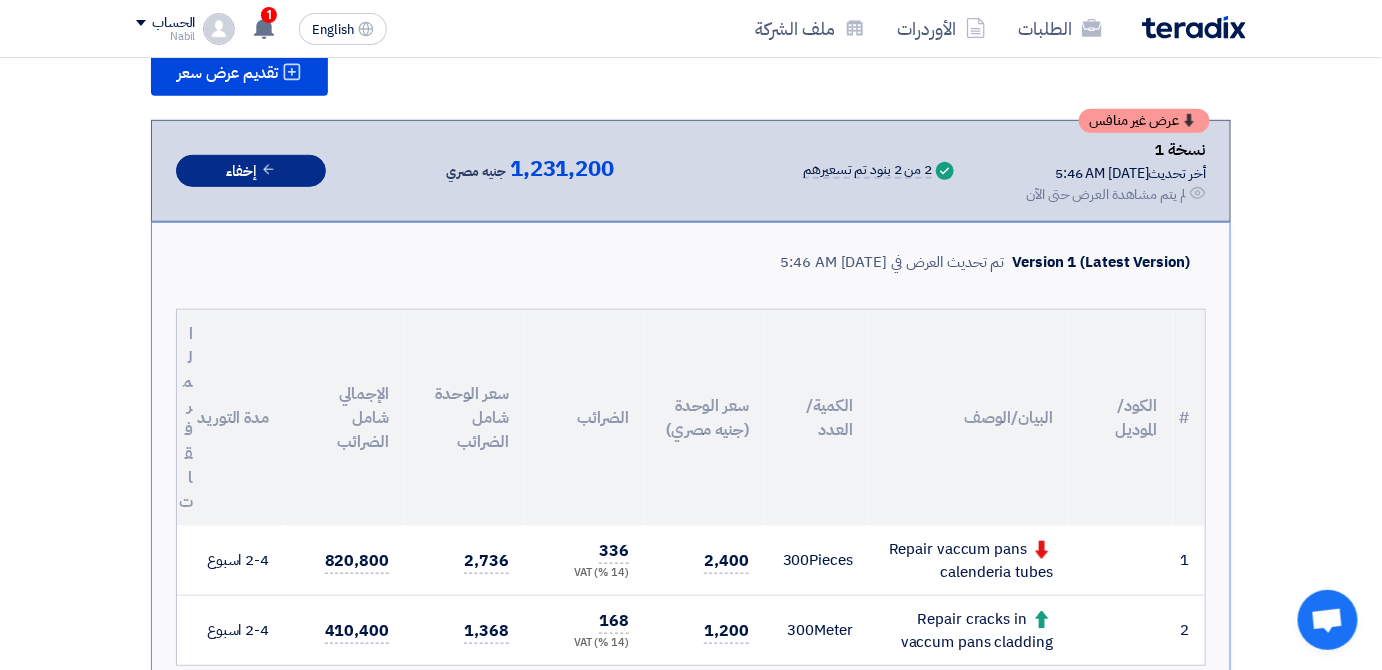 click on "إخفاء" at bounding box center (251, 171) 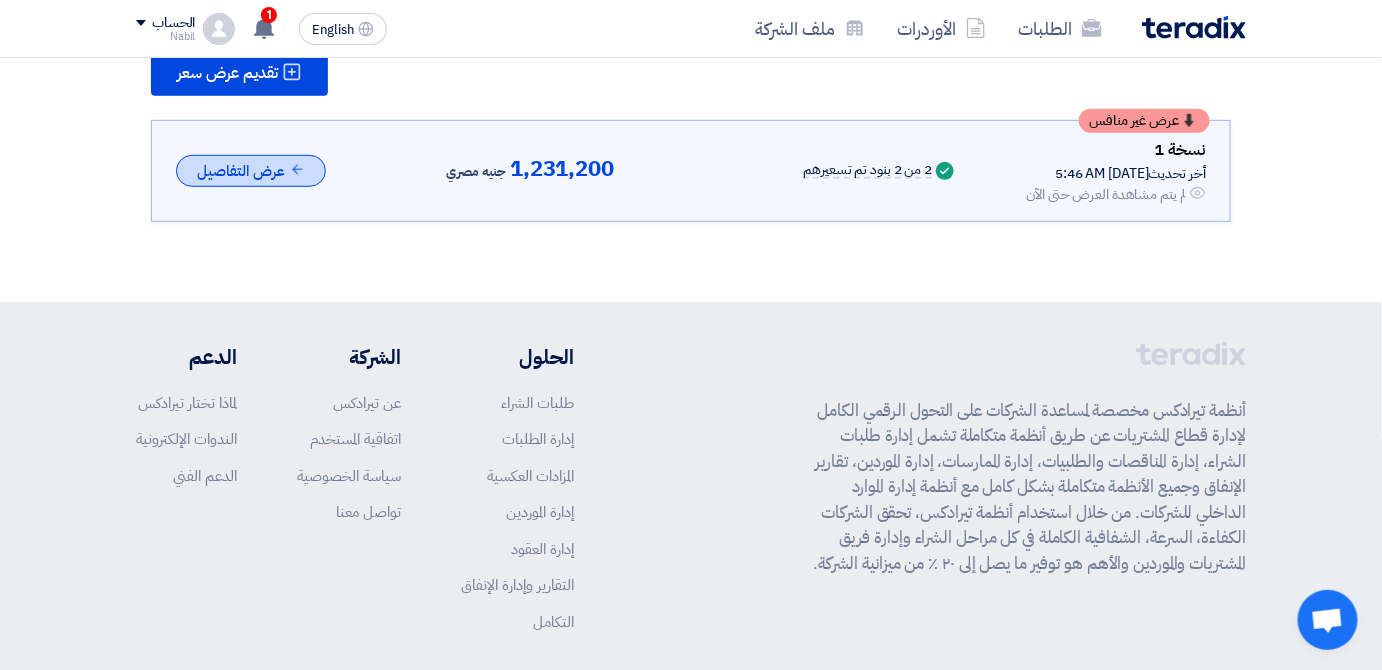 click on "عرض التفاصيل" at bounding box center (251, 171) 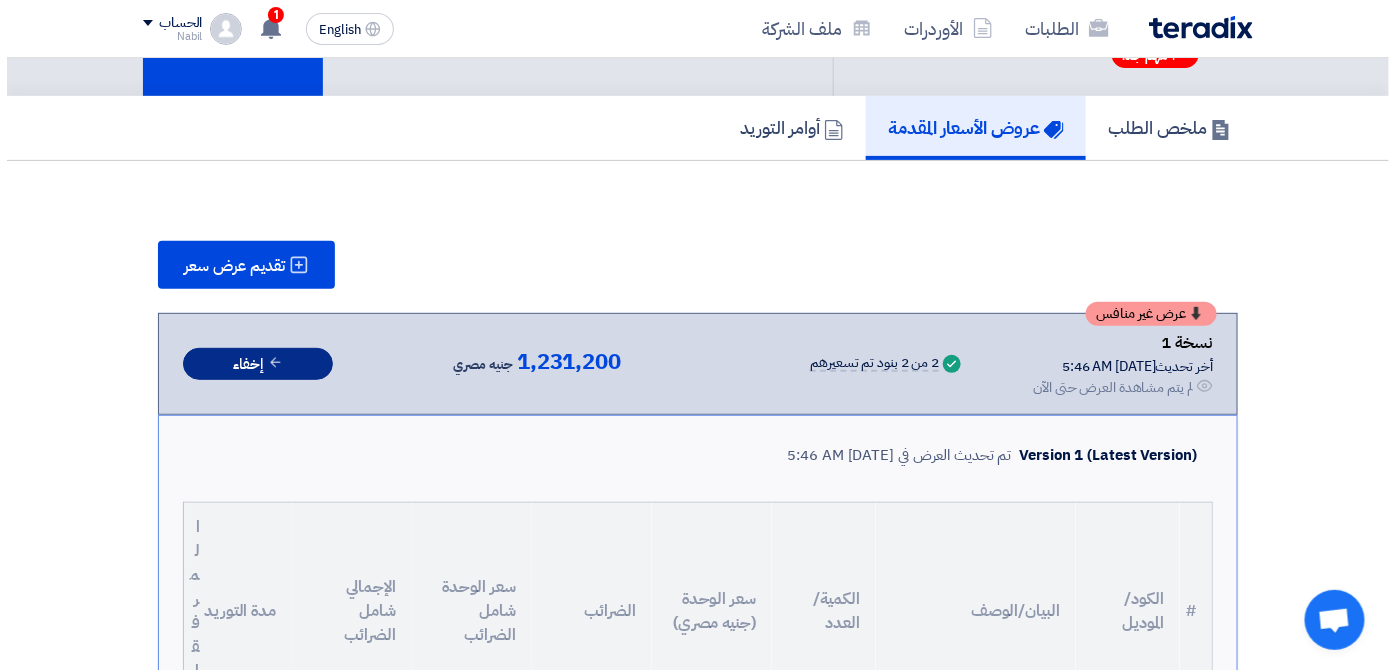 scroll, scrollTop: 106, scrollLeft: 0, axis: vertical 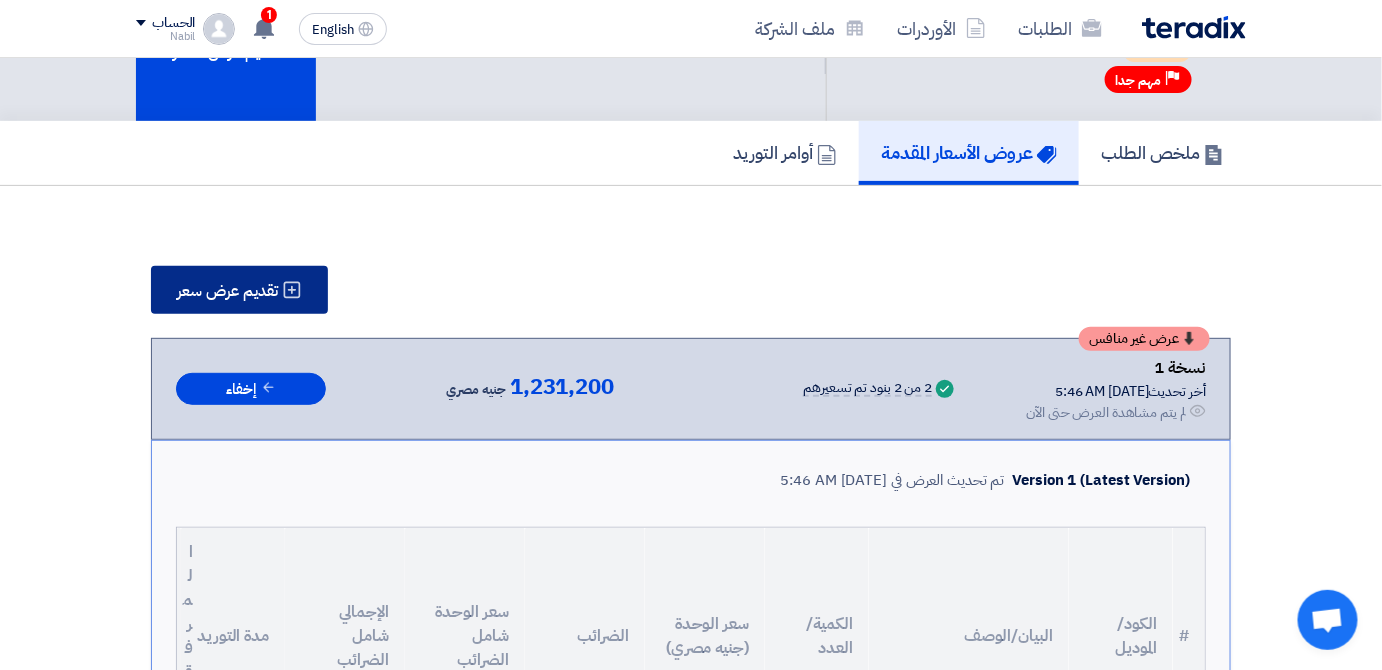 click on "تقديم عرض سعر" 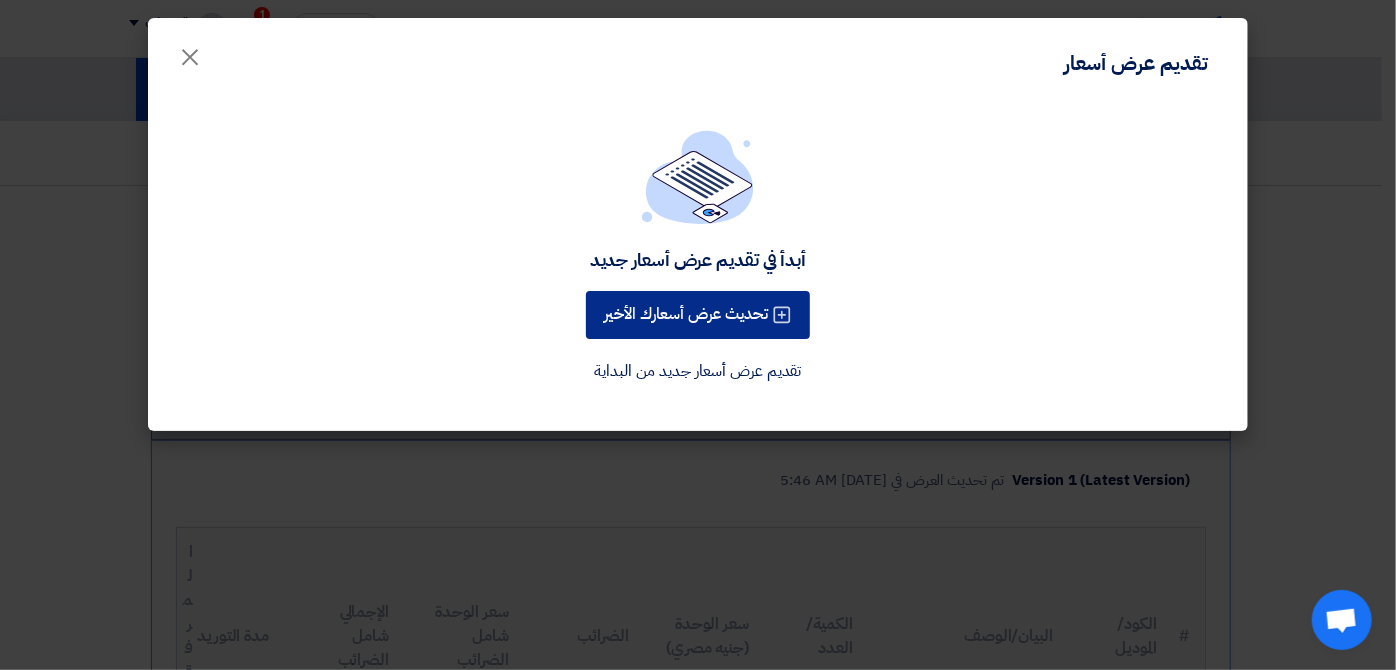 click on "تحديث عرض أسعارك الأخير" 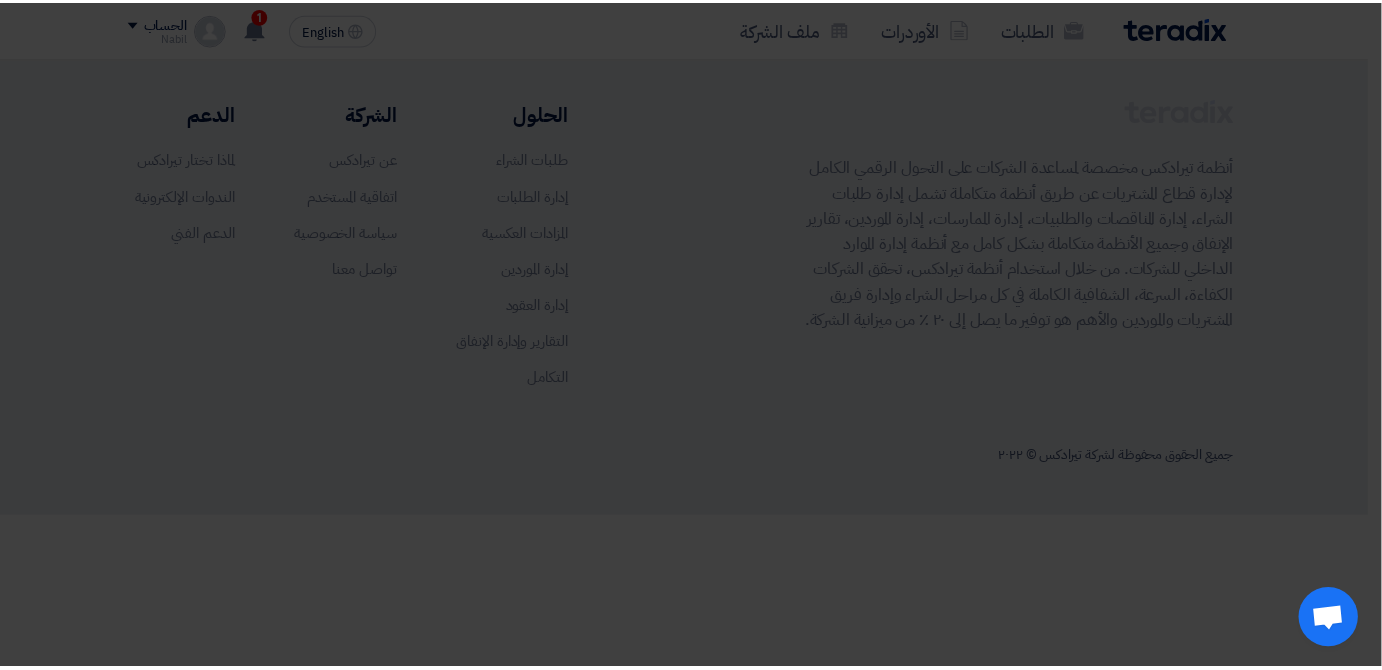 scroll, scrollTop: 0, scrollLeft: 0, axis: both 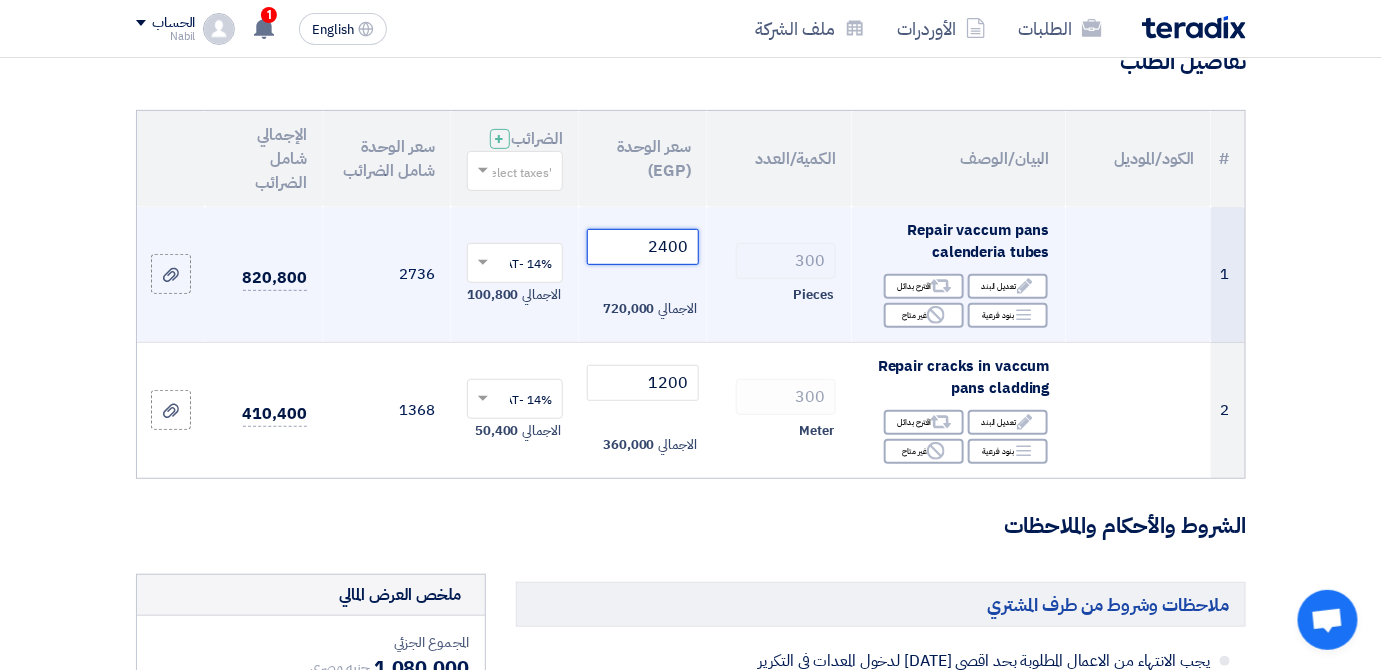 click on "2400" 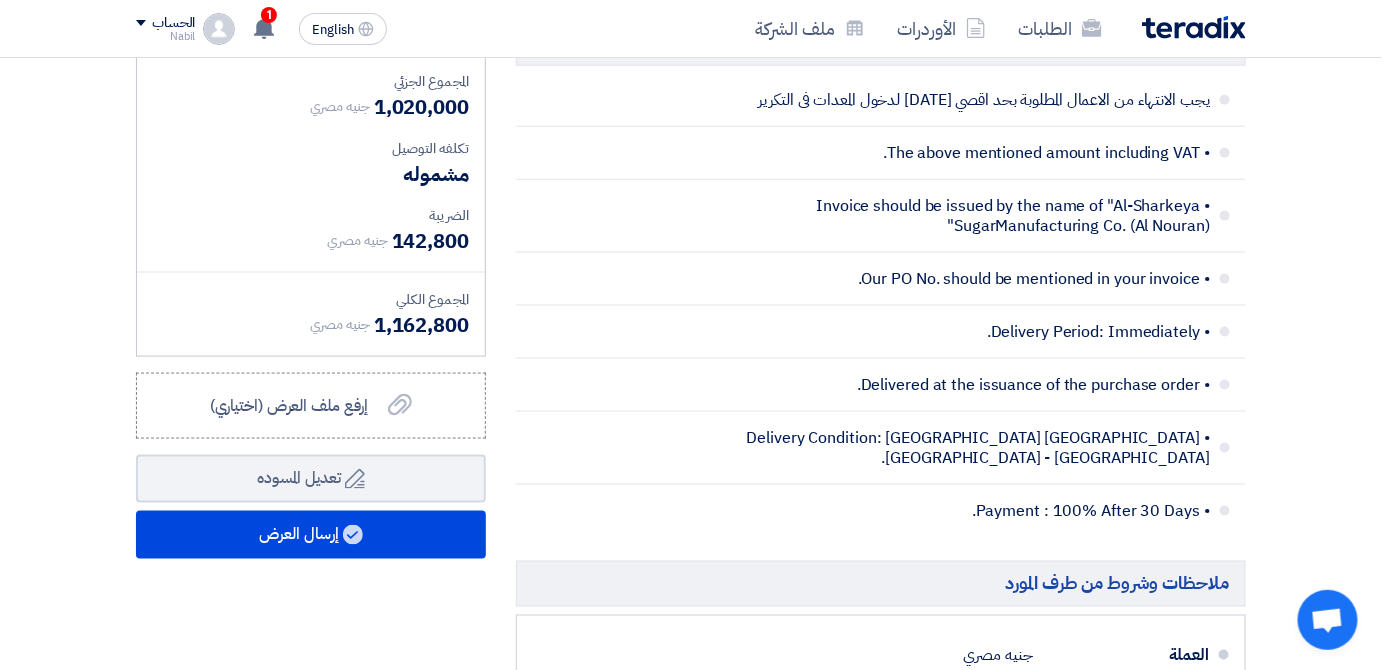 scroll, scrollTop: 771, scrollLeft: 0, axis: vertical 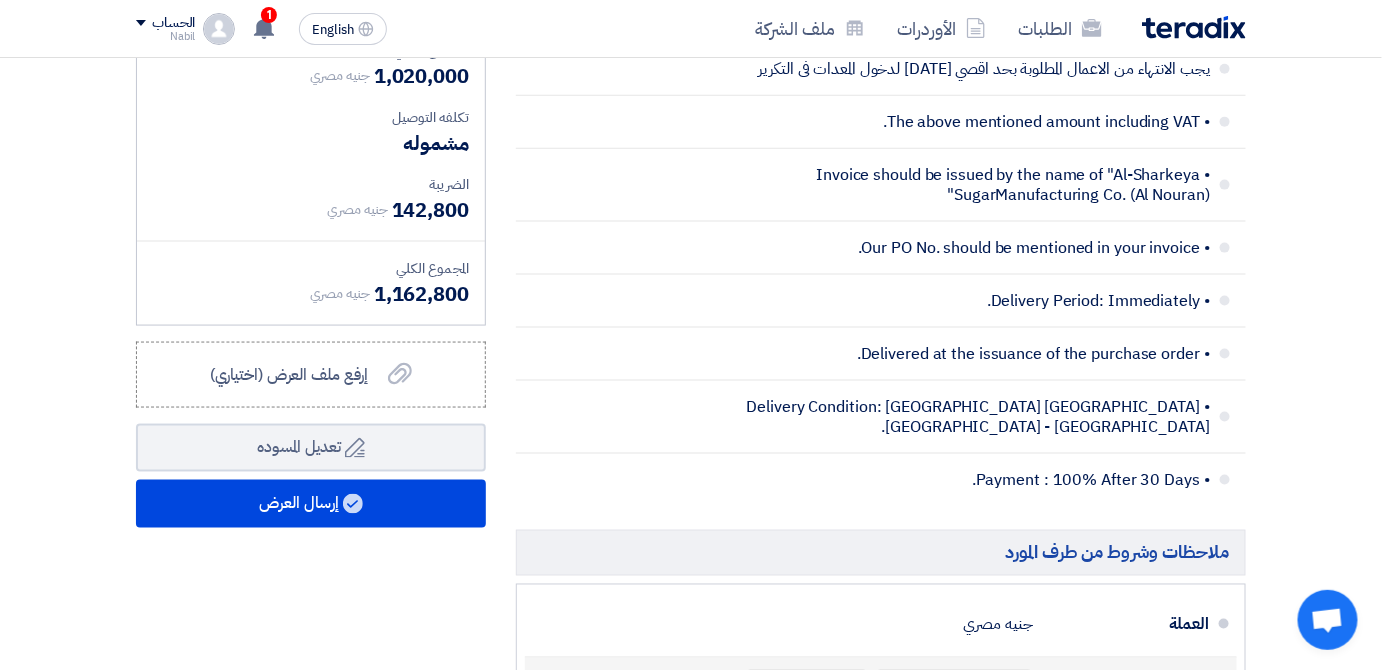 type on "2200" 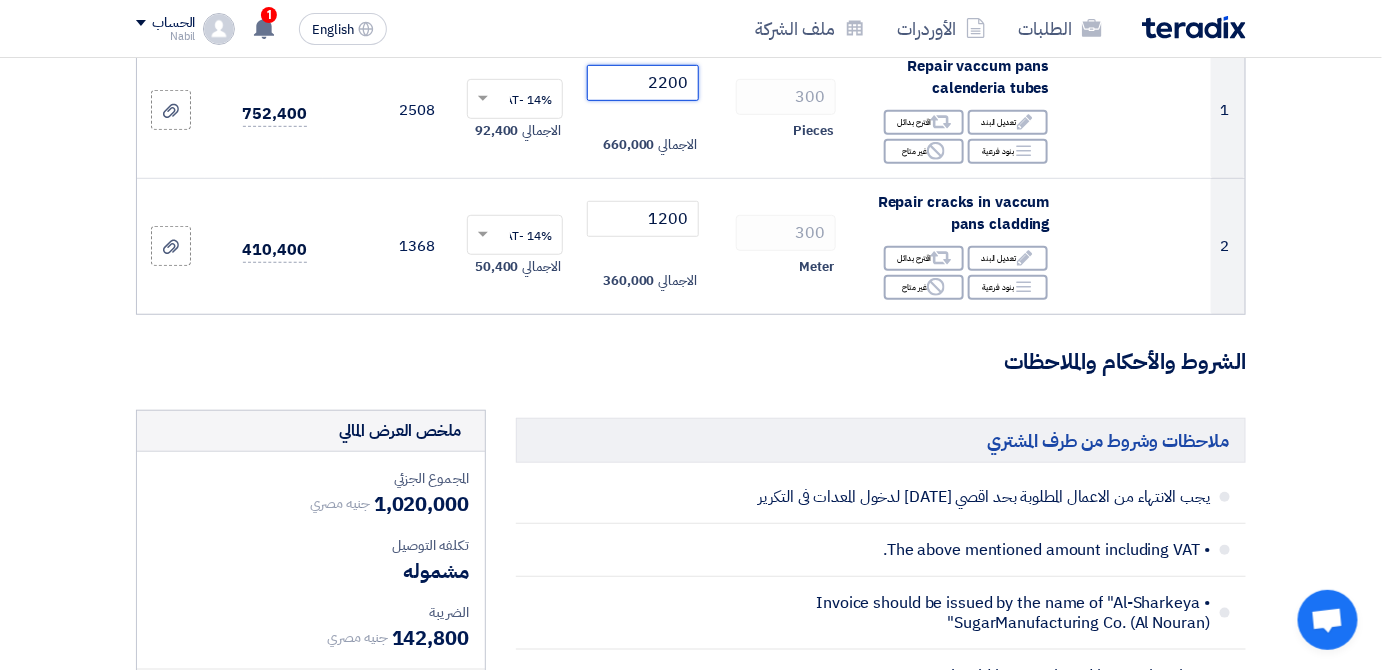 scroll, scrollTop: 362, scrollLeft: 0, axis: vertical 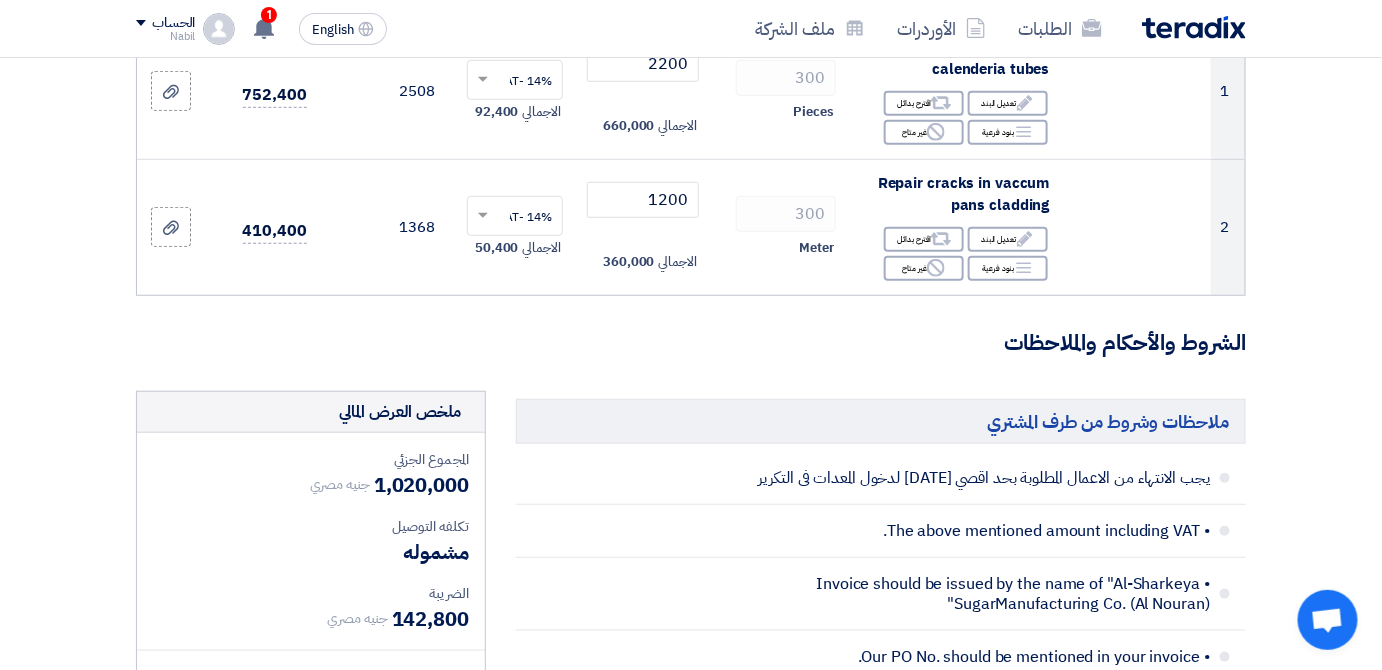 click on "تفاصيل الطلب
#
الكود/الموديل
البيان/الوصف
الكمية/العدد
سعر الوحدة (EGP)
الضرائب
+
'Select taxes...
سعر الوحدة شامل الضرائب
1 Edit Reject" 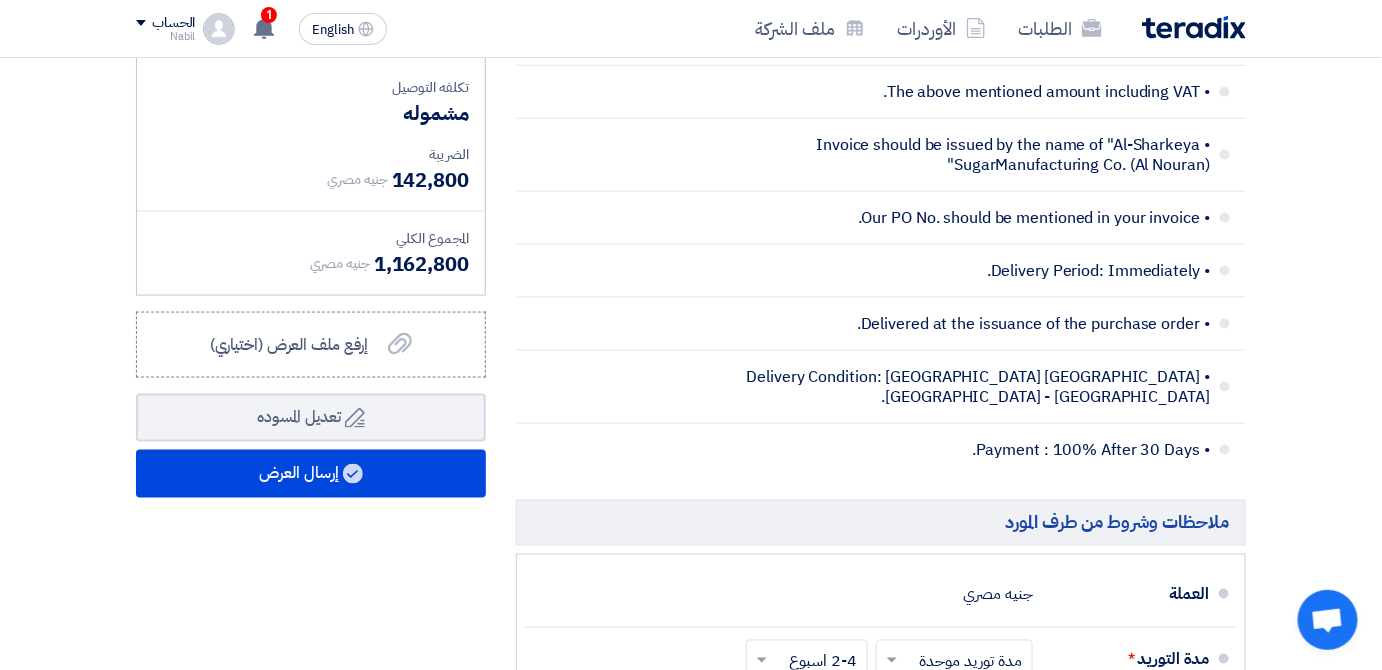 scroll, scrollTop: 810, scrollLeft: 0, axis: vertical 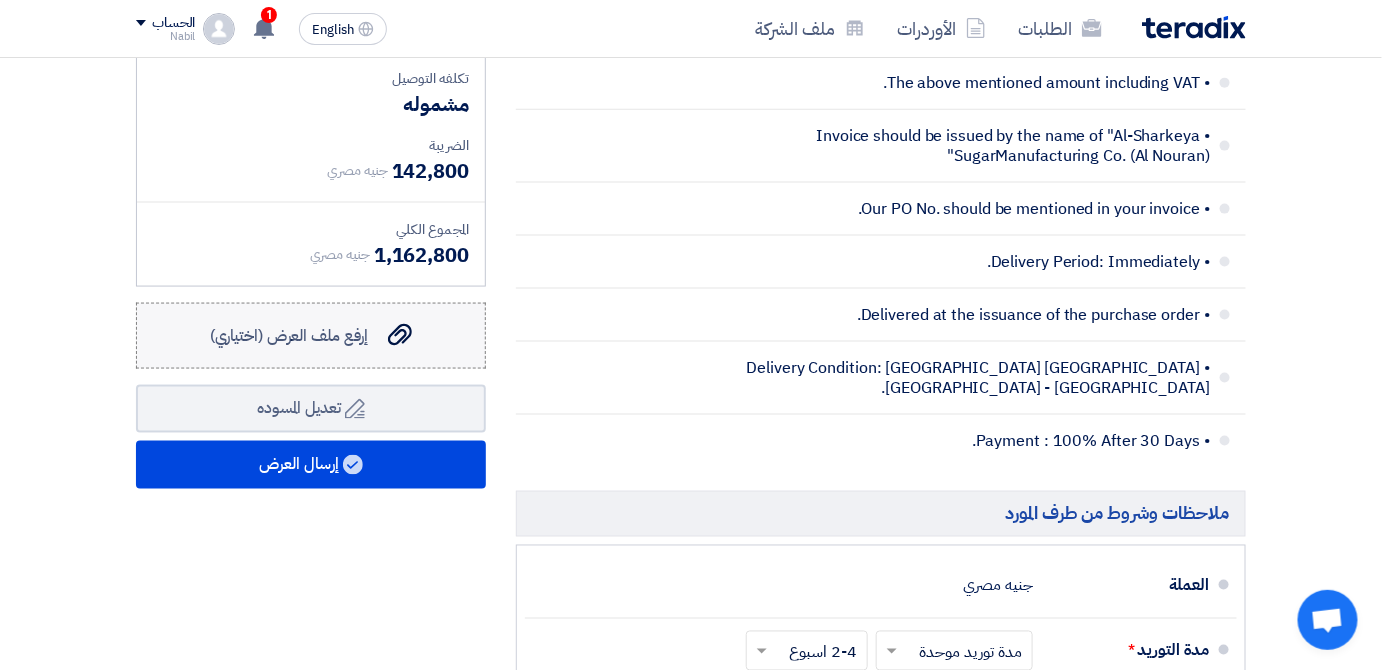 click on "إرفع ملف العرض (اختياري)" 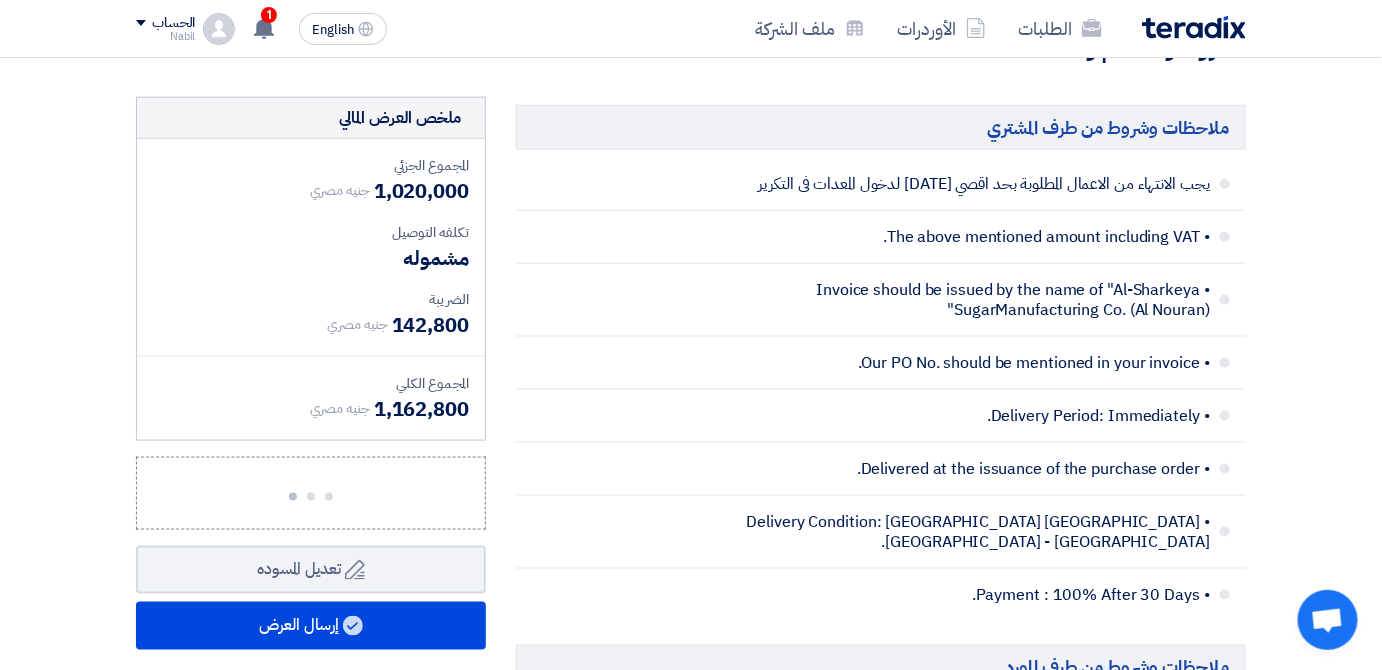 scroll, scrollTop: 658, scrollLeft: 0, axis: vertical 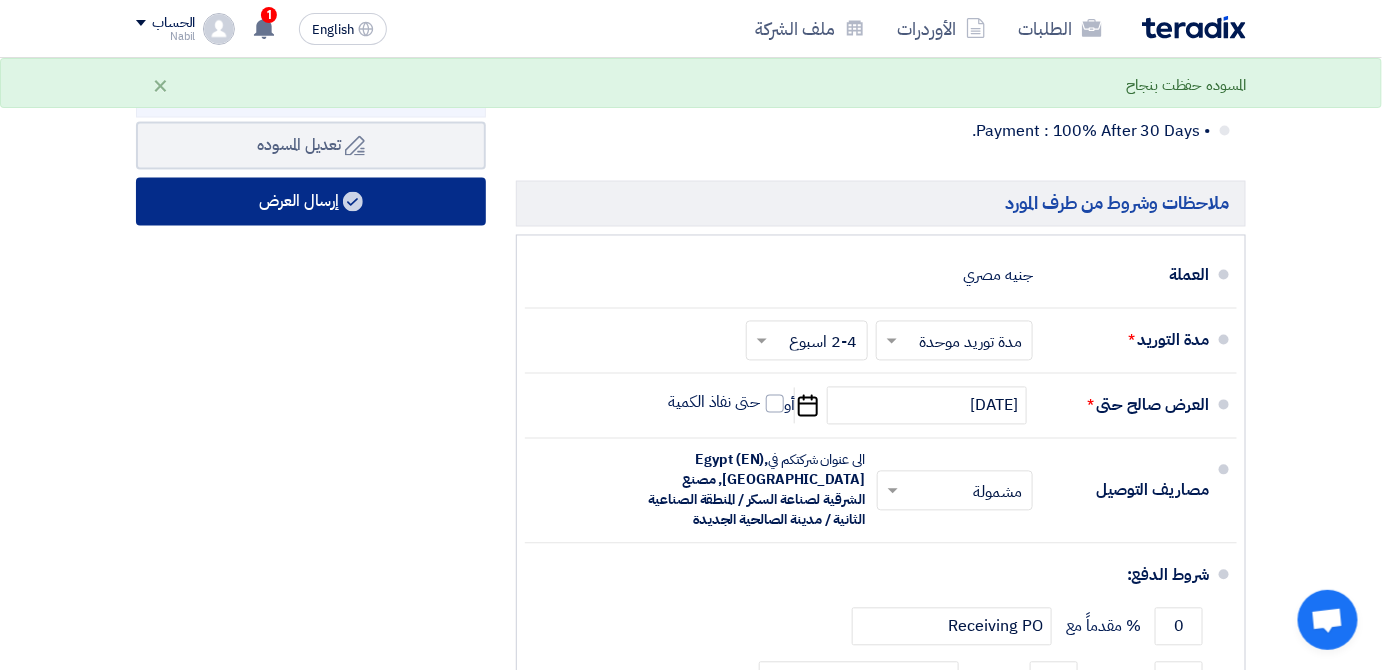 click on "إرسال العرض" 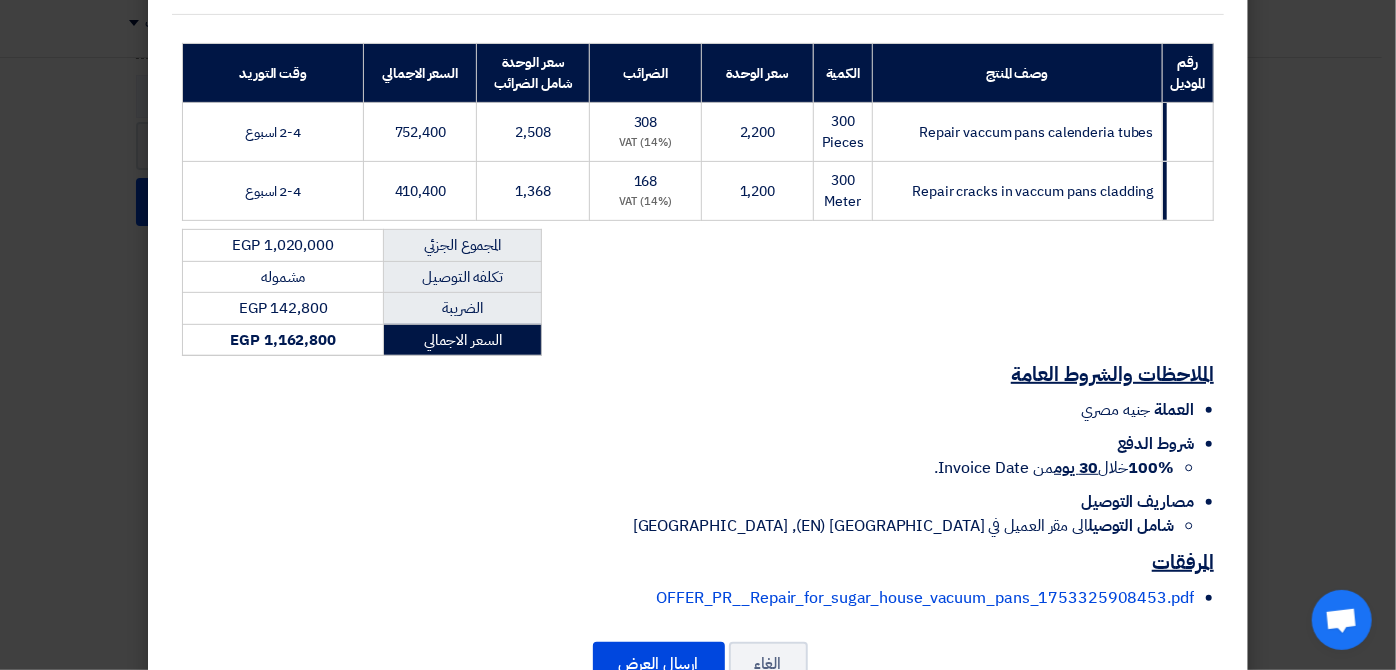 scroll, scrollTop: 404, scrollLeft: 0, axis: vertical 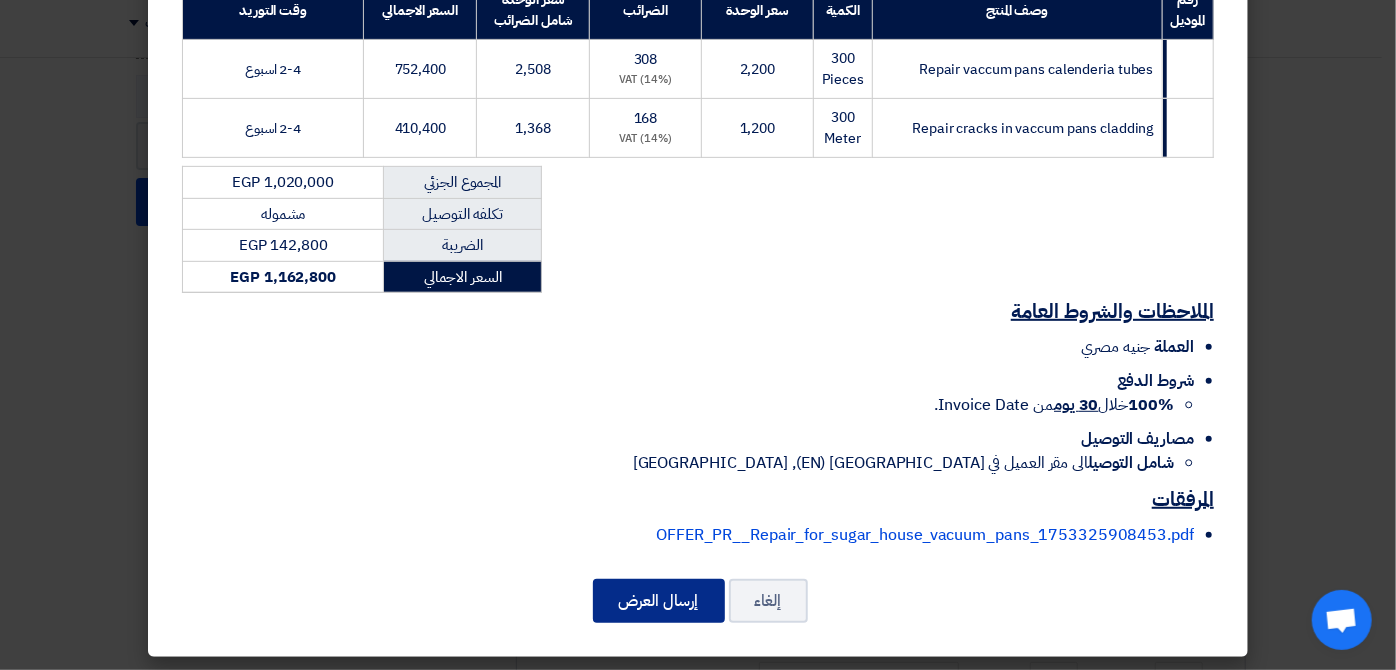 click on "إرسال العرض" 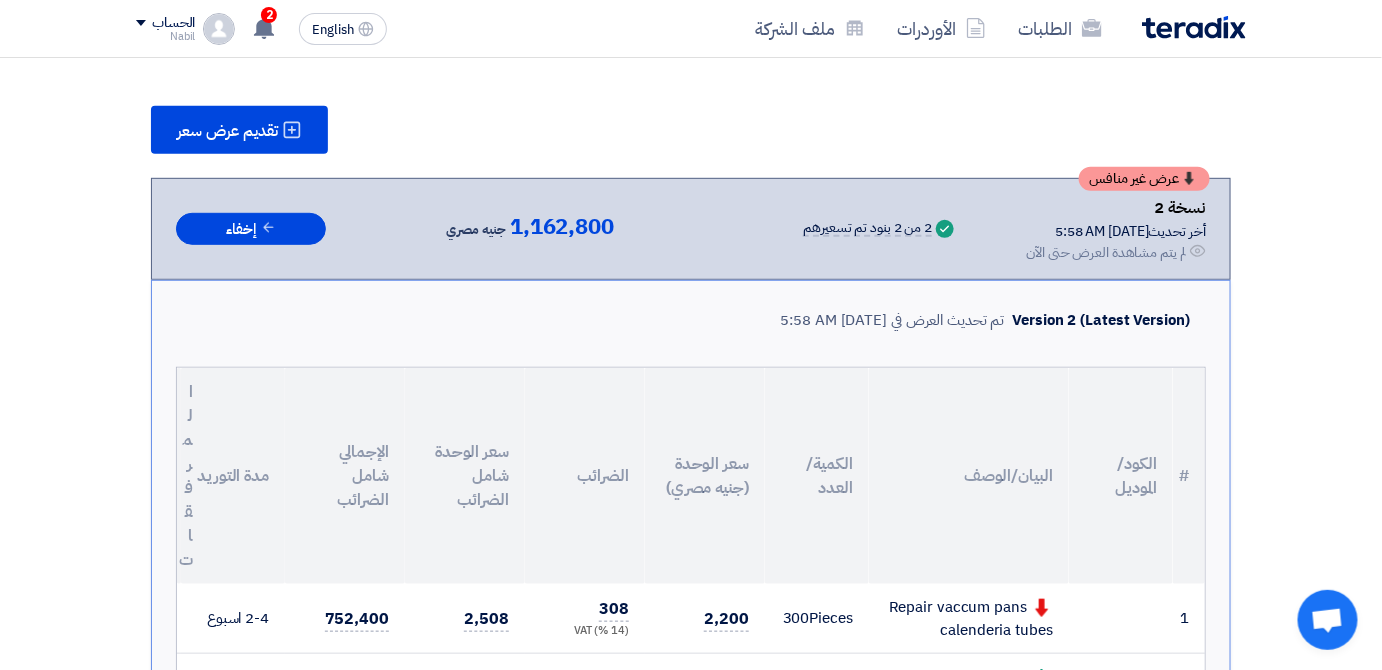 scroll, scrollTop: 1507, scrollLeft: 0, axis: vertical 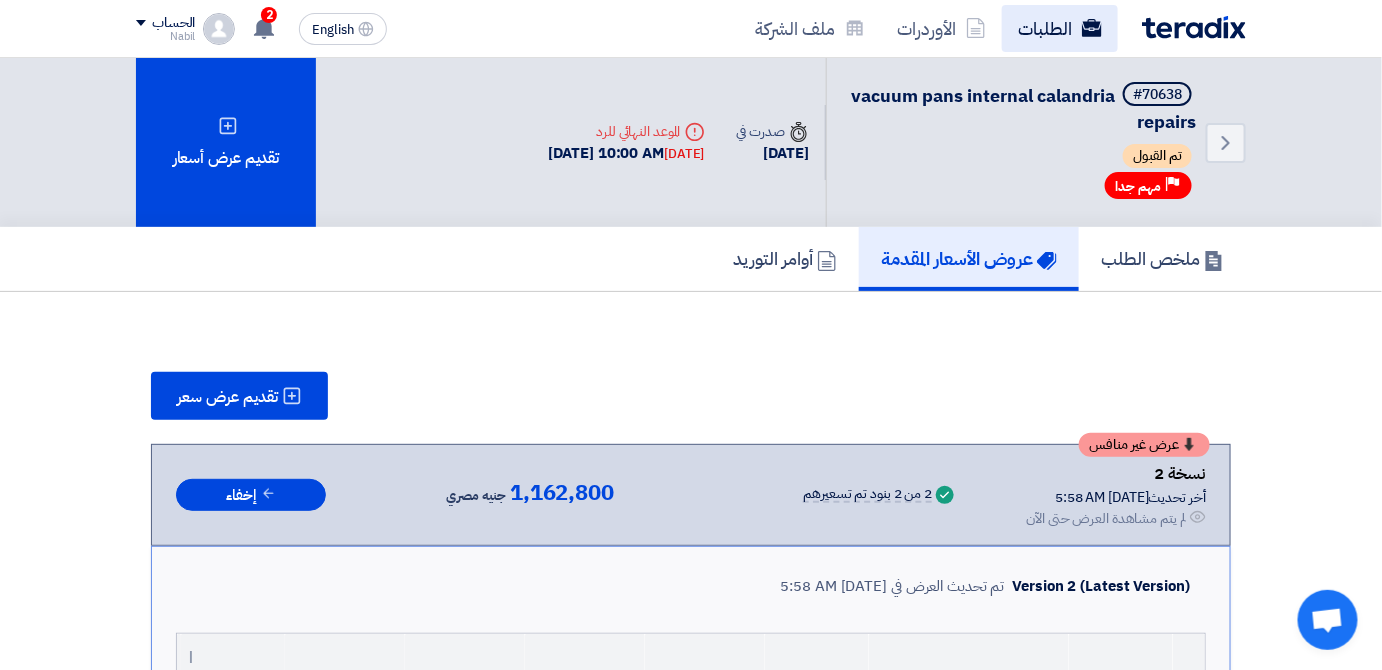 click on "الطلبات" 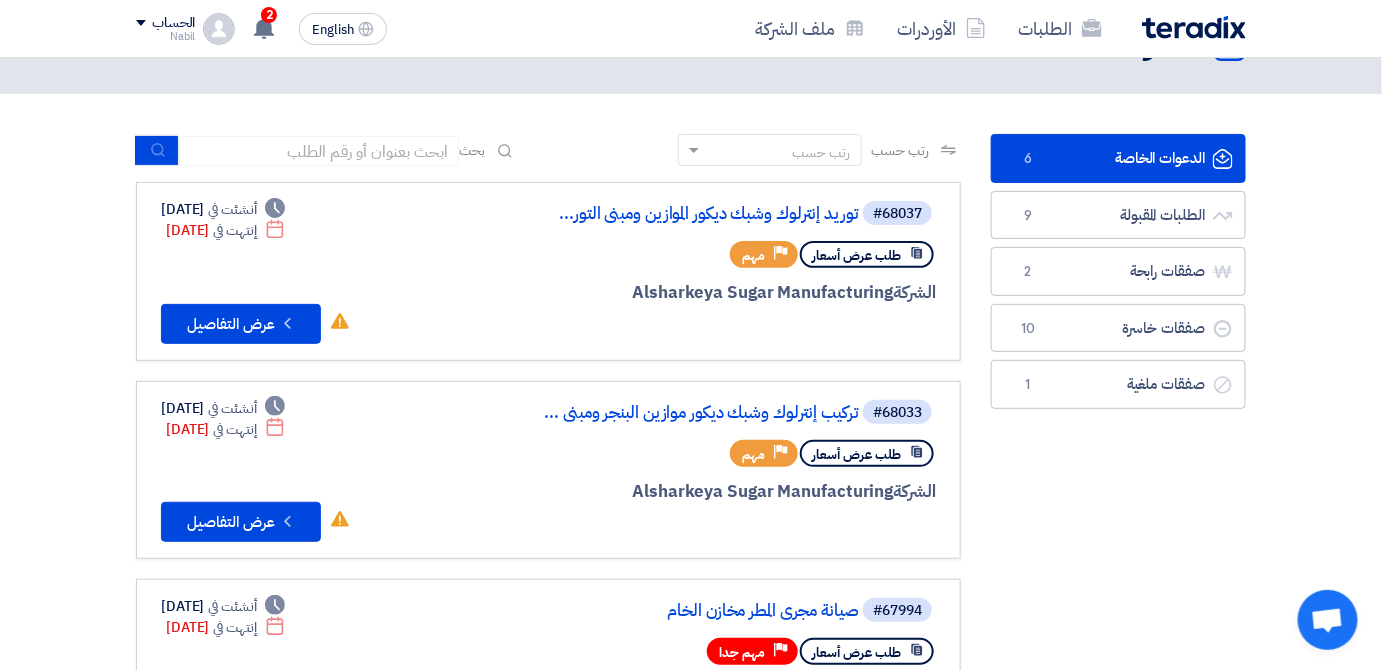 scroll, scrollTop: 61, scrollLeft: 0, axis: vertical 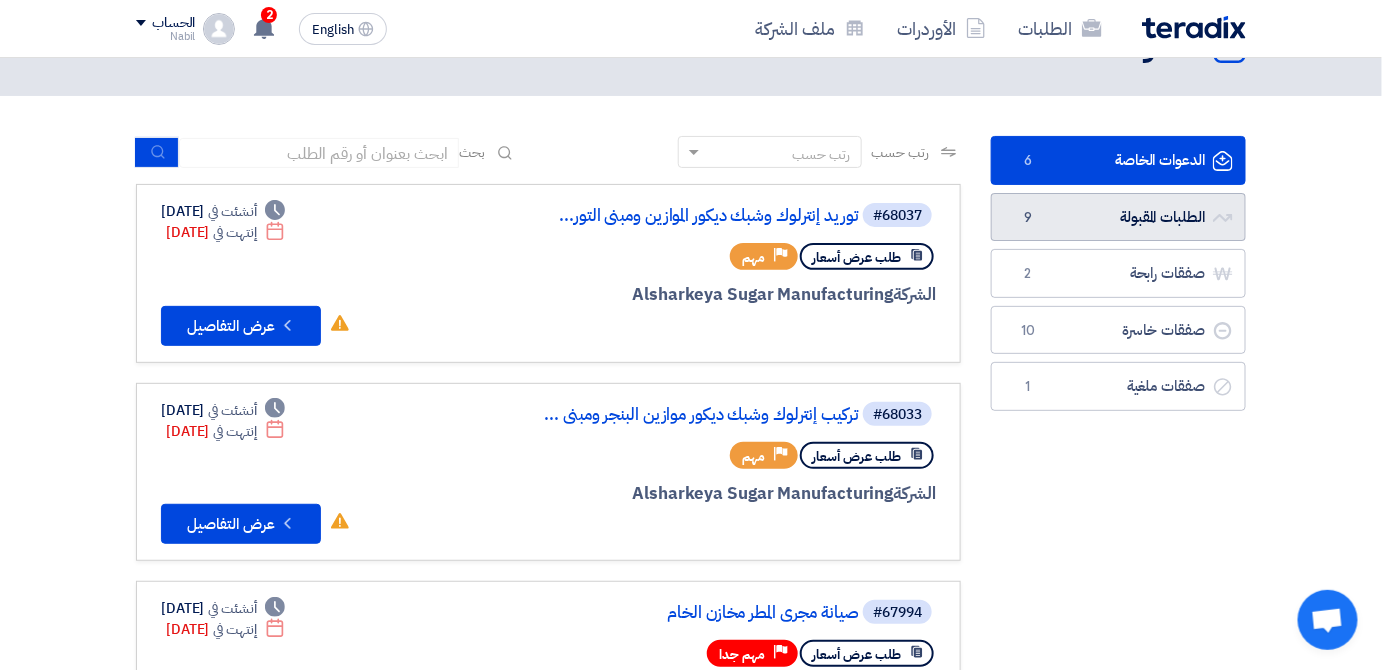 click on "الطلبات المقبولة
الطلبات المقبولة
9" 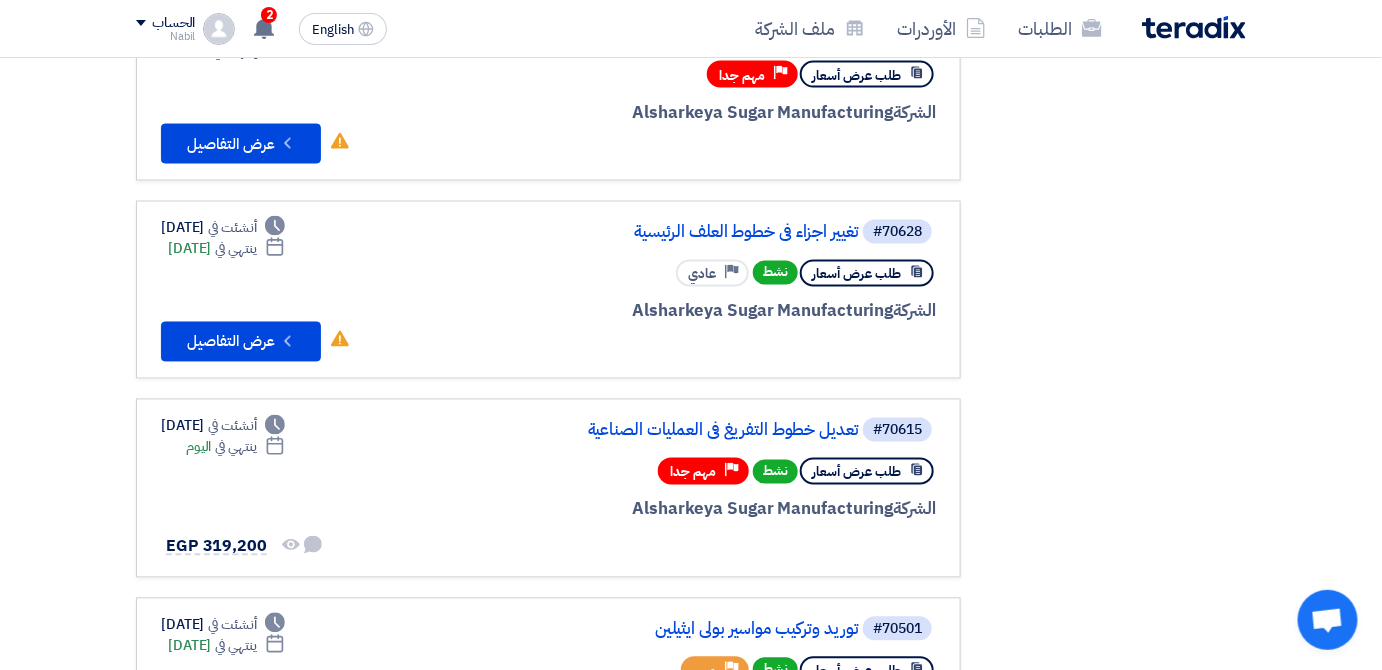 scroll, scrollTop: 1040, scrollLeft: 0, axis: vertical 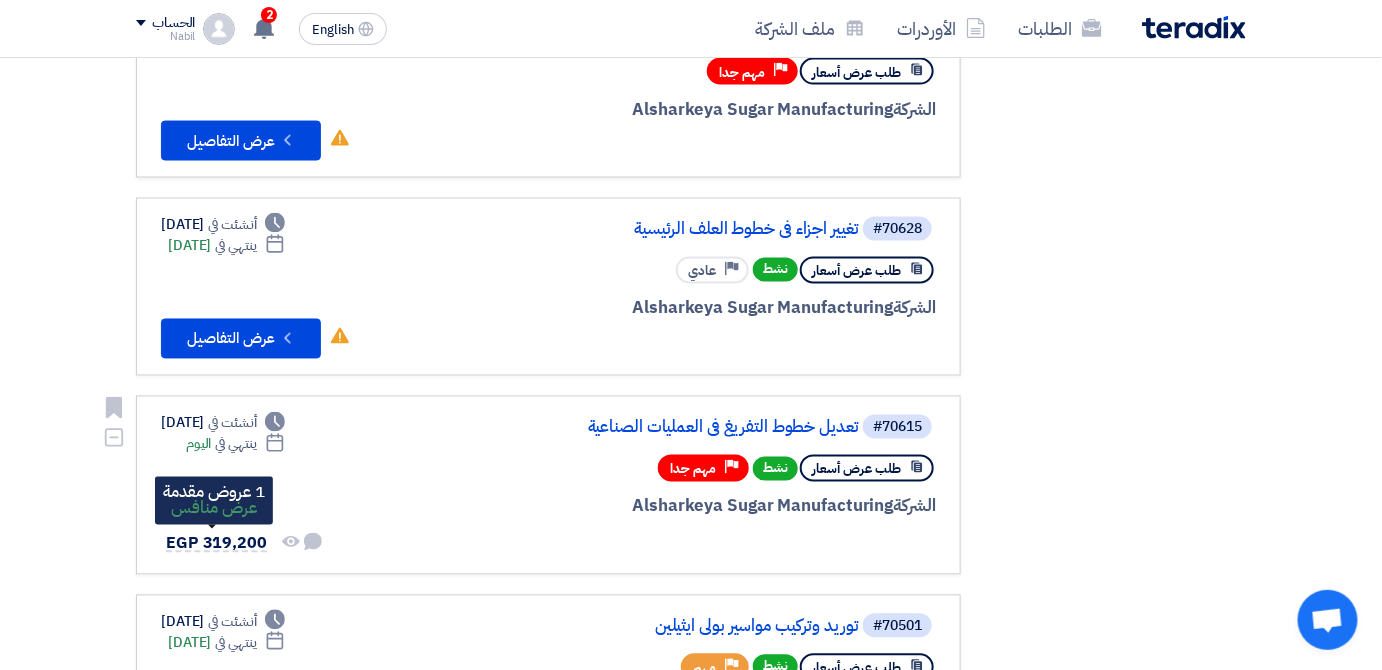 click on "EGP
319,200" 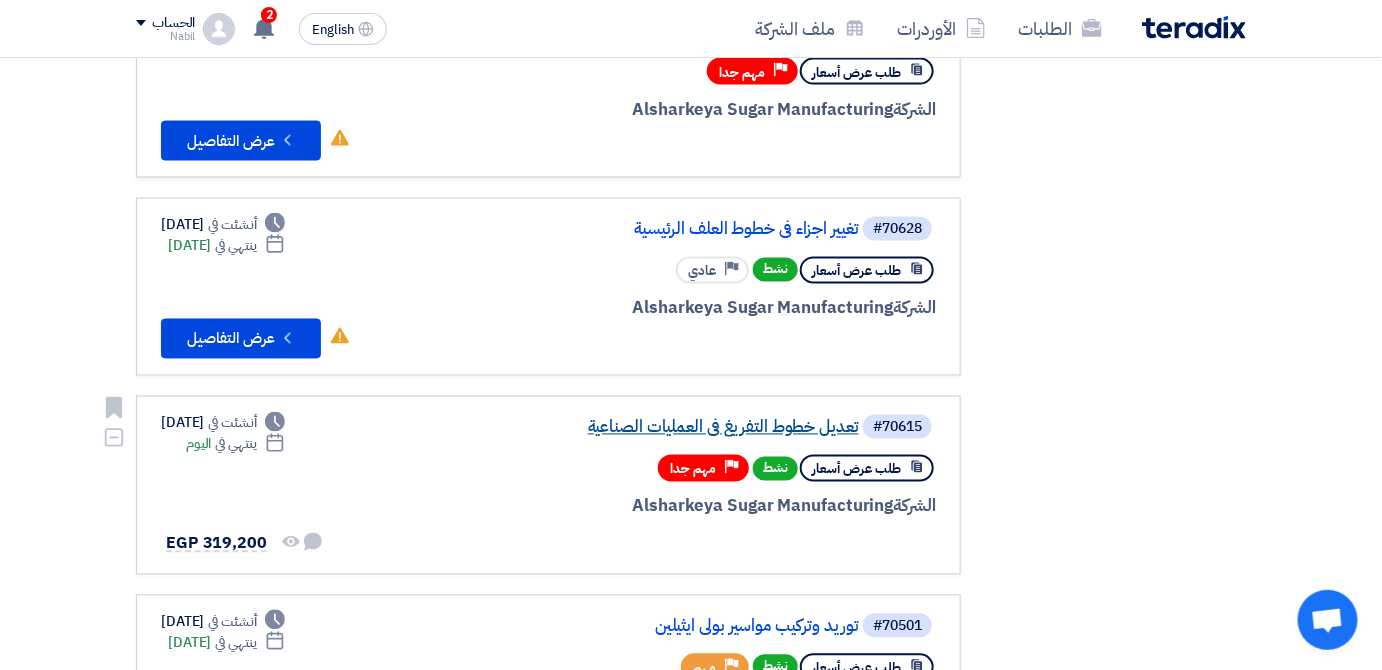 click on "تعديل خطوط التفريغ فى العمليات الصناعية" 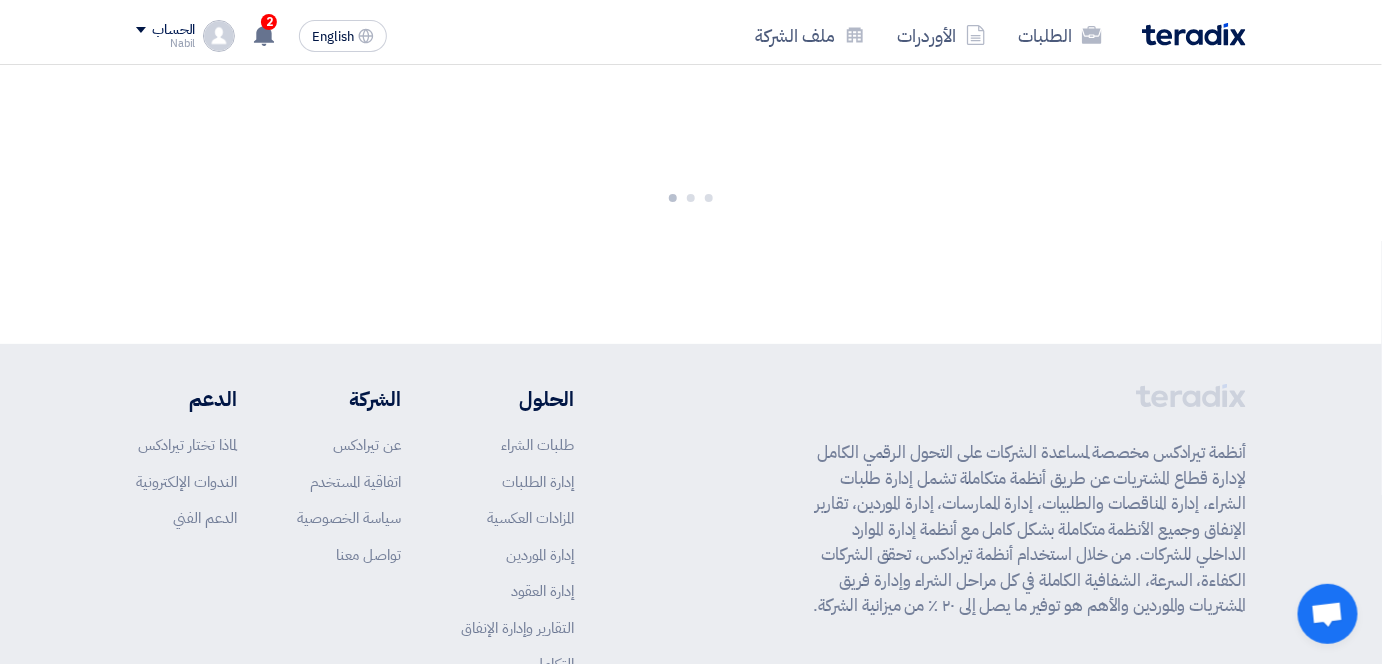 scroll, scrollTop: 0, scrollLeft: 0, axis: both 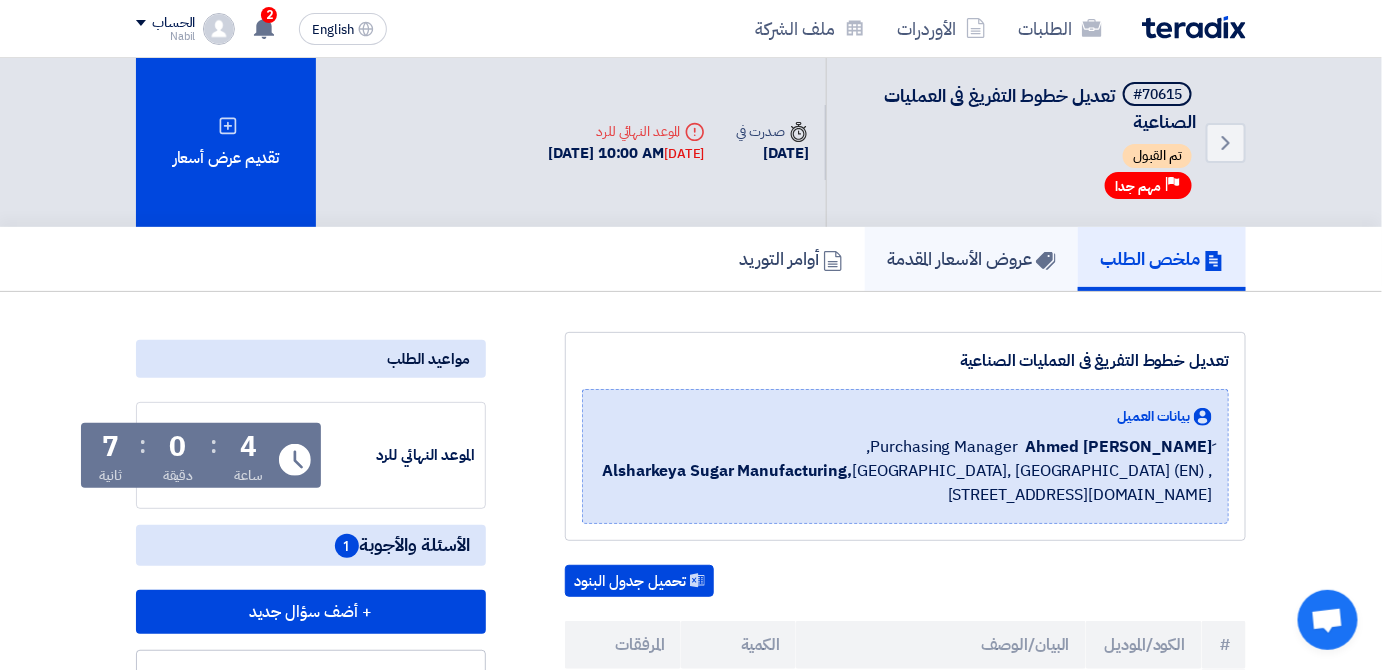 click on "عروض الأسعار المقدمة" 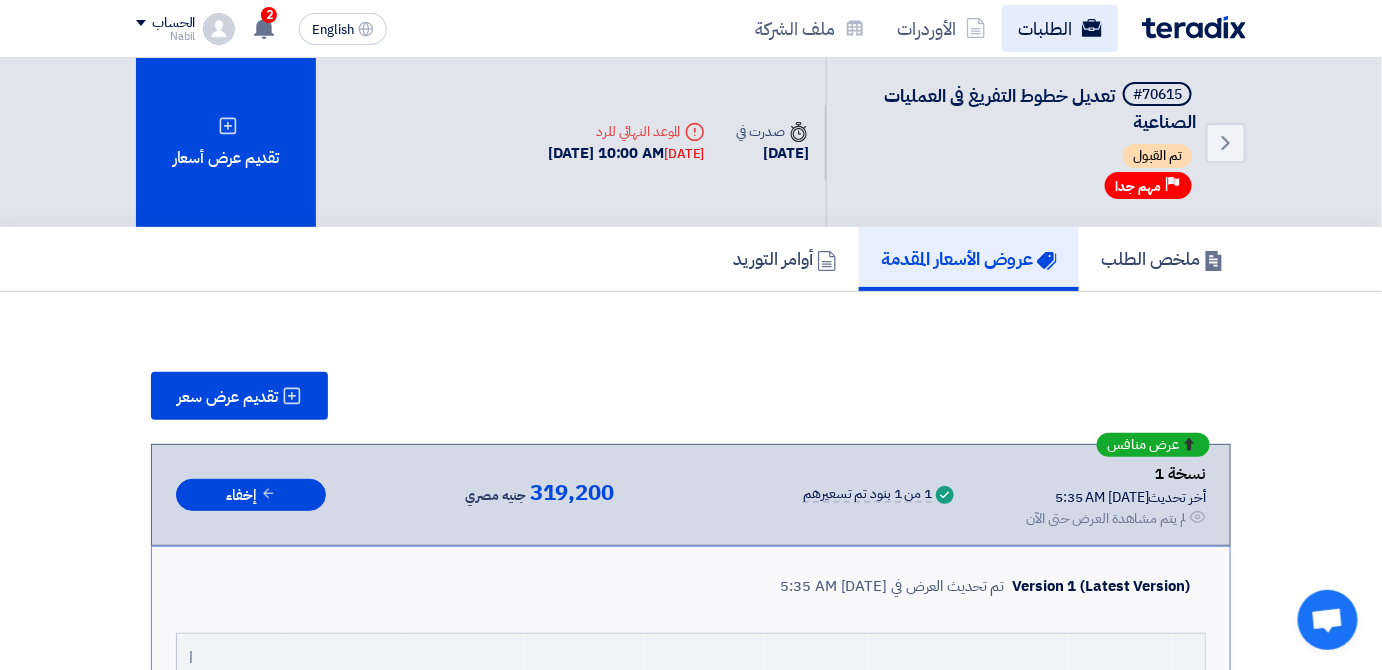 click on "الطلبات" 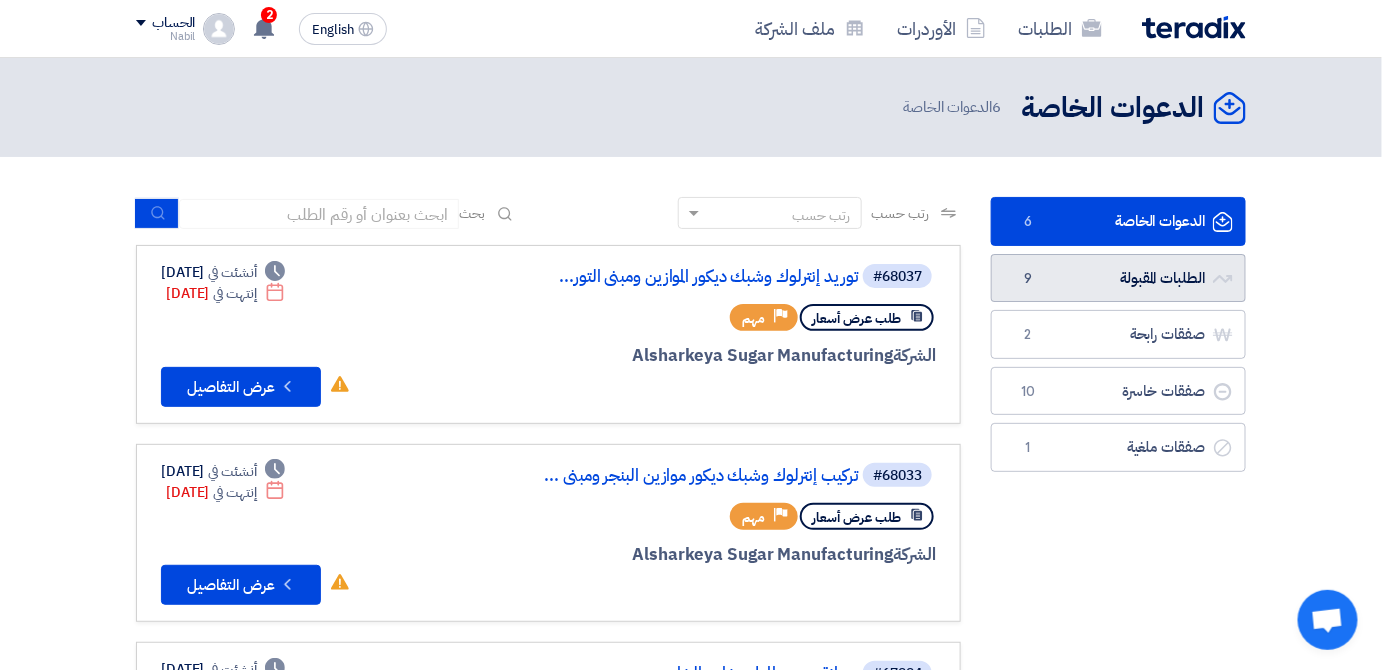 click on "الطلبات المقبولة
الطلبات المقبولة
9" 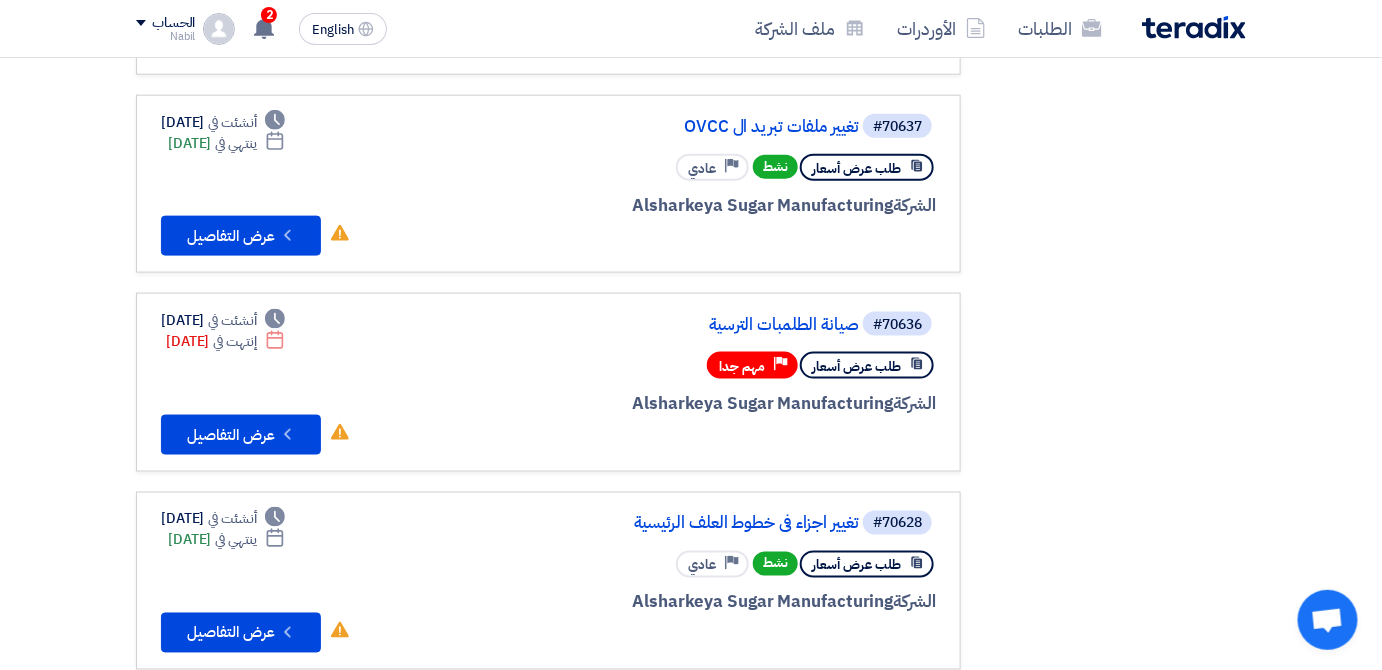 scroll, scrollTop: 754, scrollLeft: 0, axis: vertical 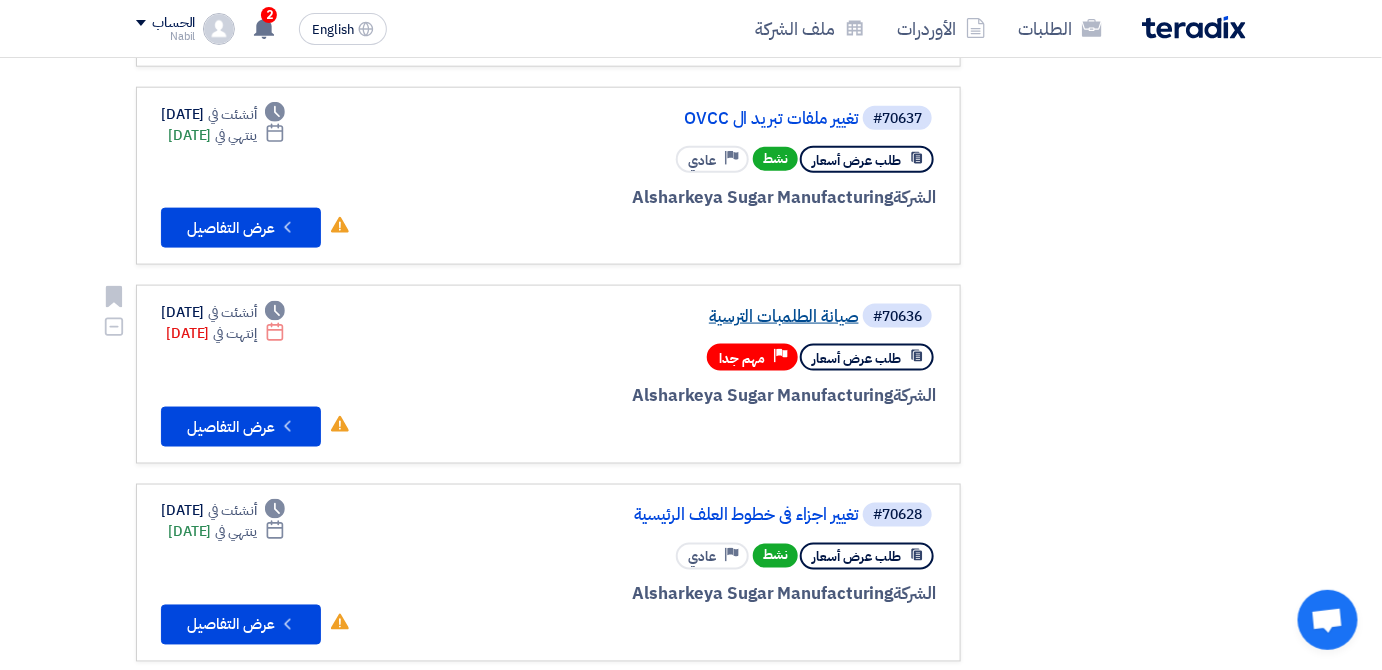 click on "صيانة الطلمبات الترسية" 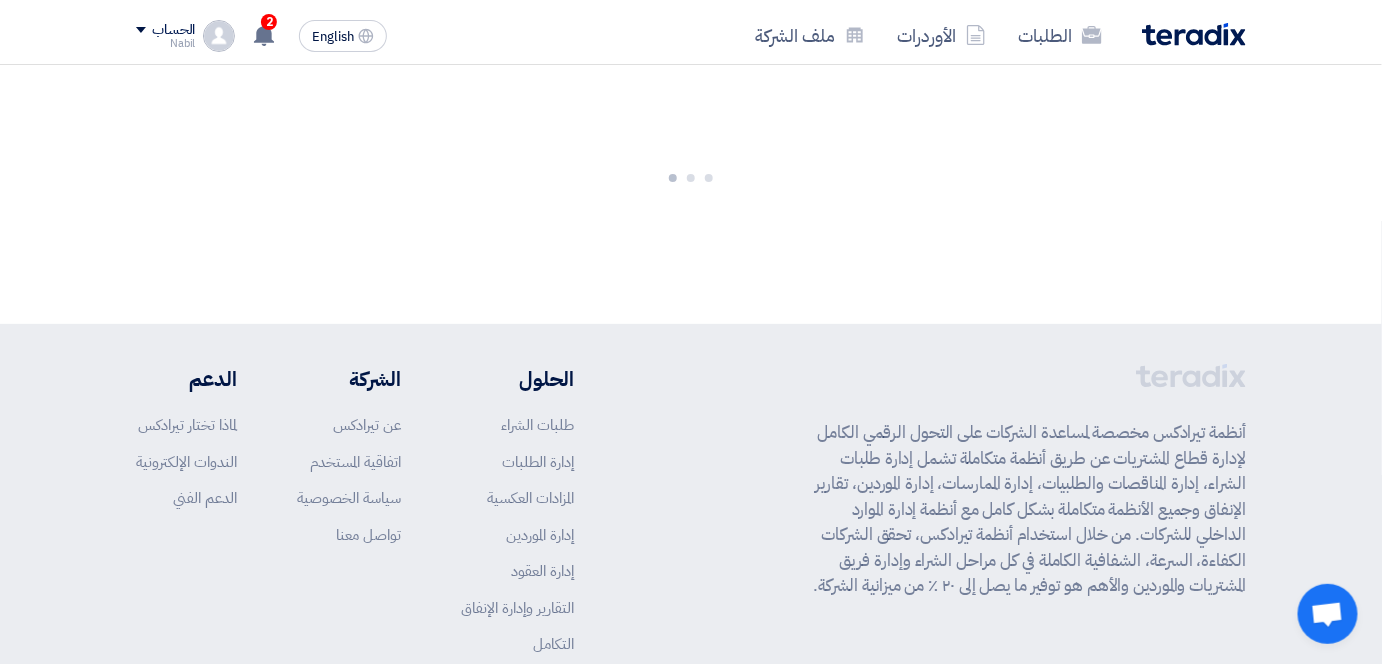 scroll, scrollTop: 0, scrollLeft: 0, axis: both 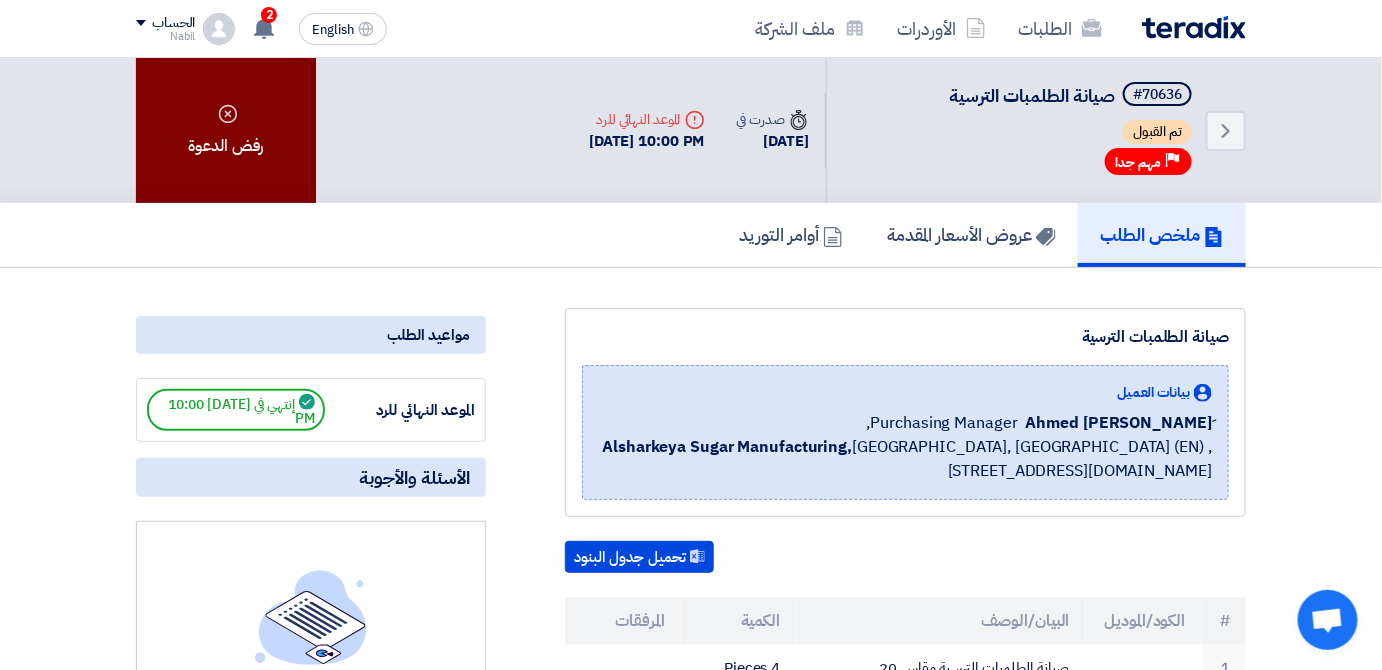 click on "رفض الدعوة" 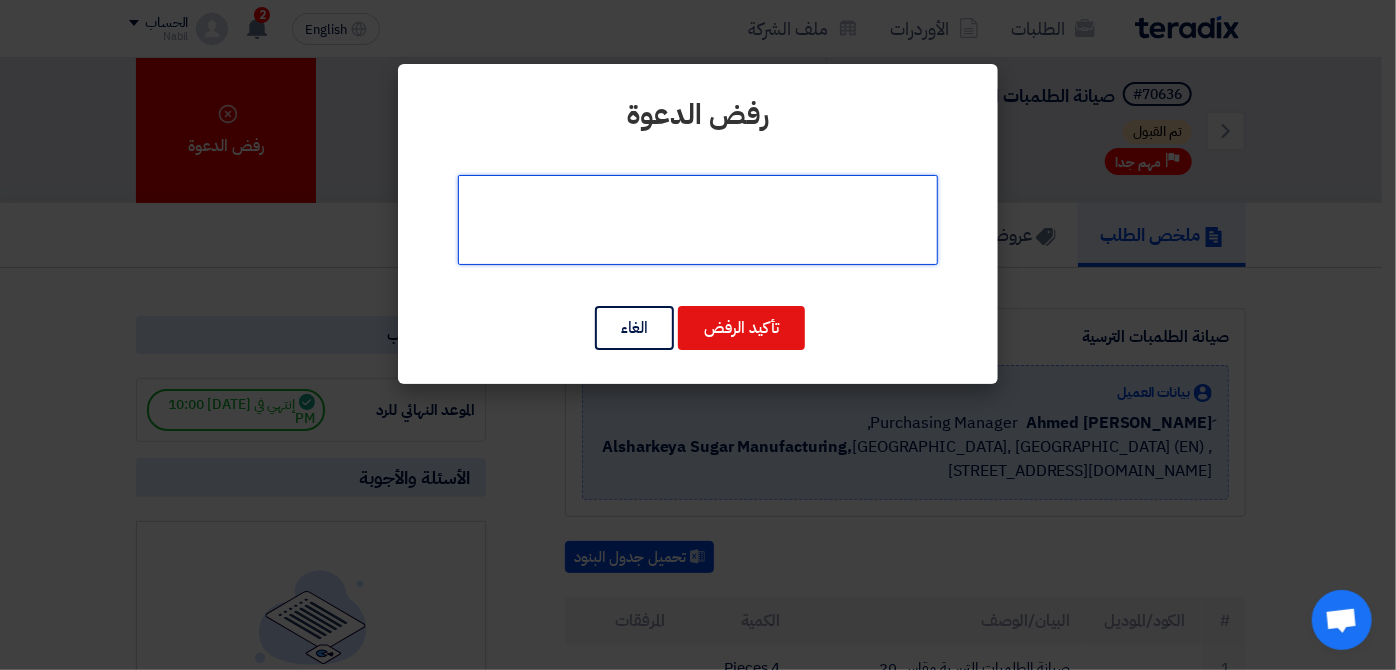click 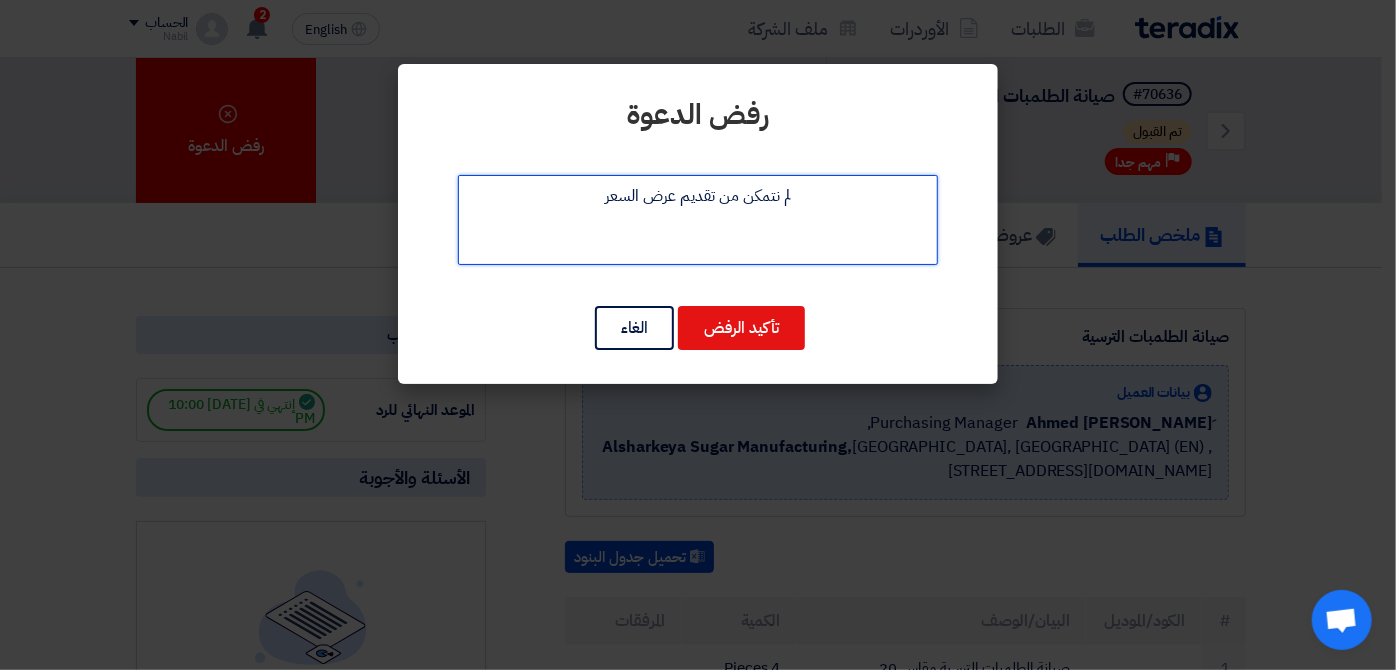 click 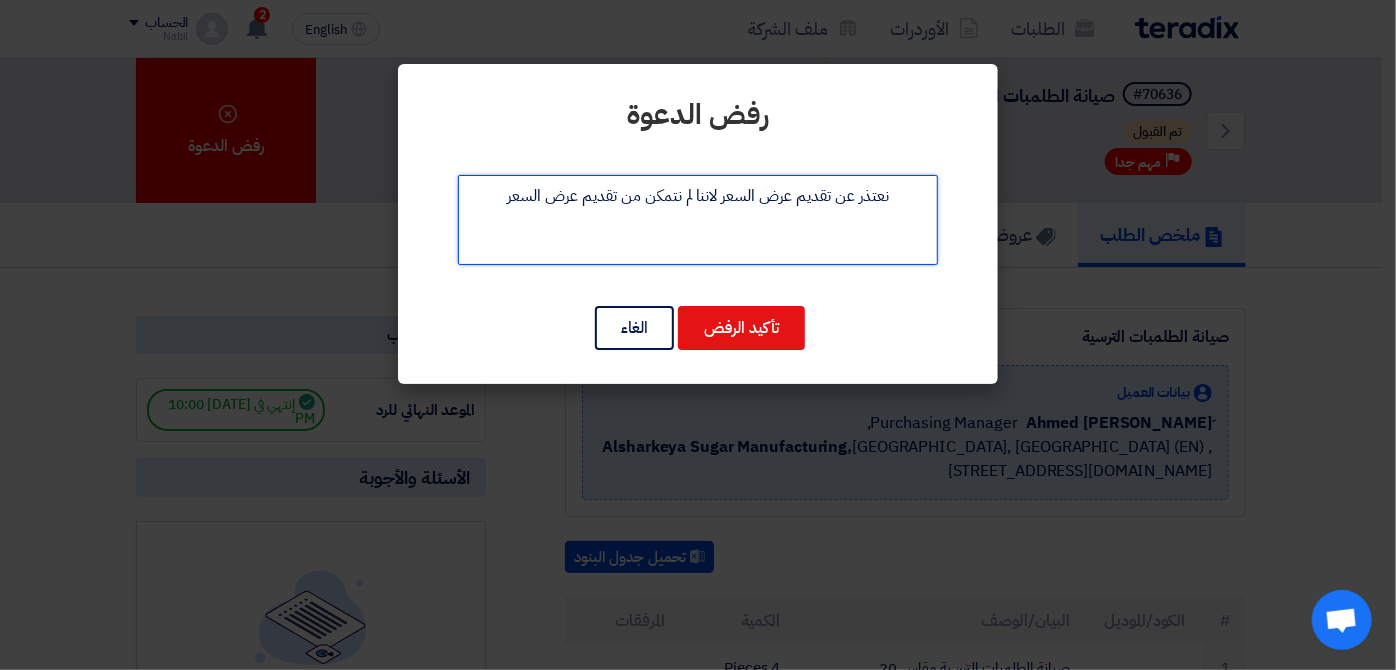 click 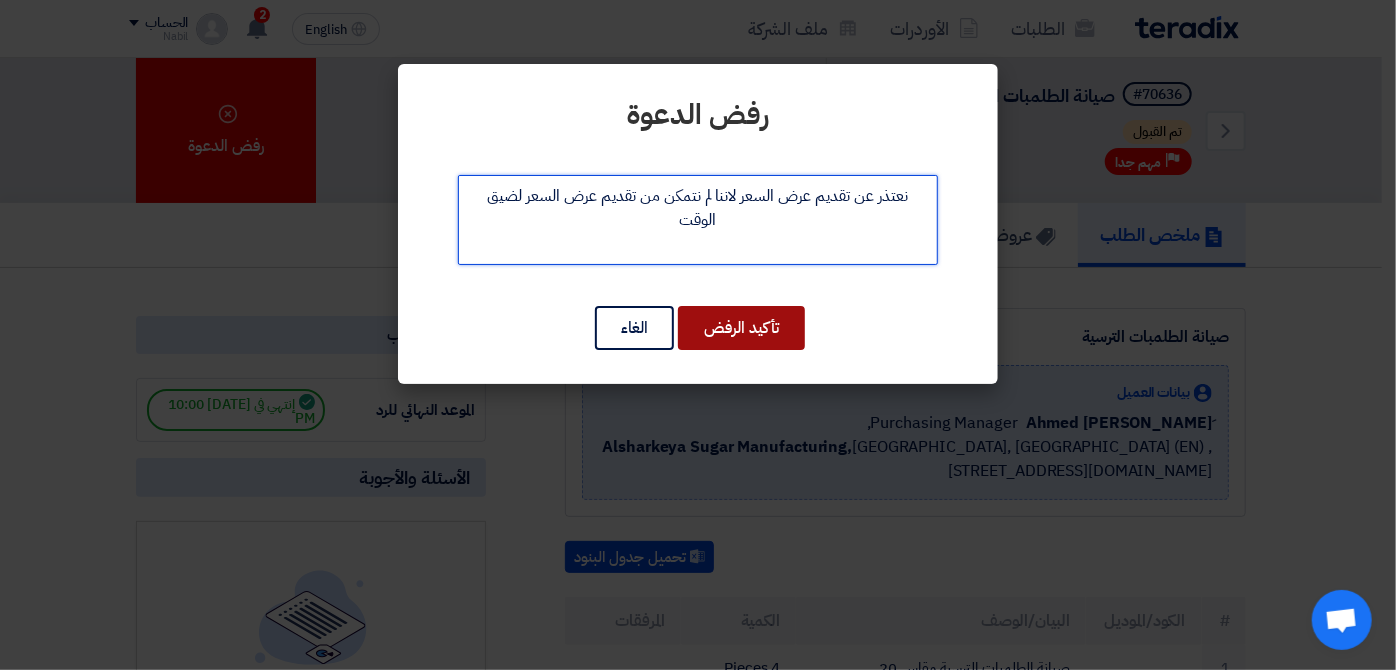 type on "نعتذر عن تقديم عرض السعر لاننا لم نتمكن من تقديم عرض السعر لضيق الوقت" 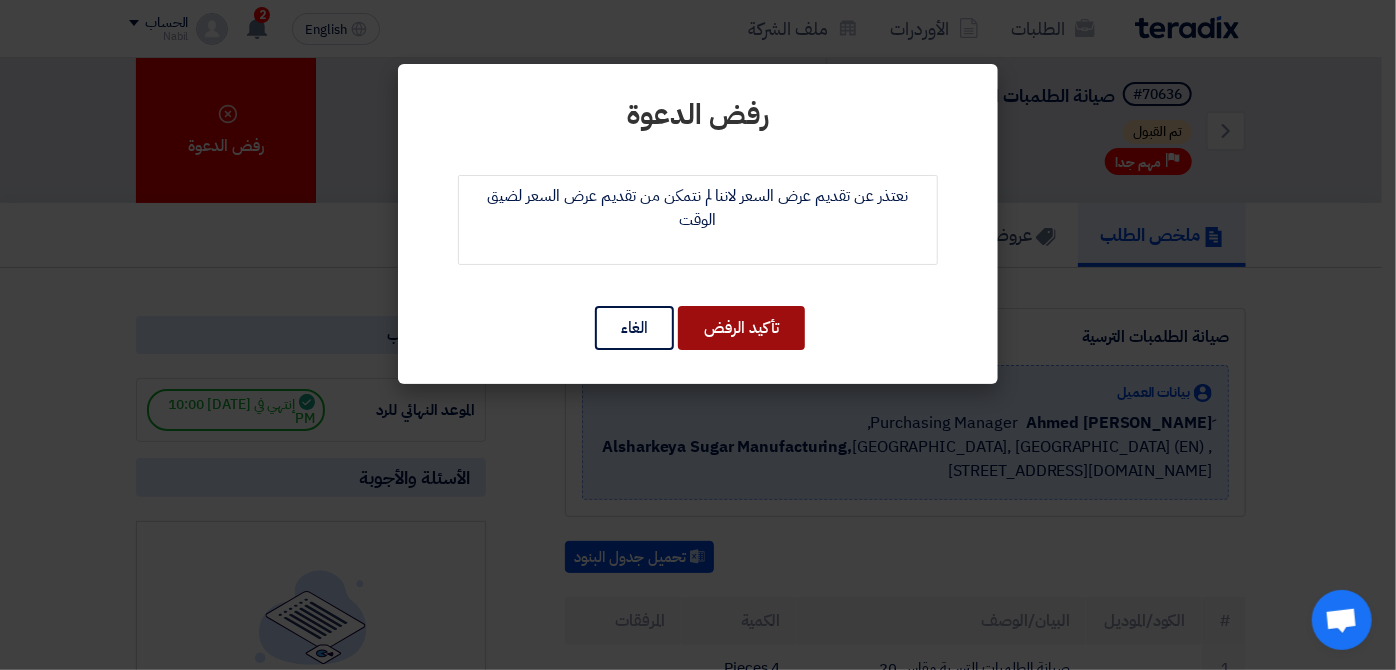 click on "تأكيد الرفض" 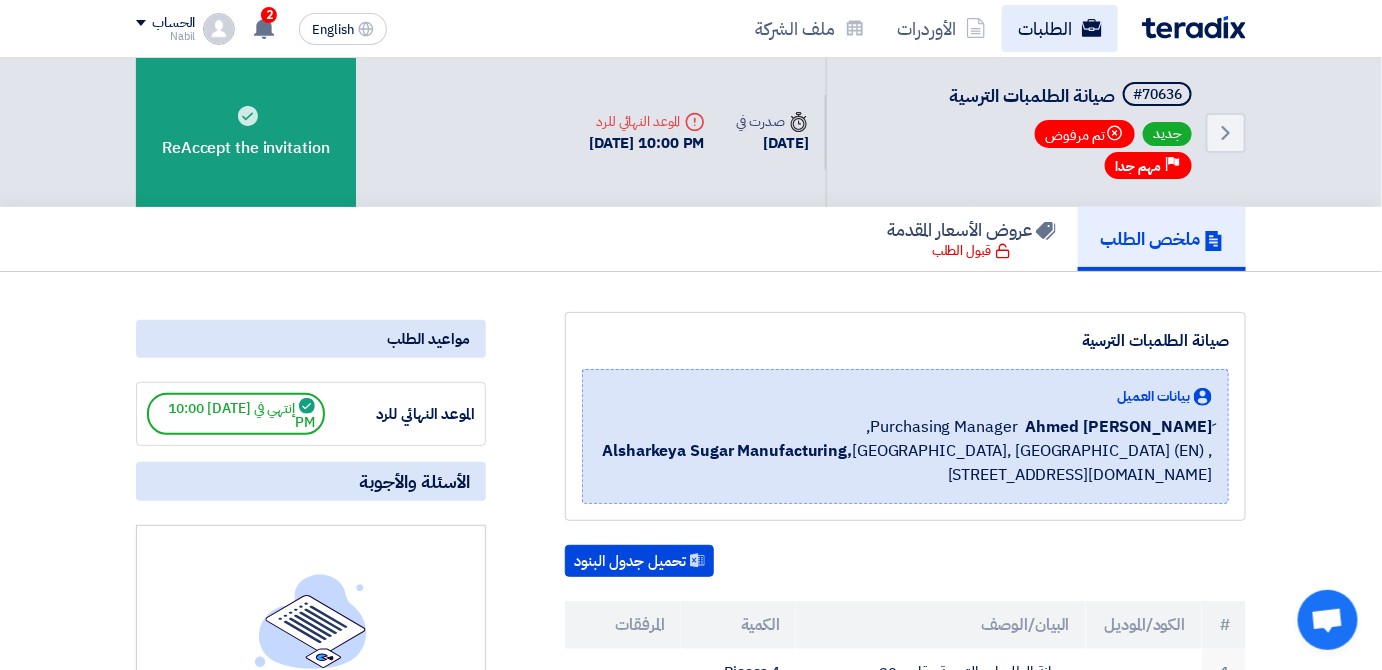 click on "الطلبات" 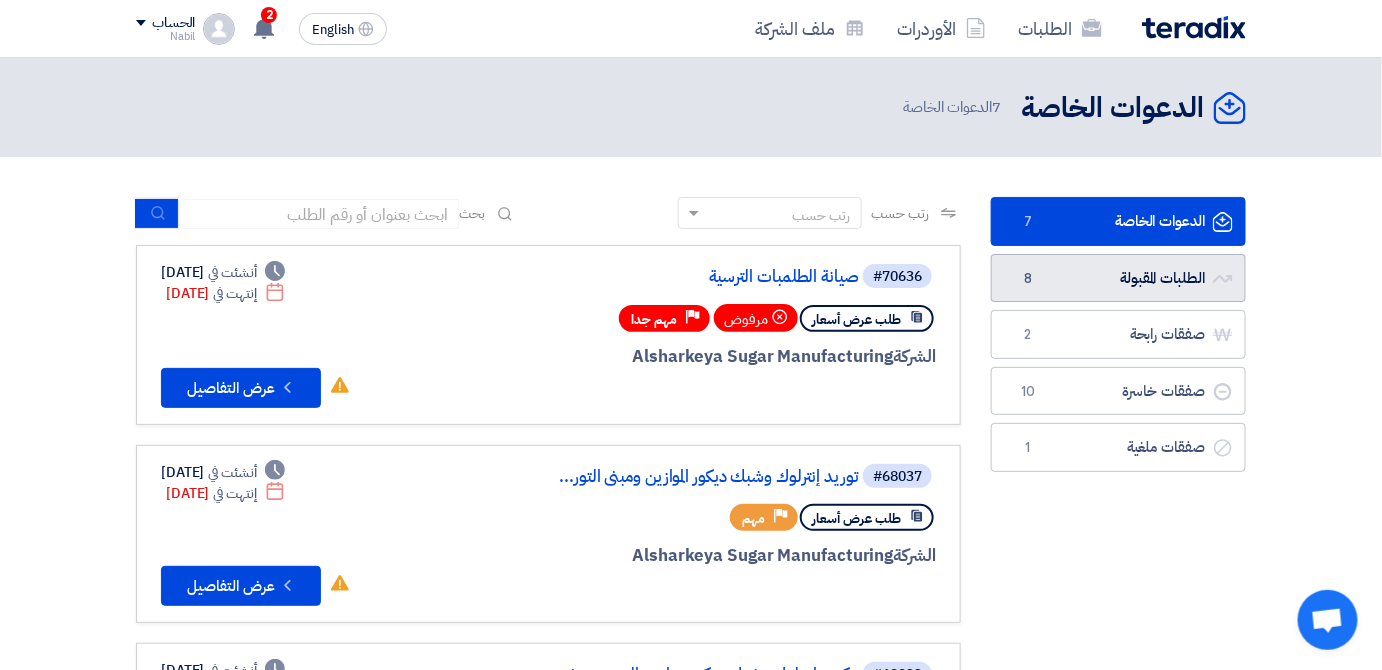 click on "الطلبات المقبولة
الطلبات المقبولة
8" 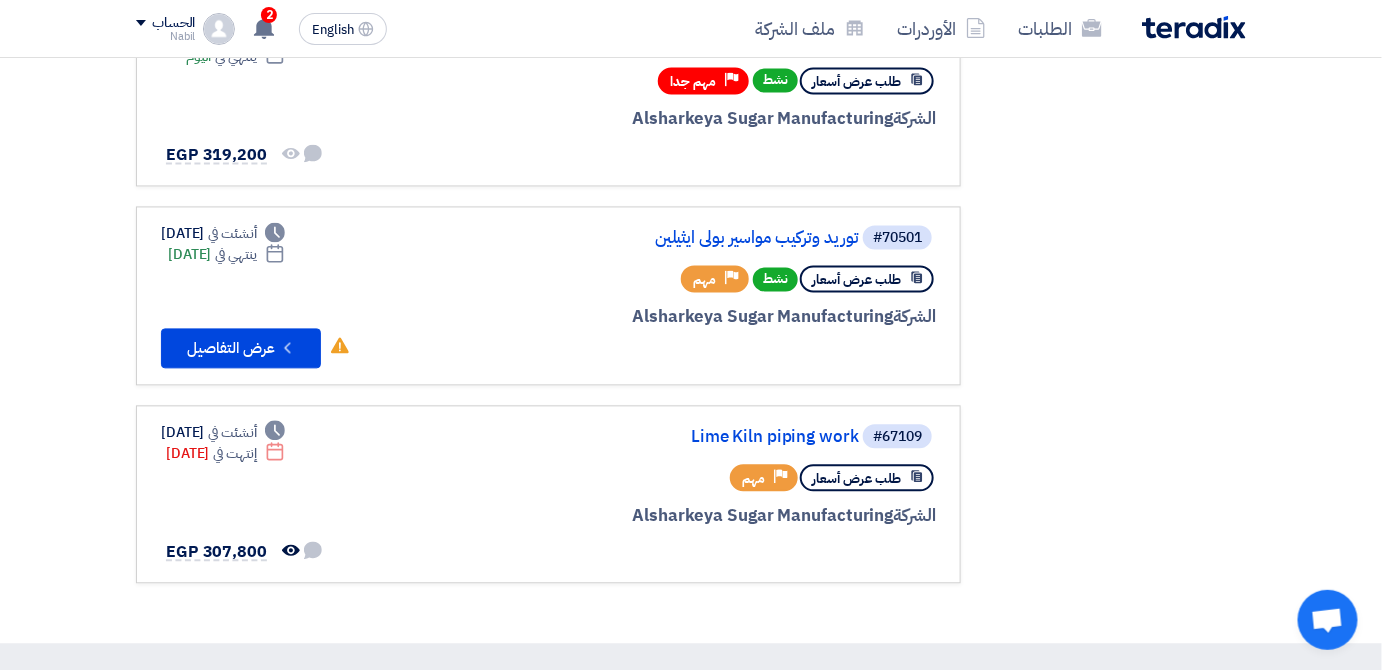 scroll, scrollTop: 1216, scrollLeft: 0, axis: vertical 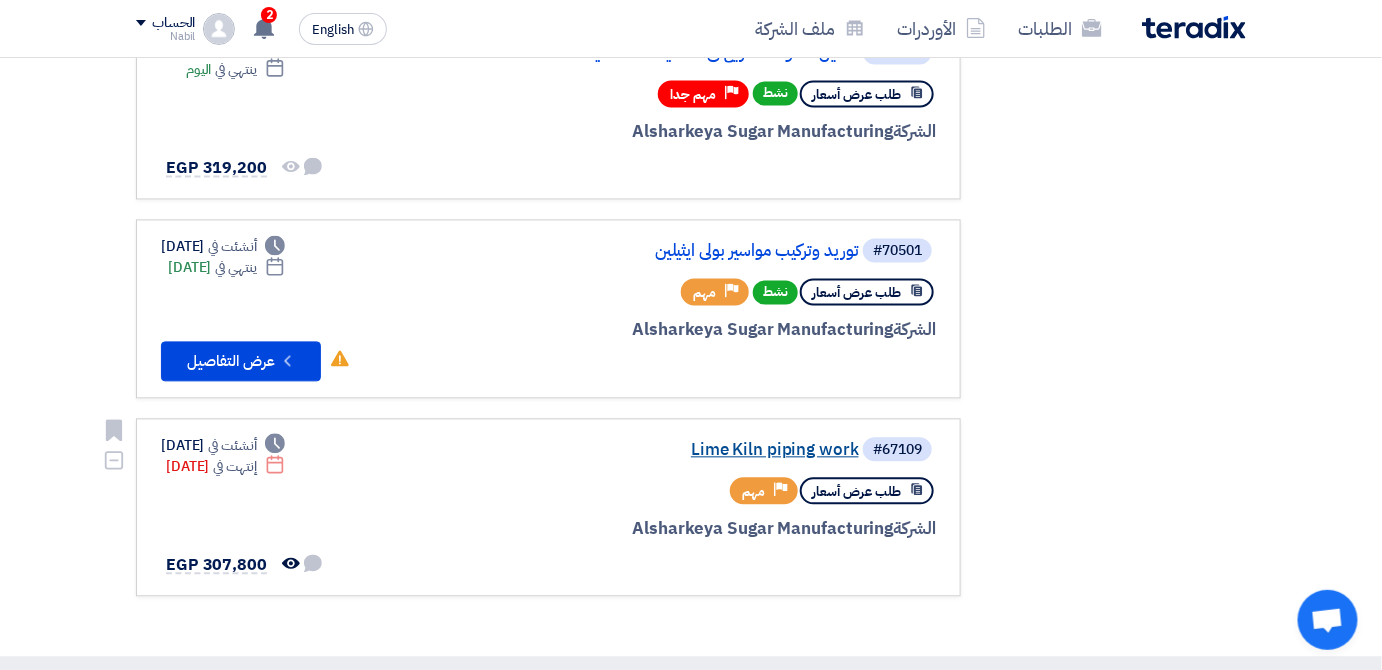 click on "Lime Kiln piping work" 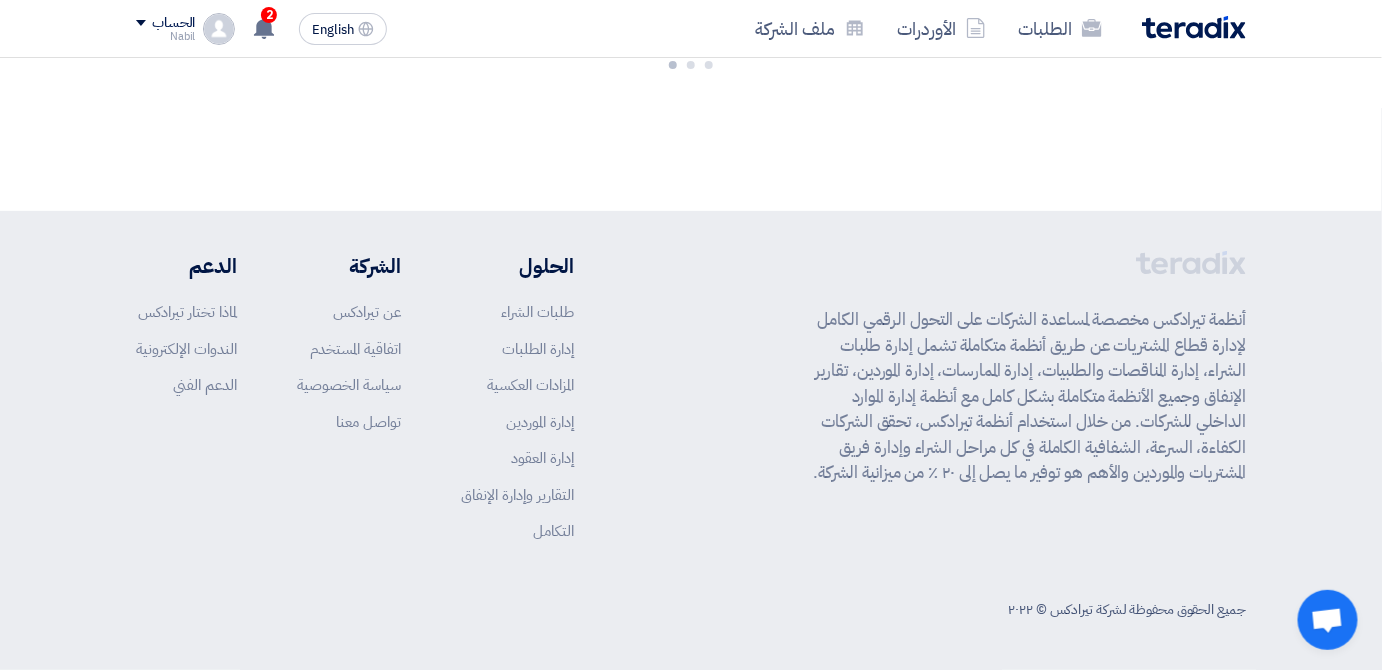 scroll, scrollTop: 0, scrollLeft: 0, axis: both 